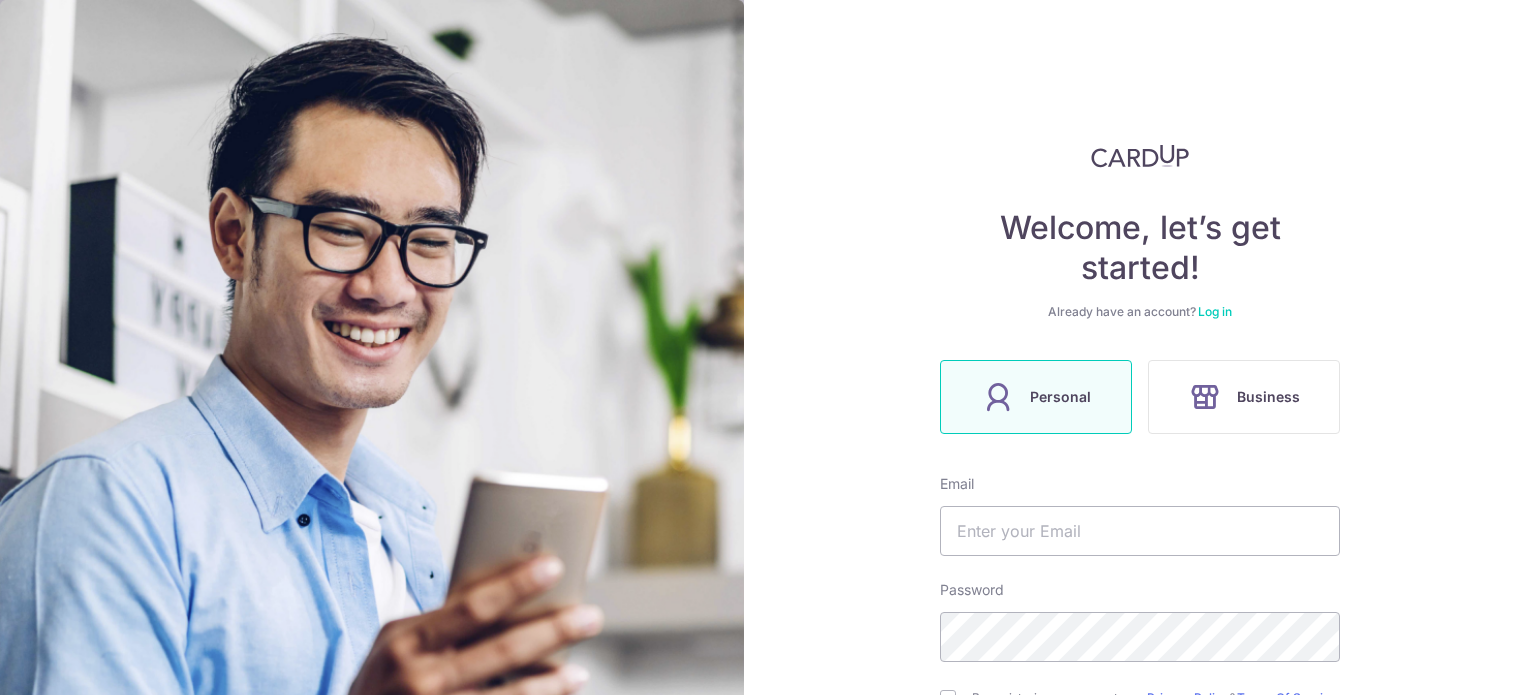 scroll, scrollTop: 0, scrollLeft: 0, axis: both 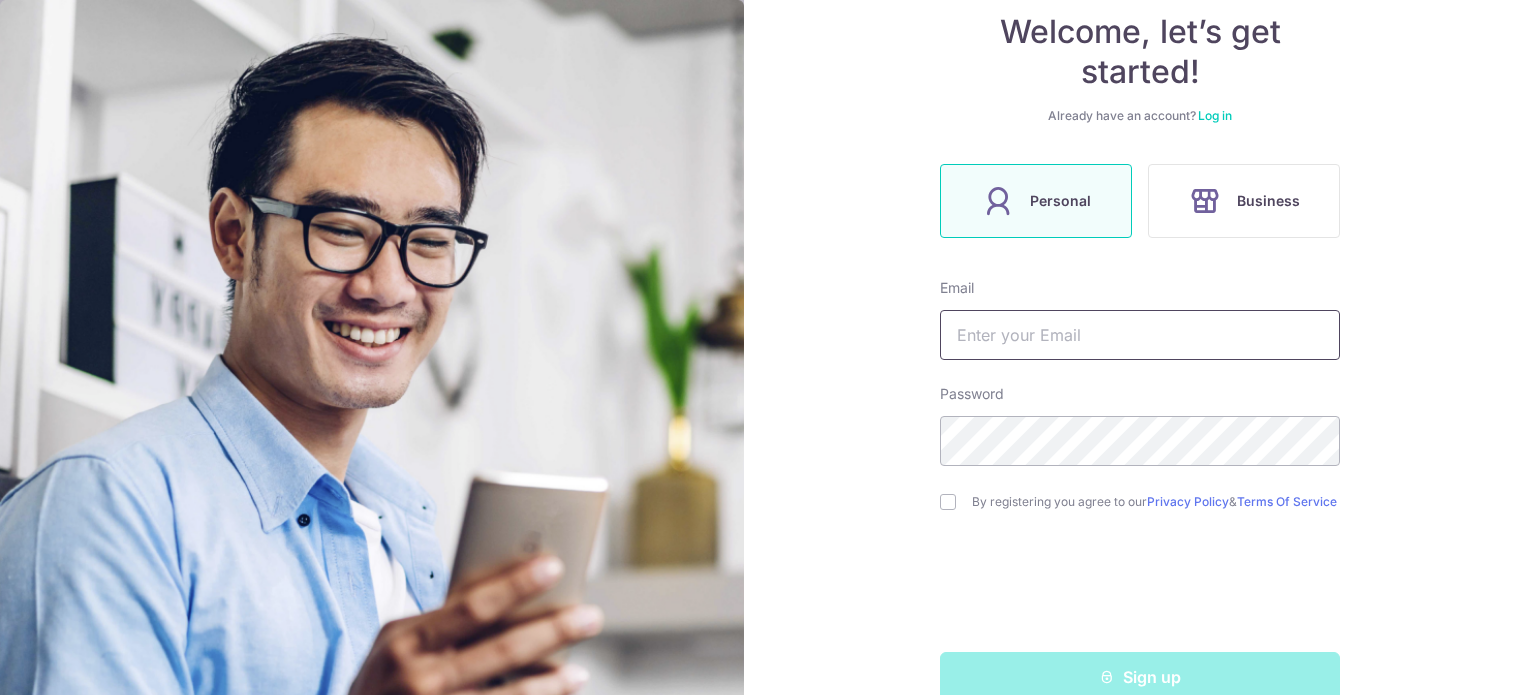click at bounding box center (1140, 335) 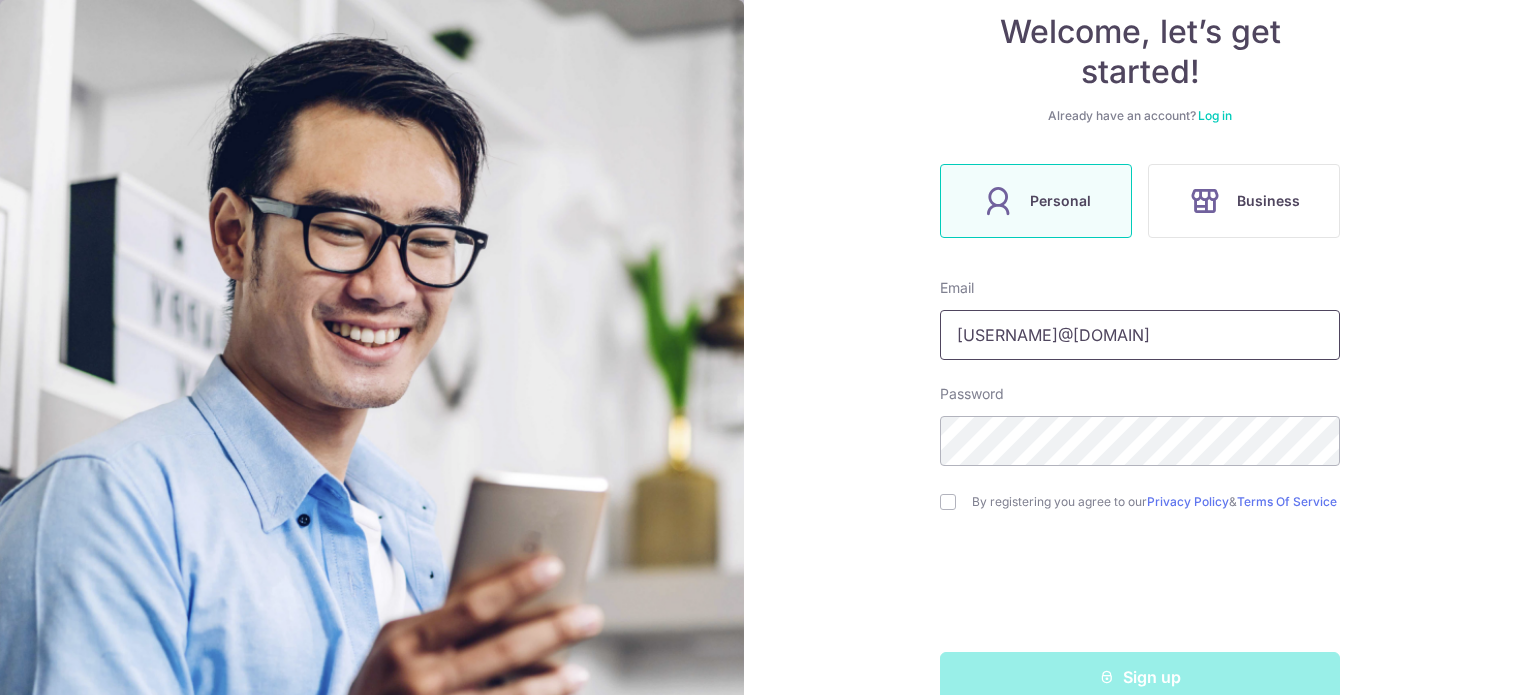 type on "[EMAIL]" 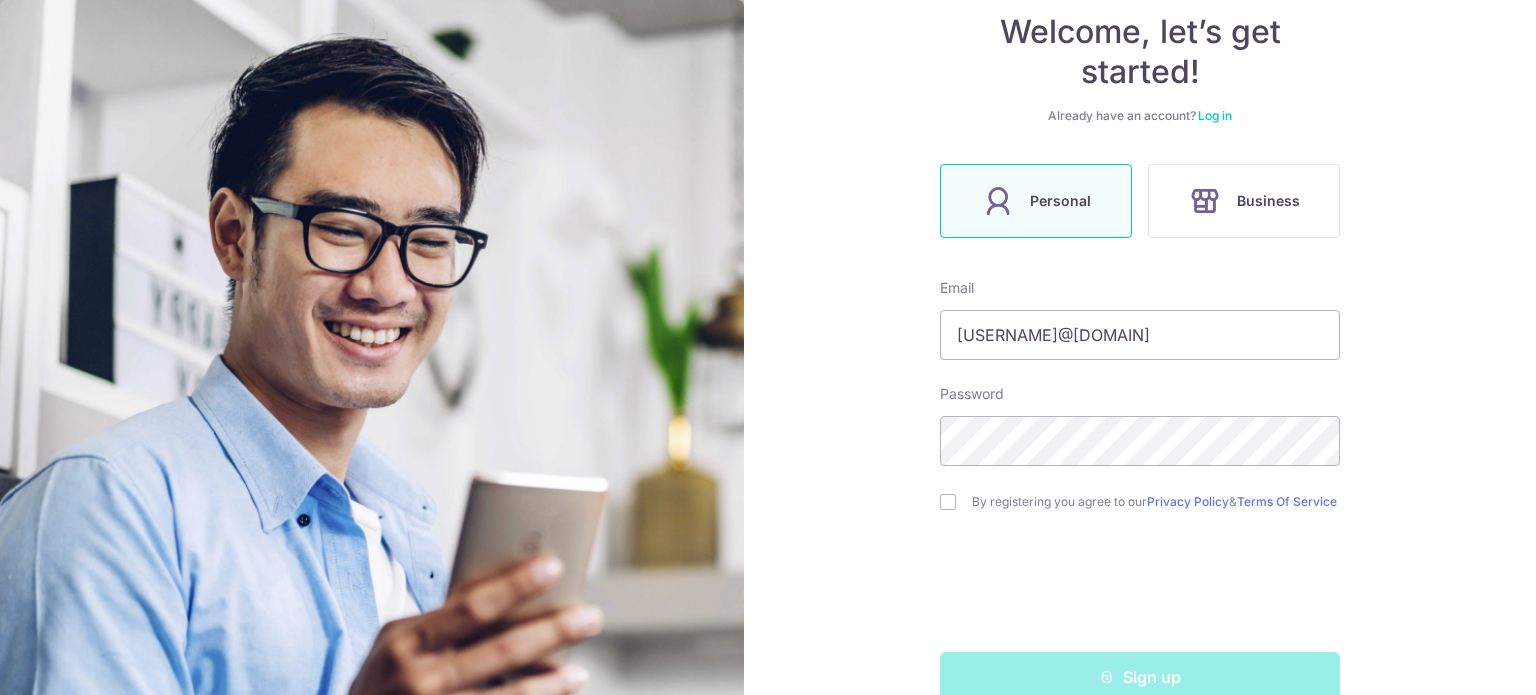 click on "By registering you agree to our
Privacy Policy
&  Terms Of Service" at bounding box center (1156, 502) 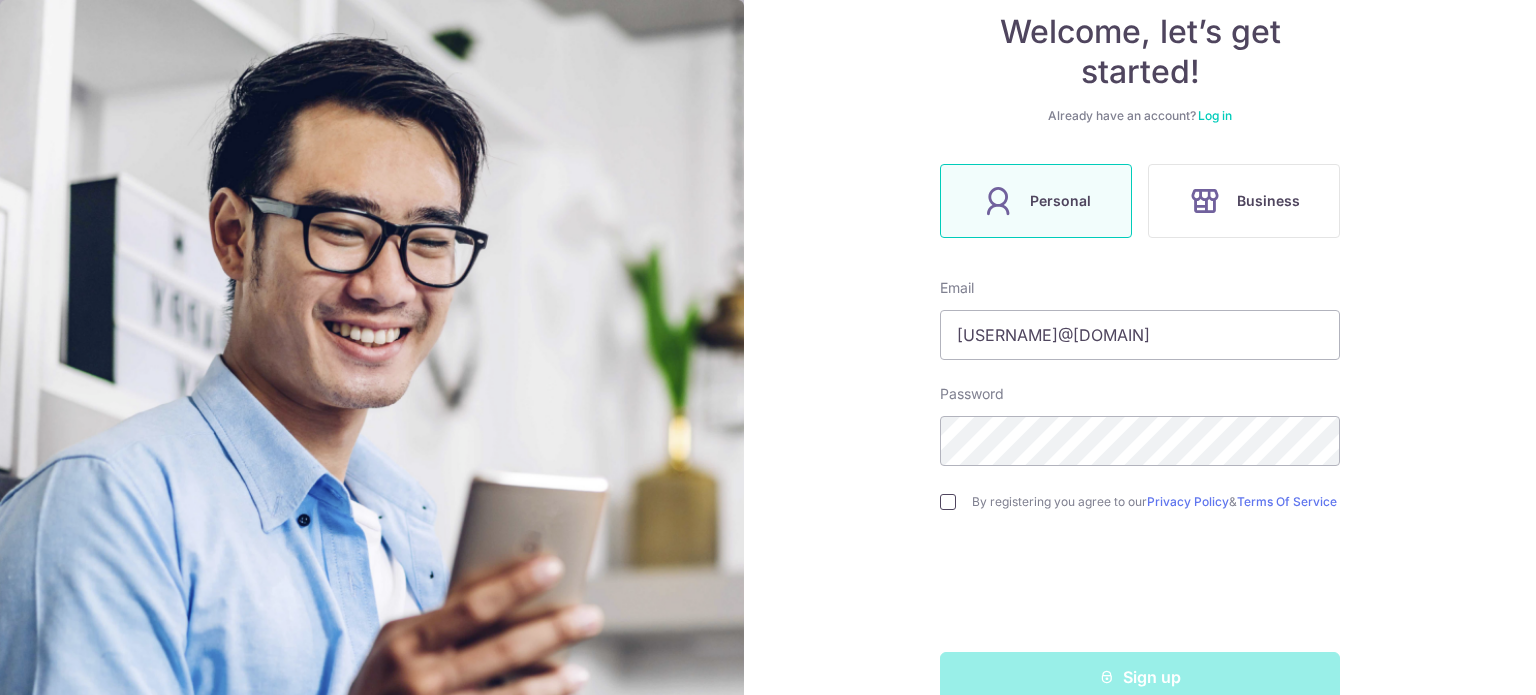 click at bounding box center [948, 502] 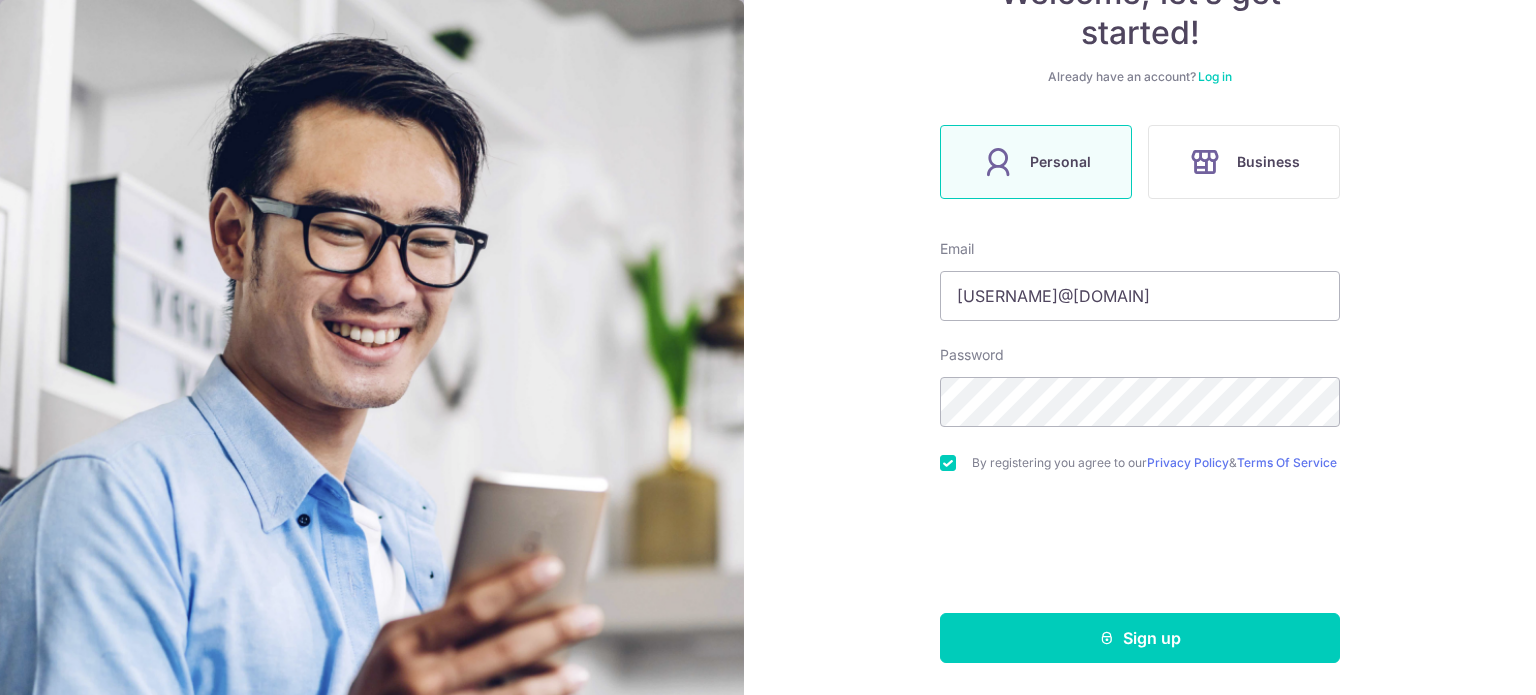 scroll, scrollTop: 241, scrollLeft: 0, axis: vertical 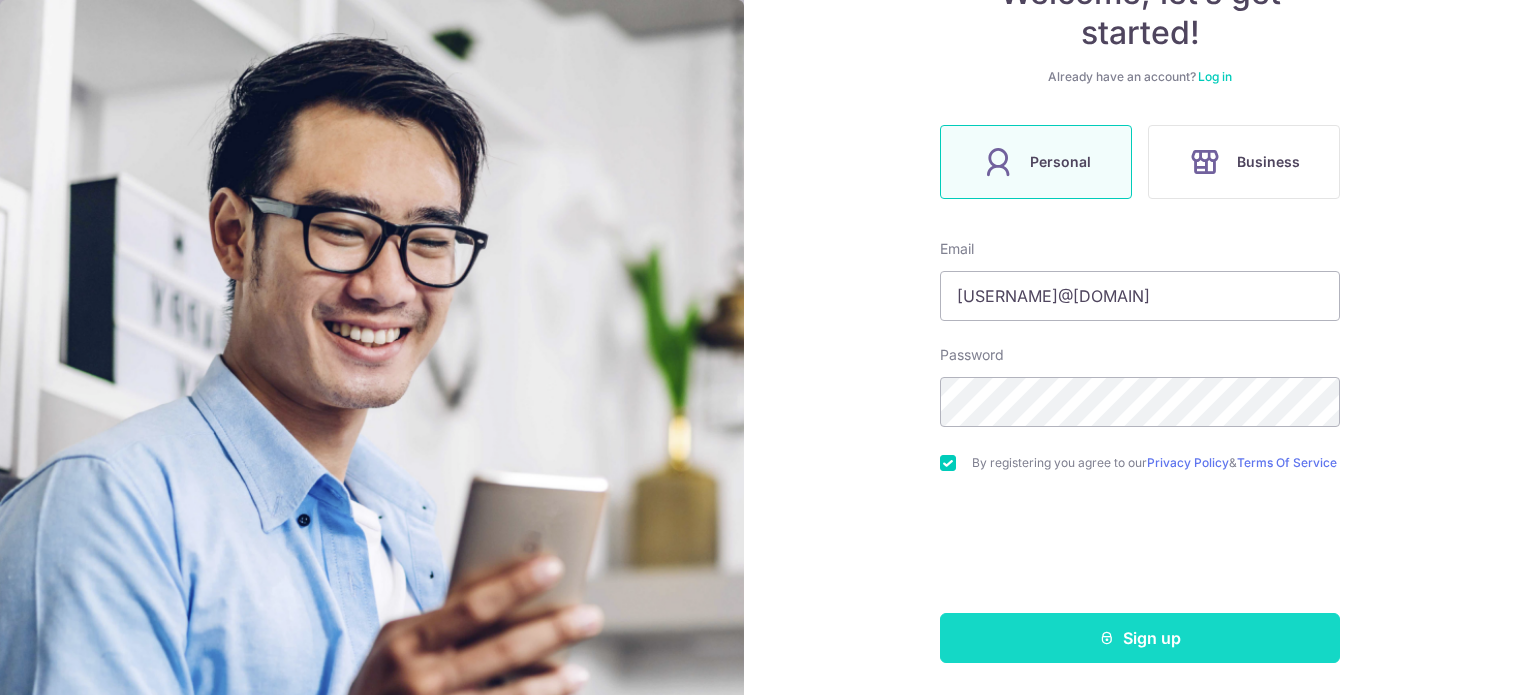 click on "Sign up" at bounding box center (1140, 638) 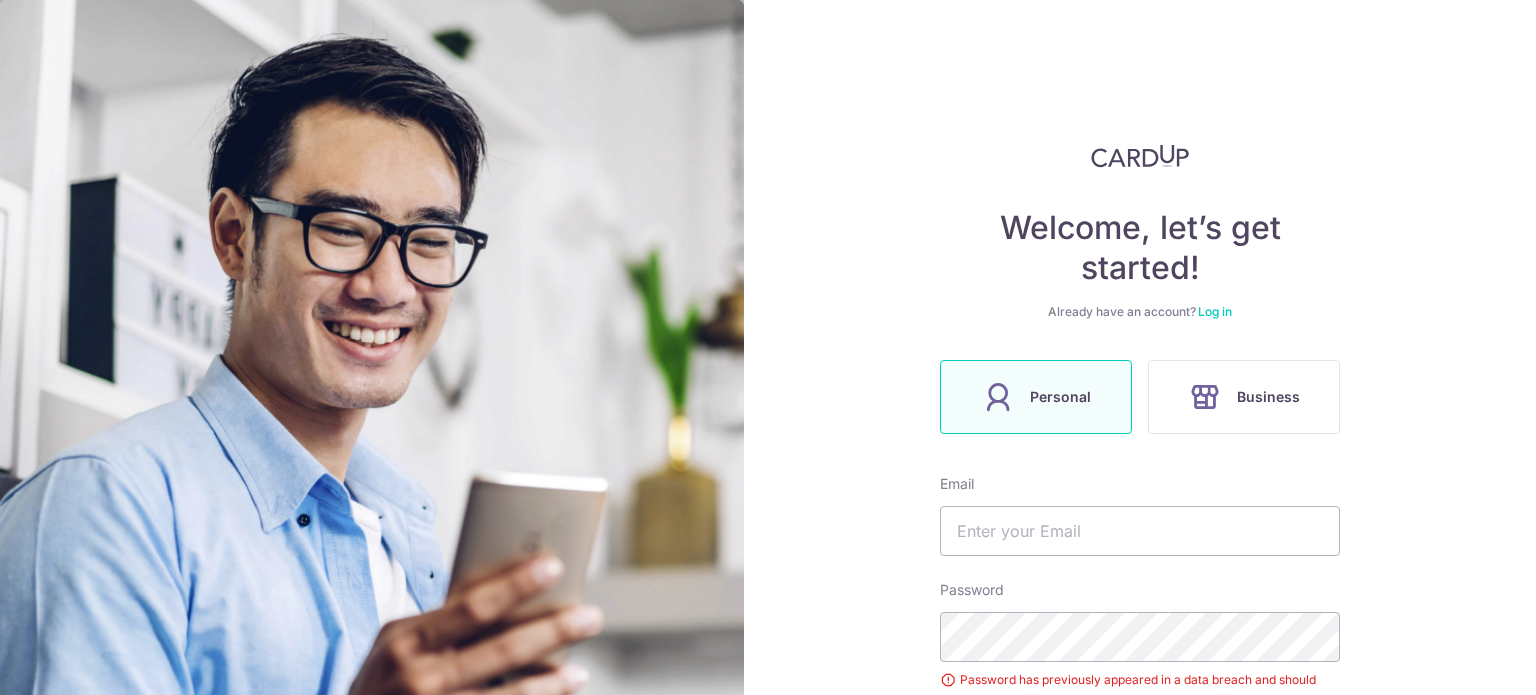 scroll, scrollTop: 0, scrollLeft: 0, axis: both 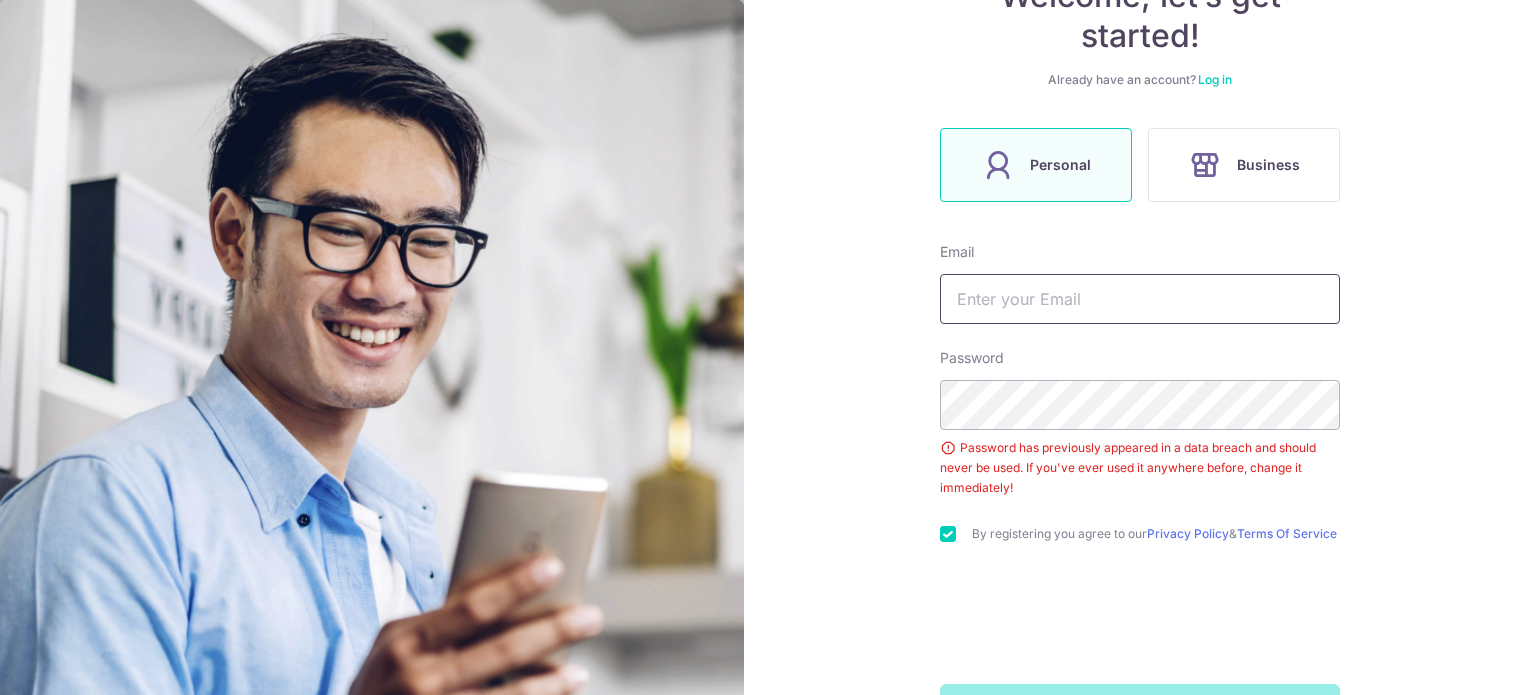 click at bounding box center [1140, 299] 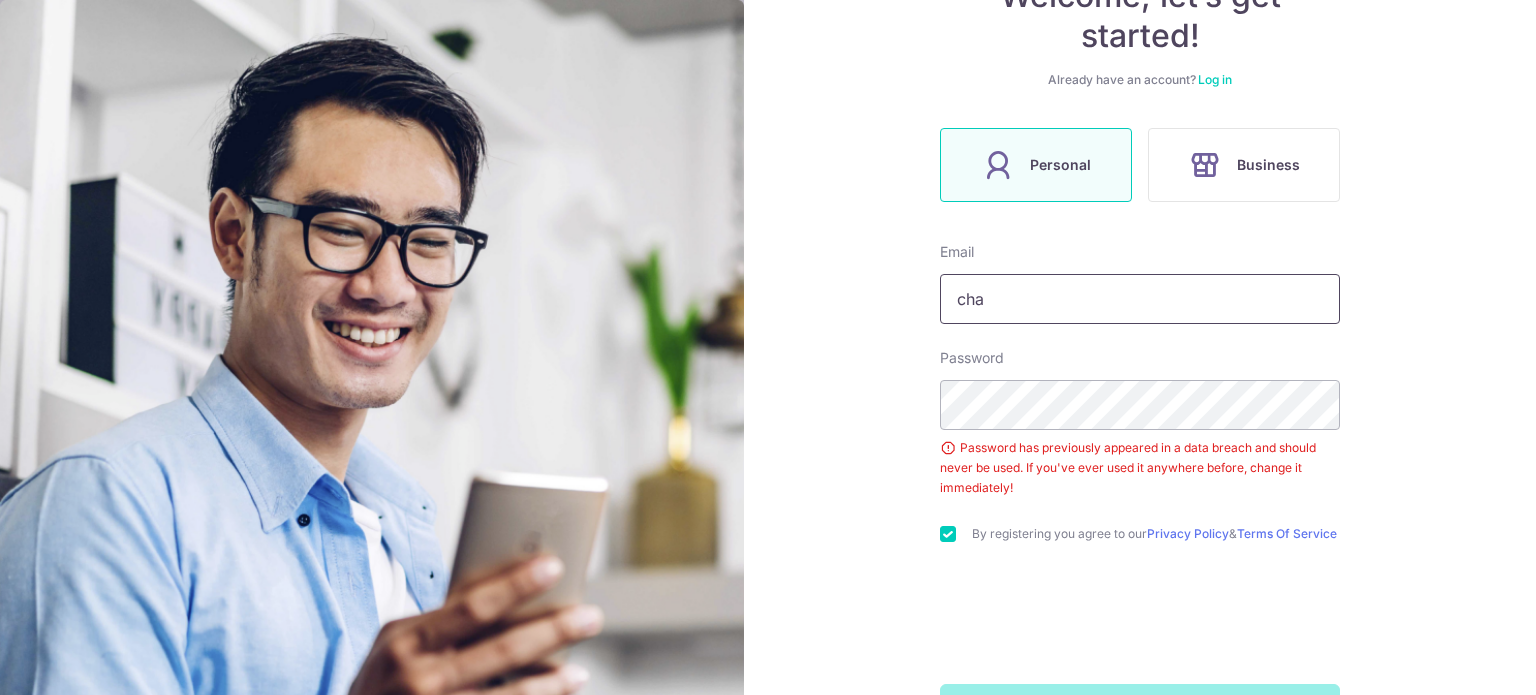 type on "[EMAIL]" 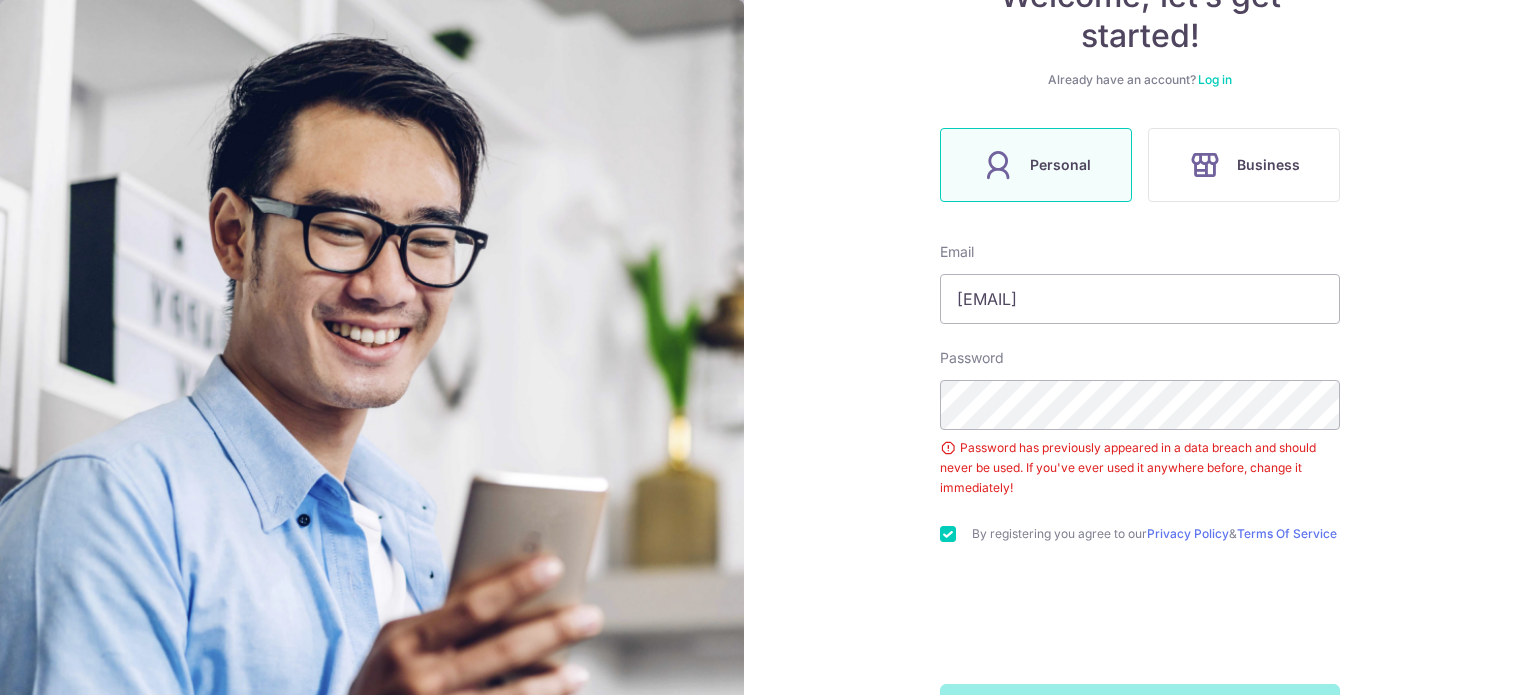 scroll, scrollTop: 310, scrollLeft: 0, axis: vertical 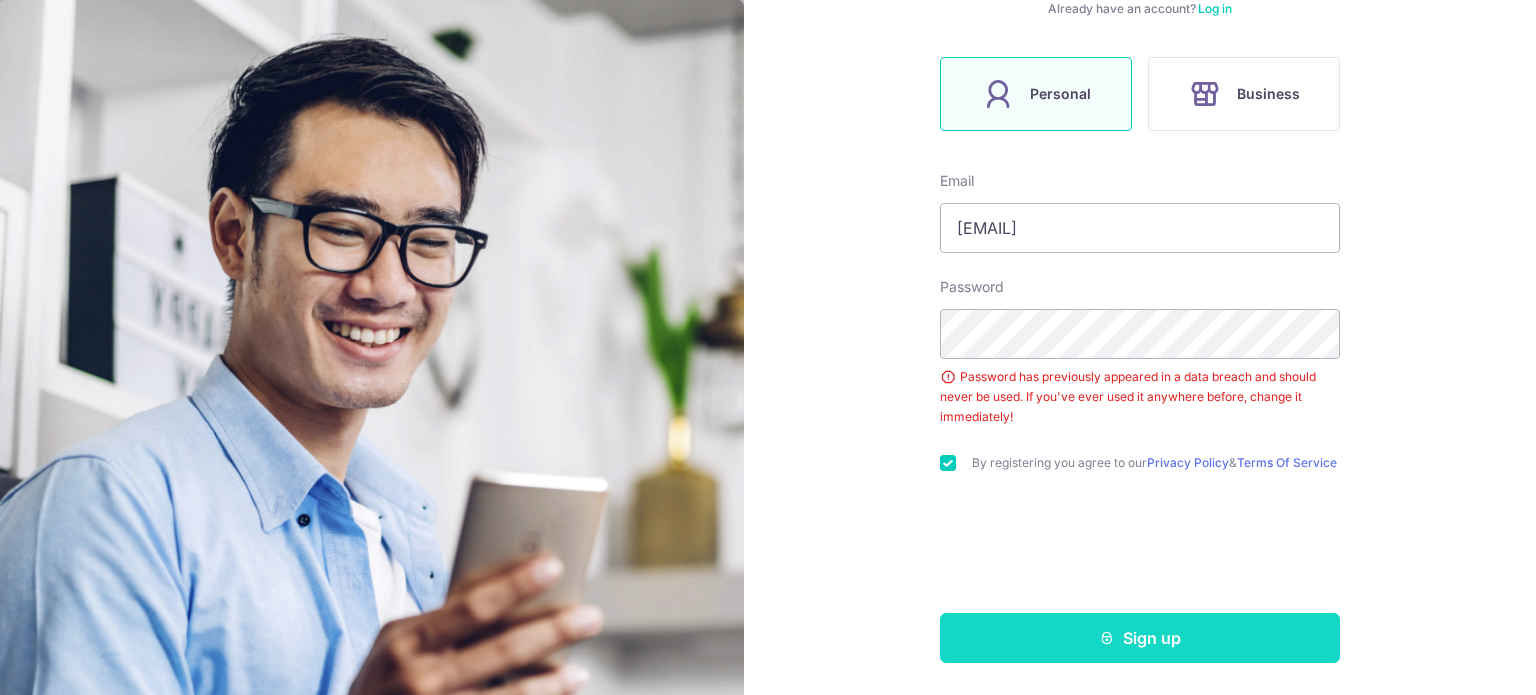 click on "Sign up" at bounding box center (1140, 638) 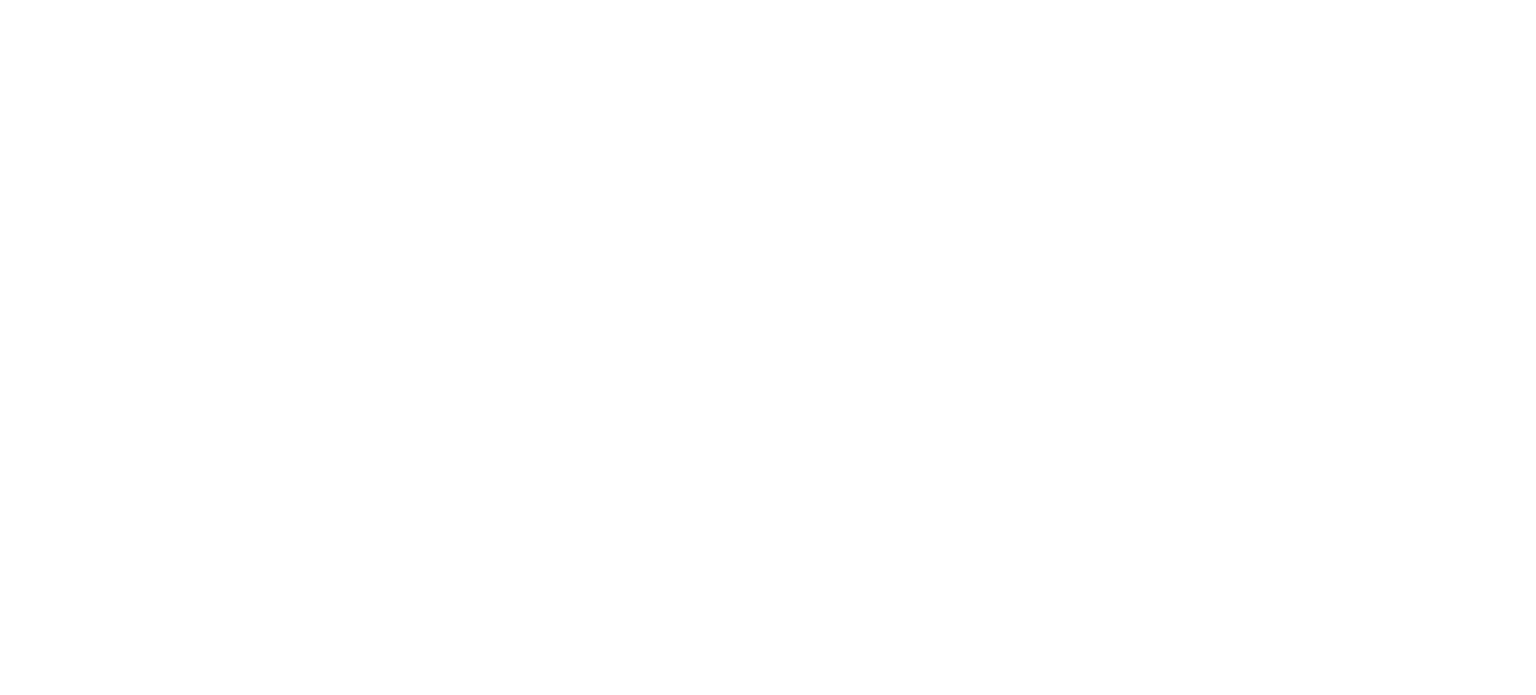 scroll, scrollTop: 0, scrollLeft: 0, axis: both 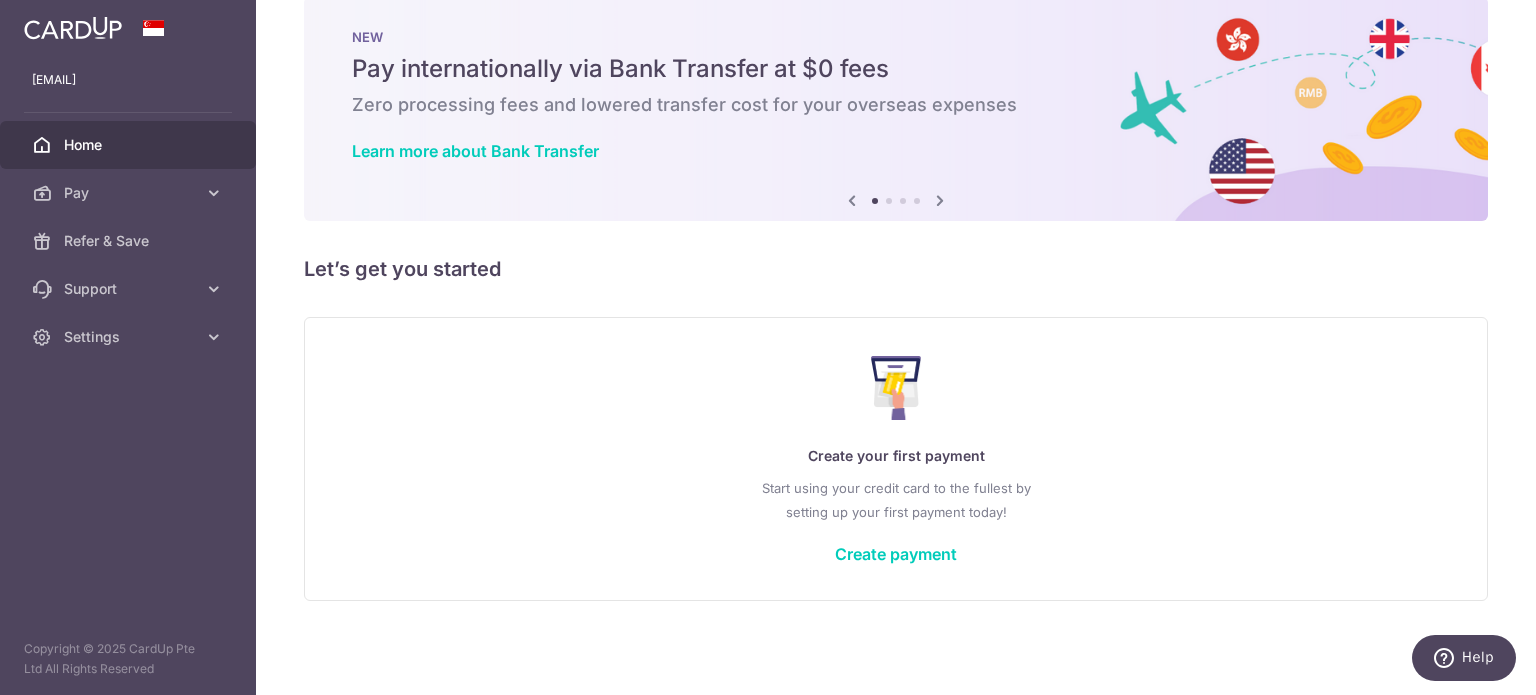 click on "Create payment" at bounding box center [896, 554] 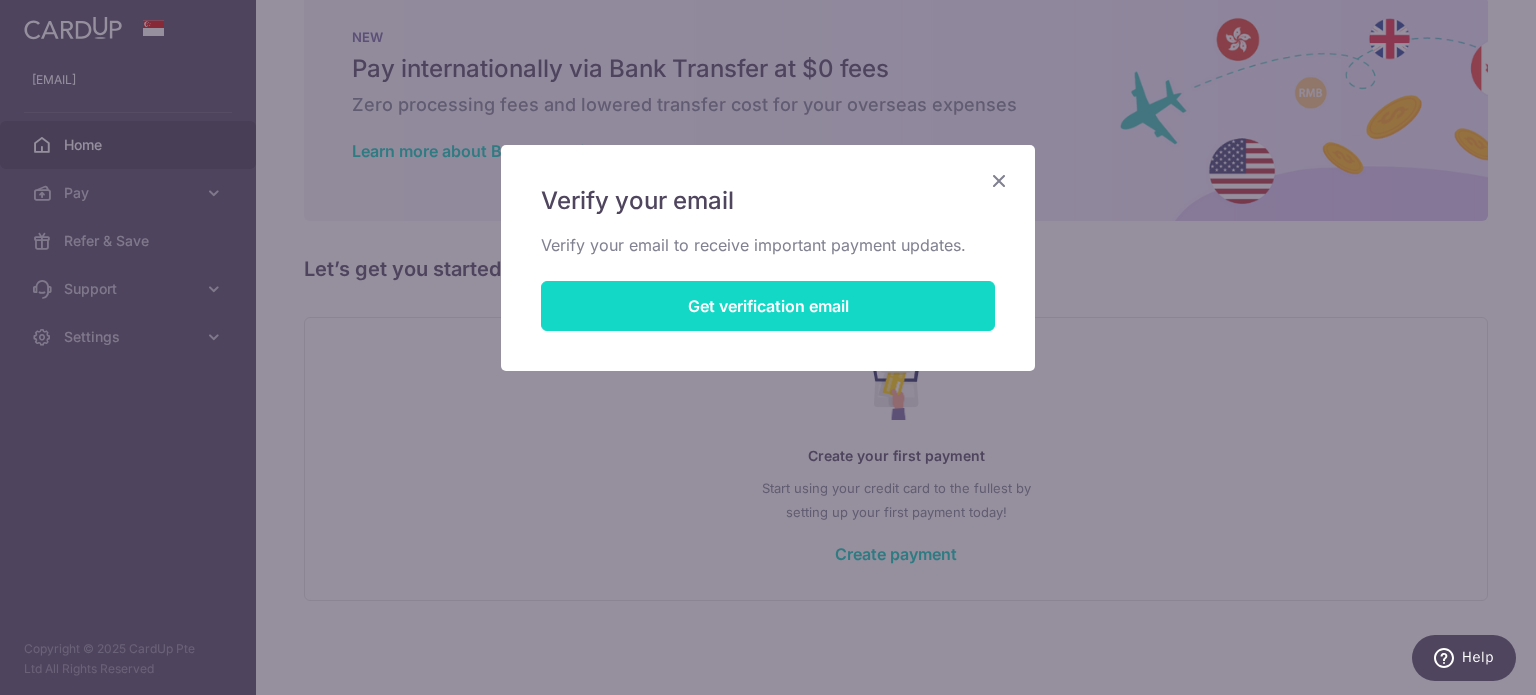 click on "Get verification email" at bounding box center (768, 306) 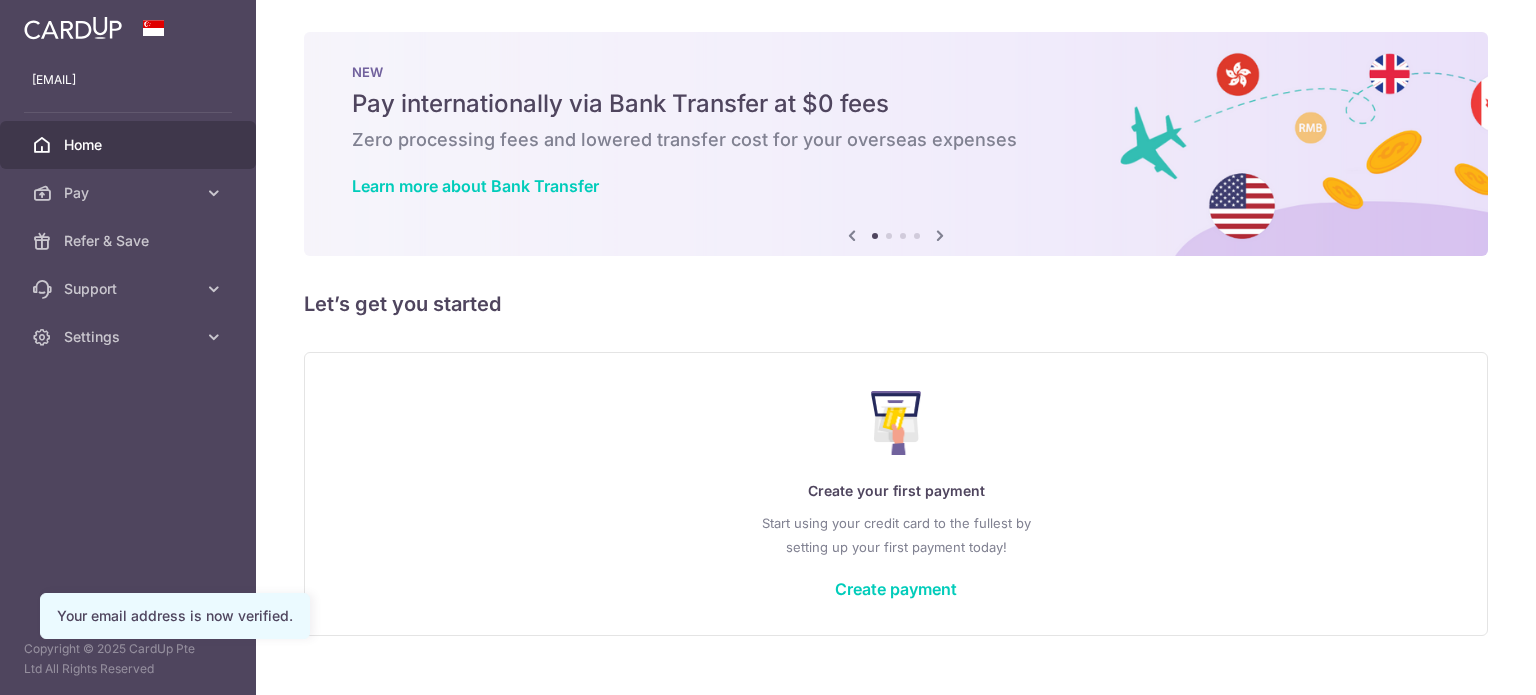 scroll, scrollTop: 0, scrollLeft: 0, axis: both 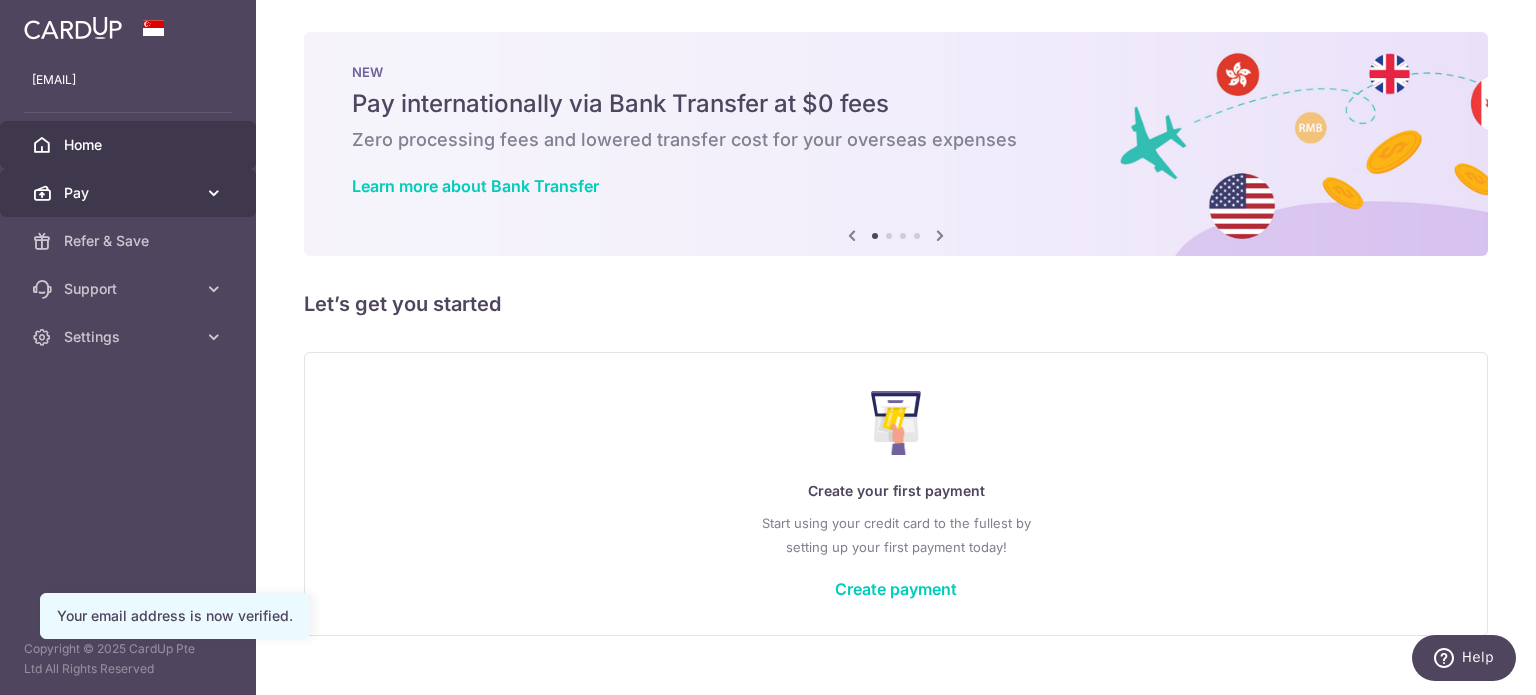 click on "Pay" at bounding box center (130, 193) 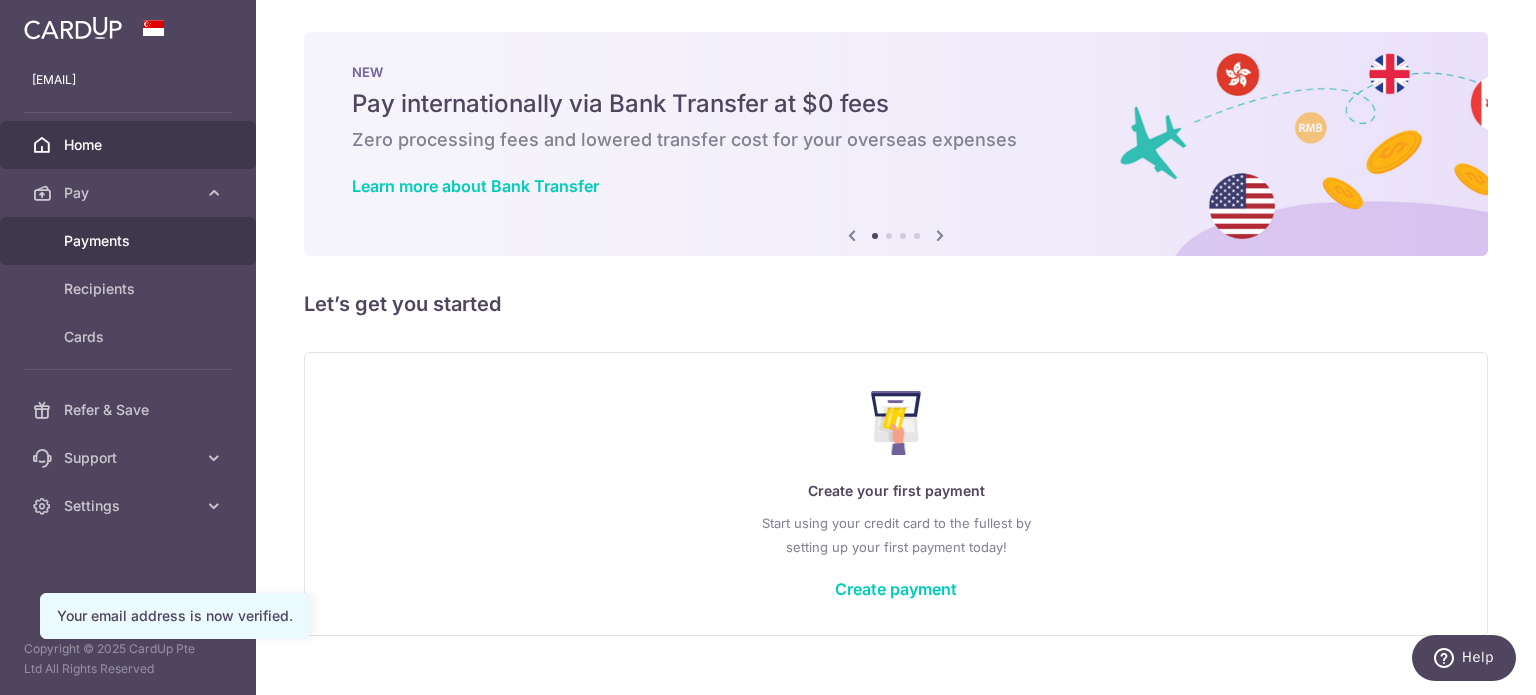 click on "Payments" at bounding box center [130, 241] 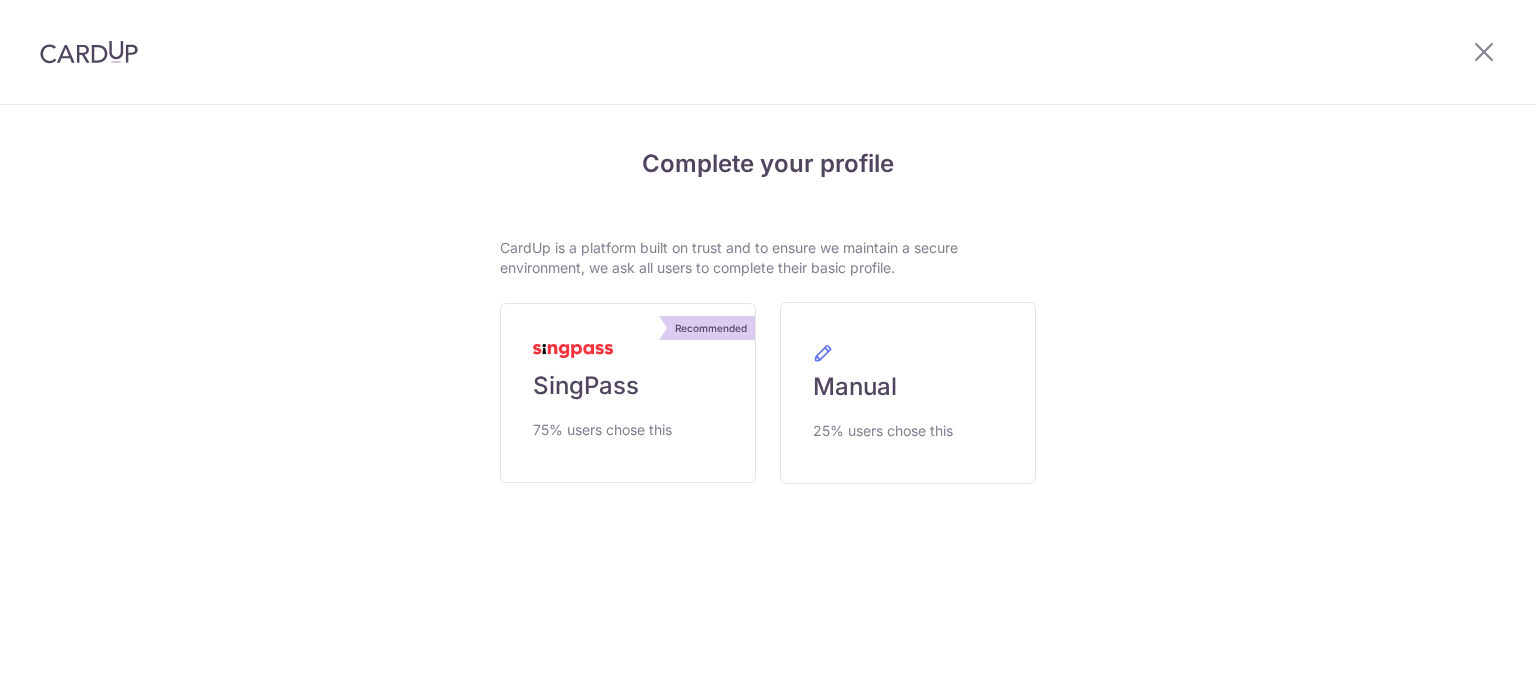 scroll, scrollTop: 0, scrollLeft: 0, axis: both 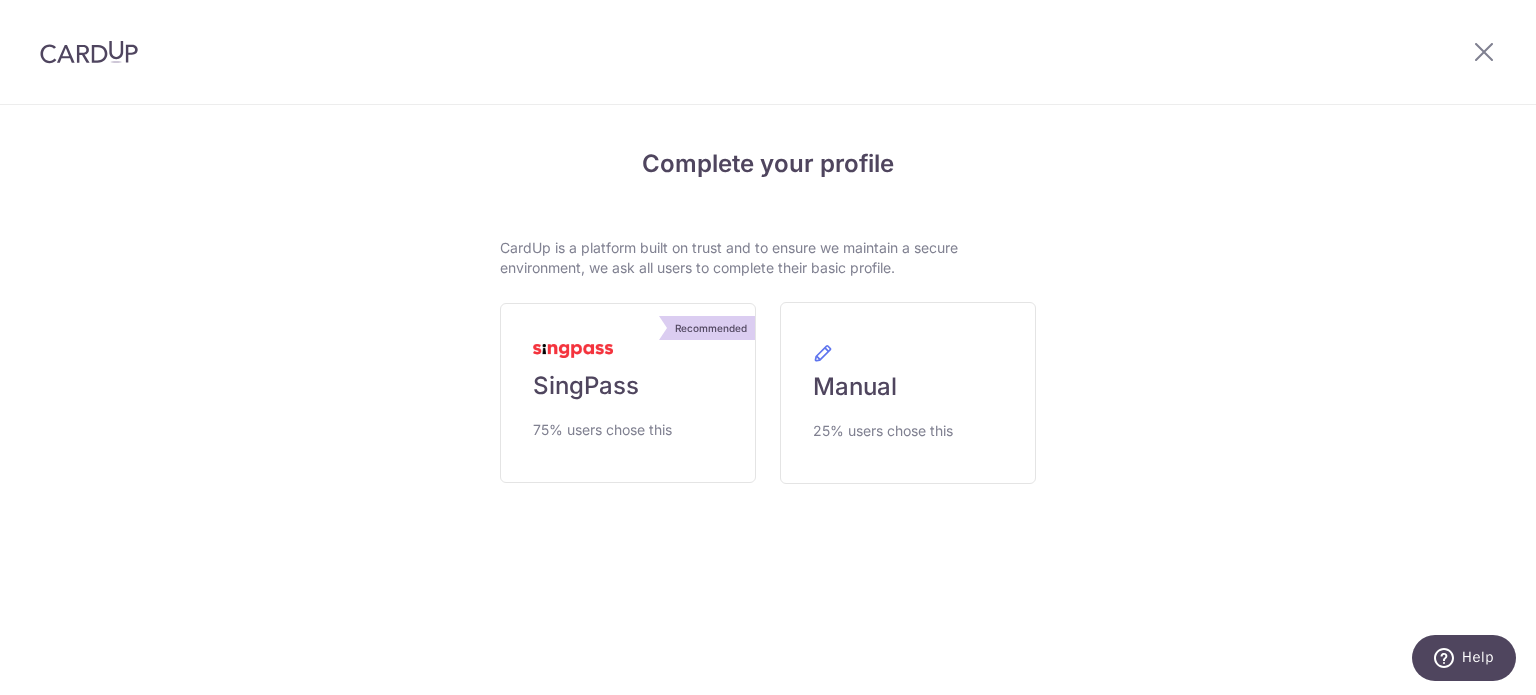 click on "Recommended
SingPass
75% users chose this" at bounding box center (628, 393) 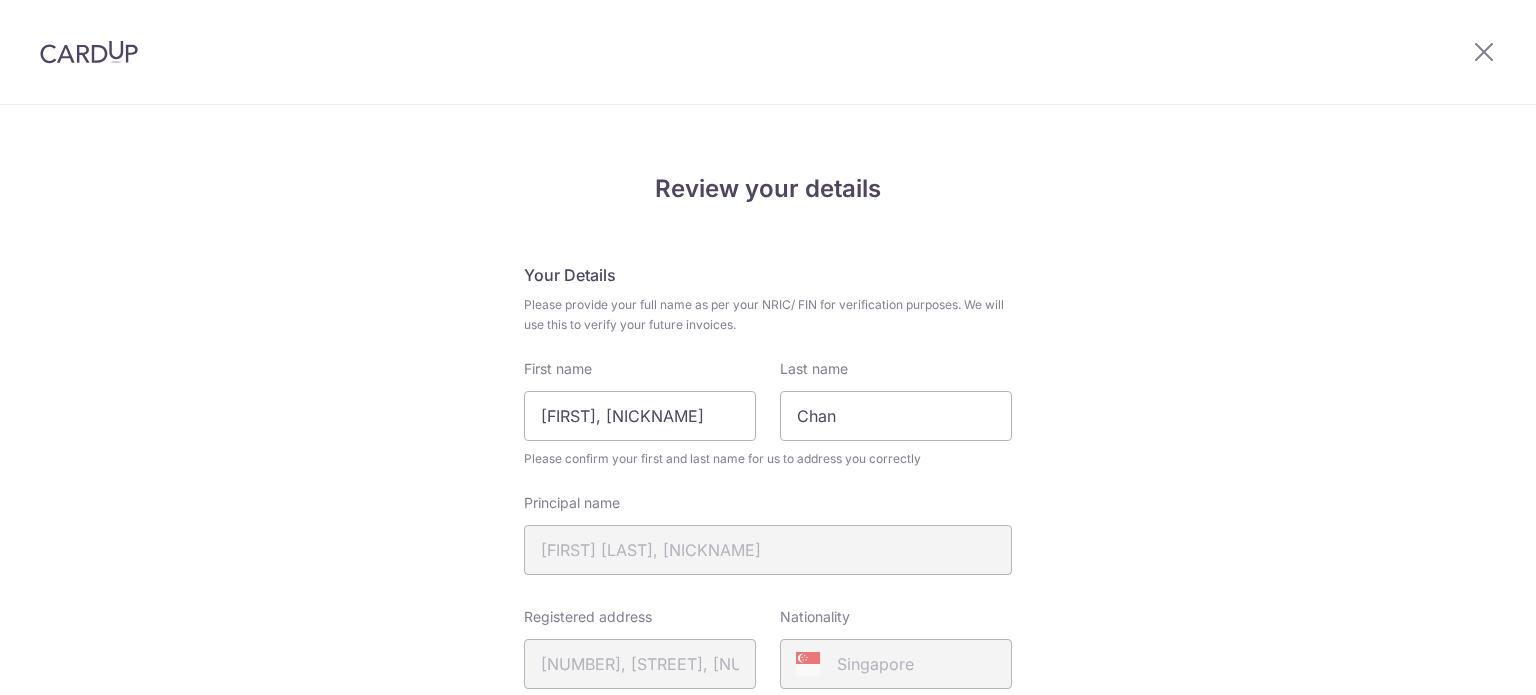scroll, scrollTop: 0, scrollLeft: 0, axis: both 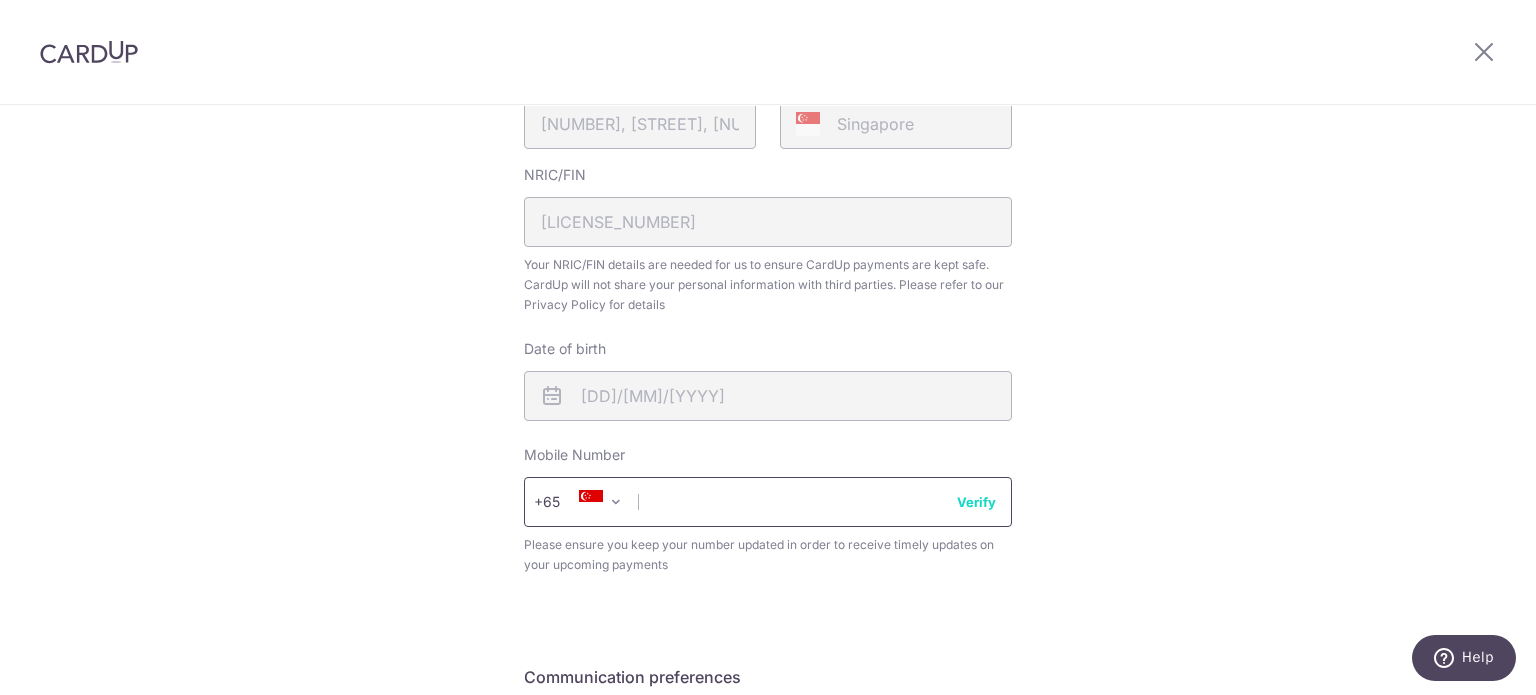 click at bounding box center [768, 502] 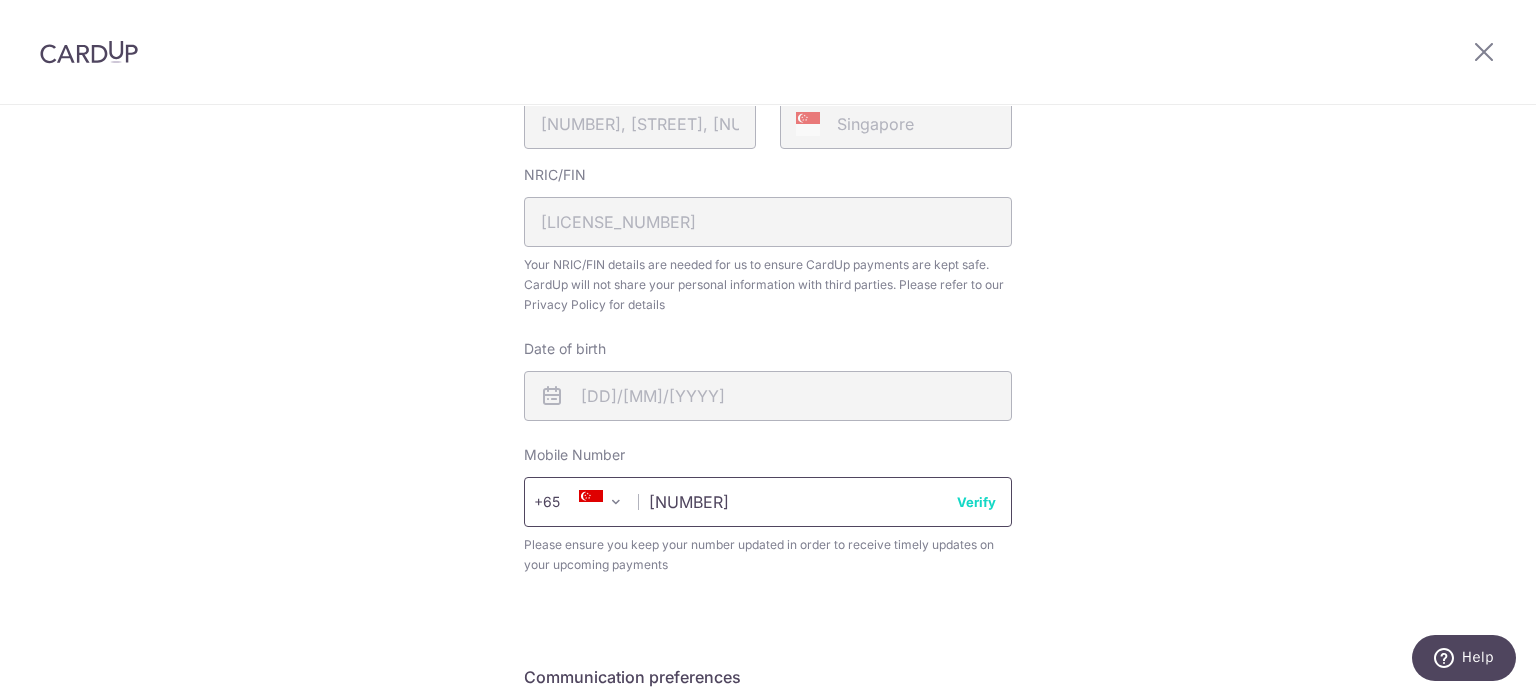 scroll, scrollTop: 728, scrollLeft: 0, axis: vertical 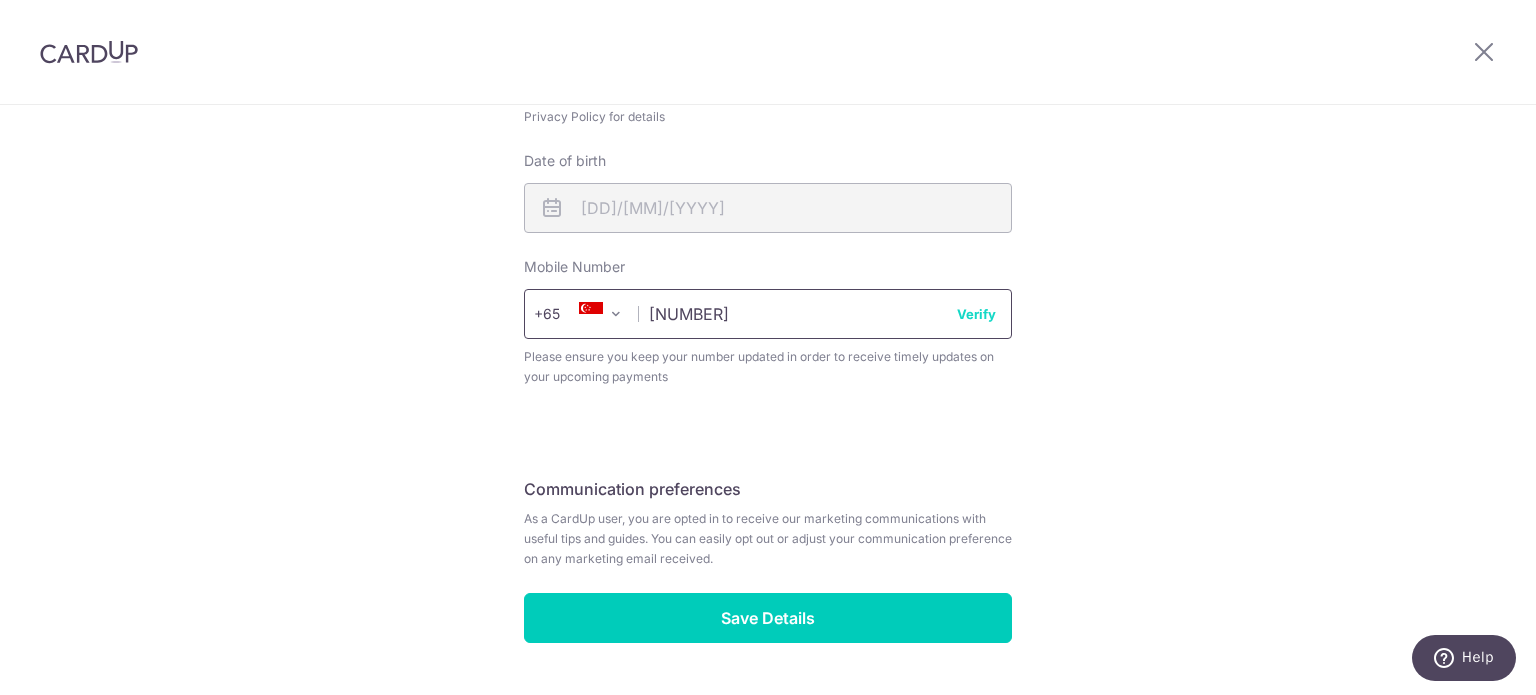 type on "84287912" 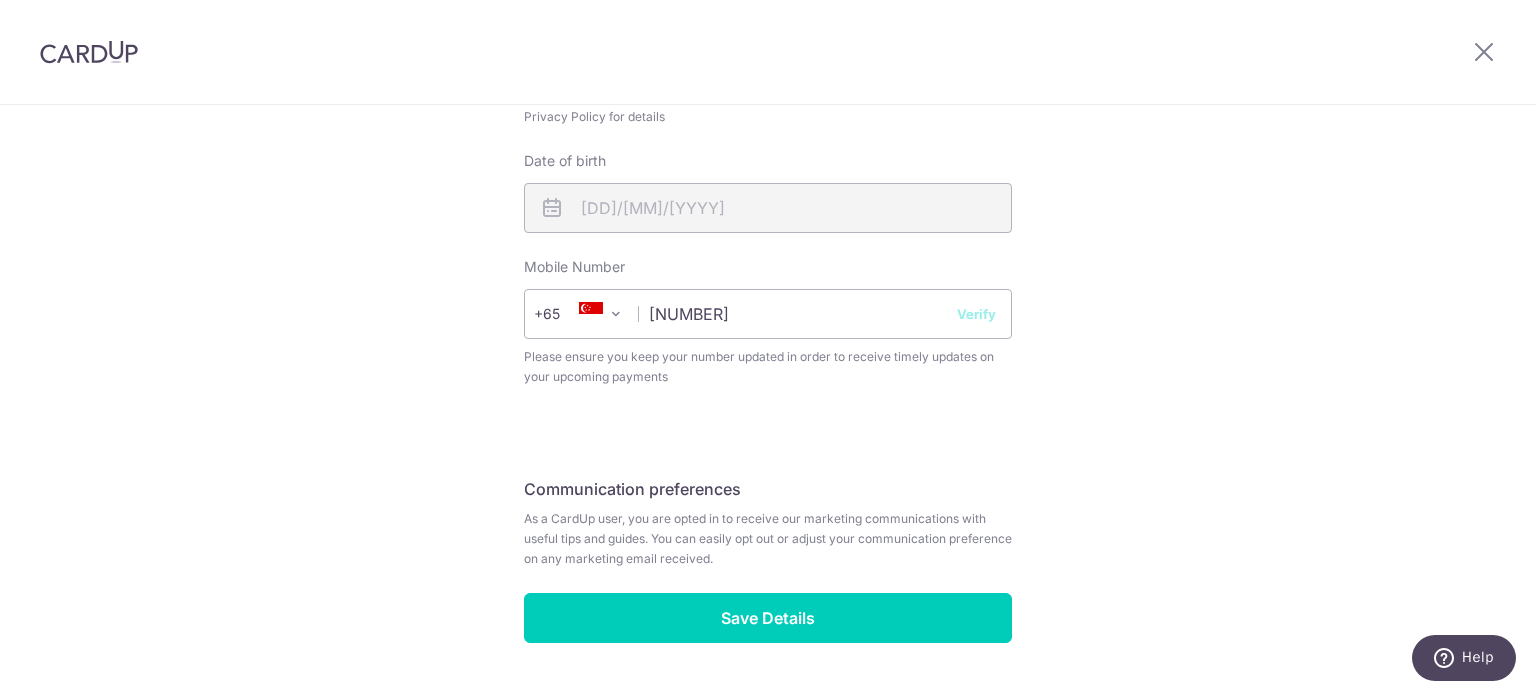 click on "Verify" at bounding box center [976, 314] 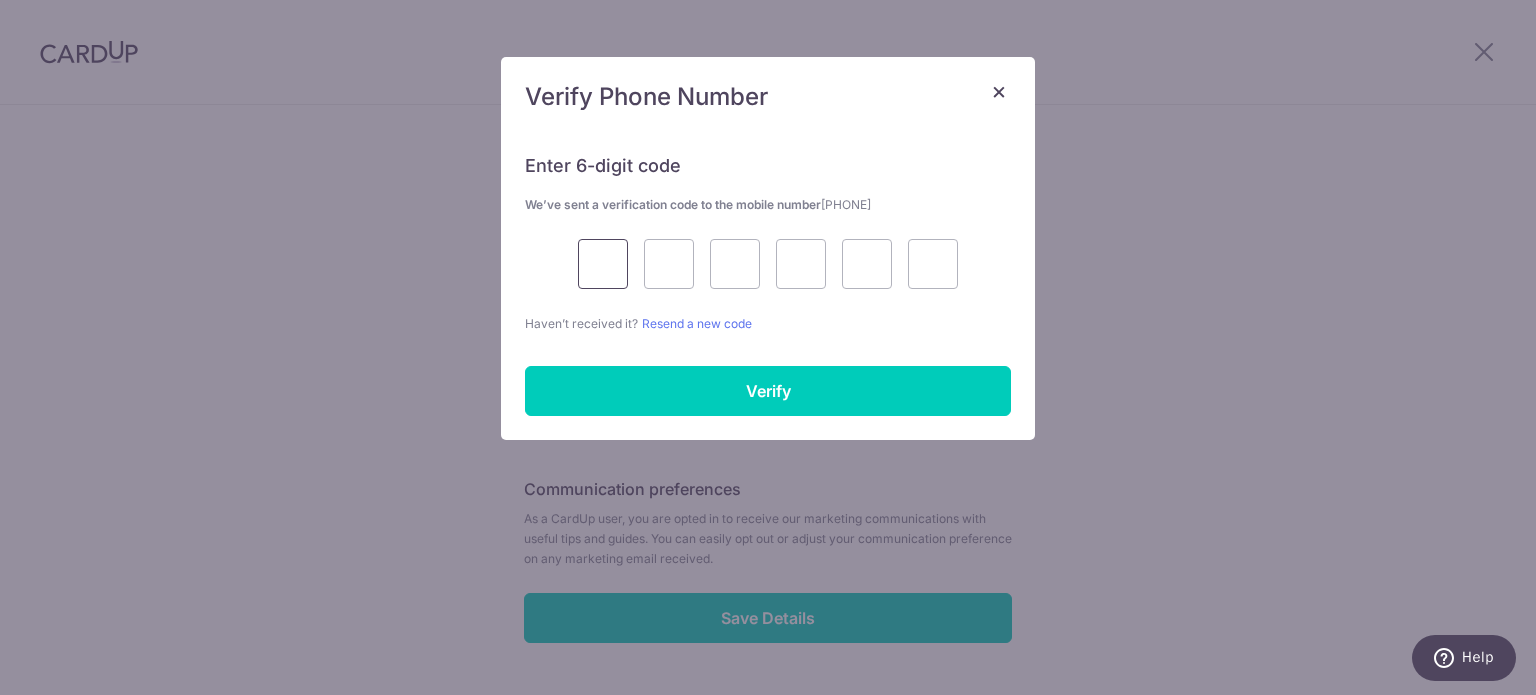 click at bounding box center (603, 264) 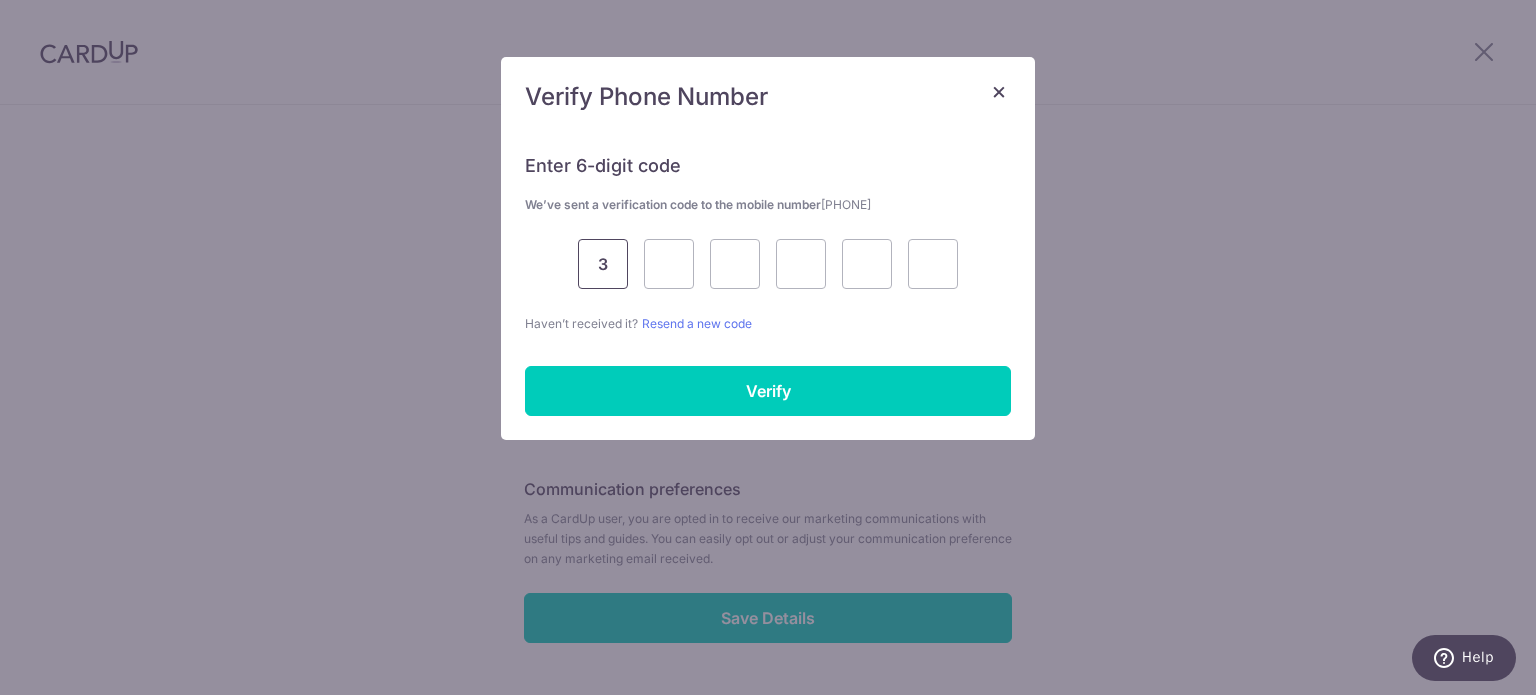 type on "3" 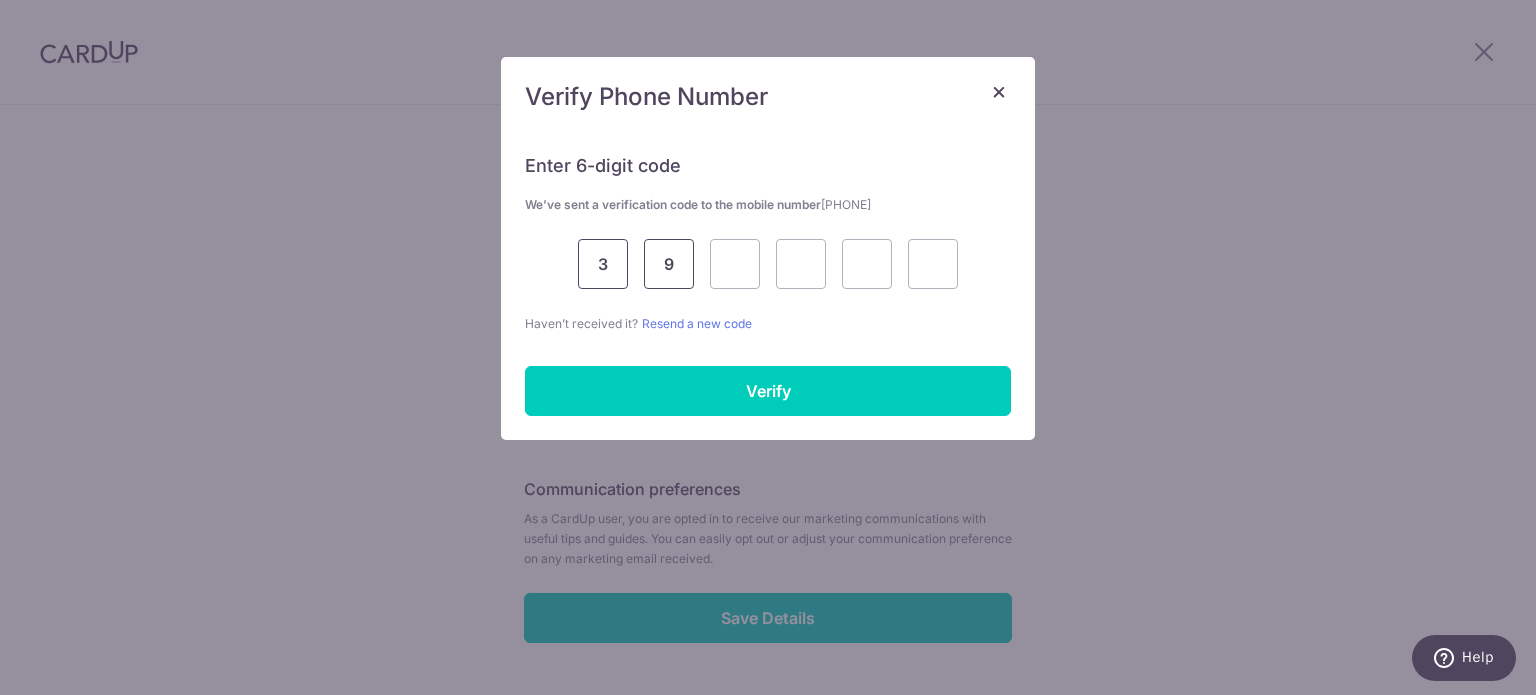 type on "9" 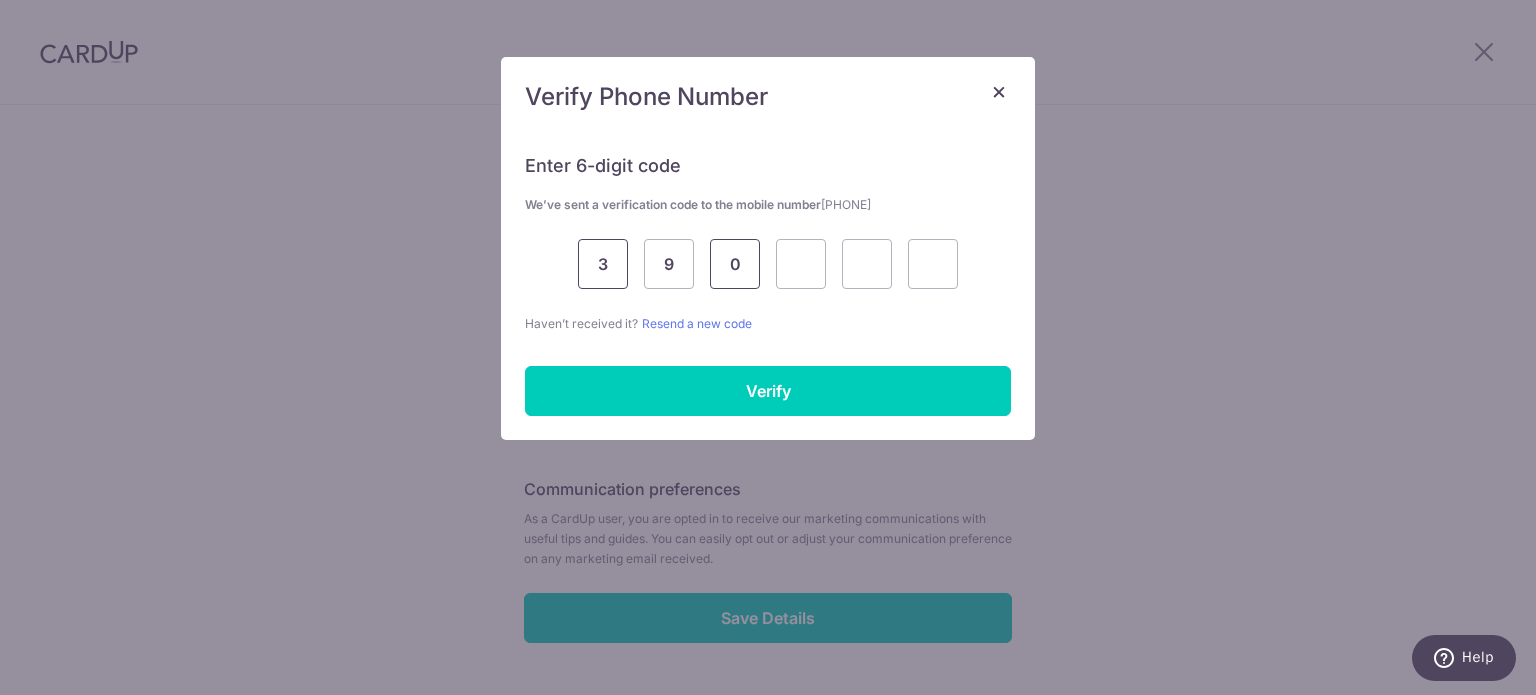 type on "0" 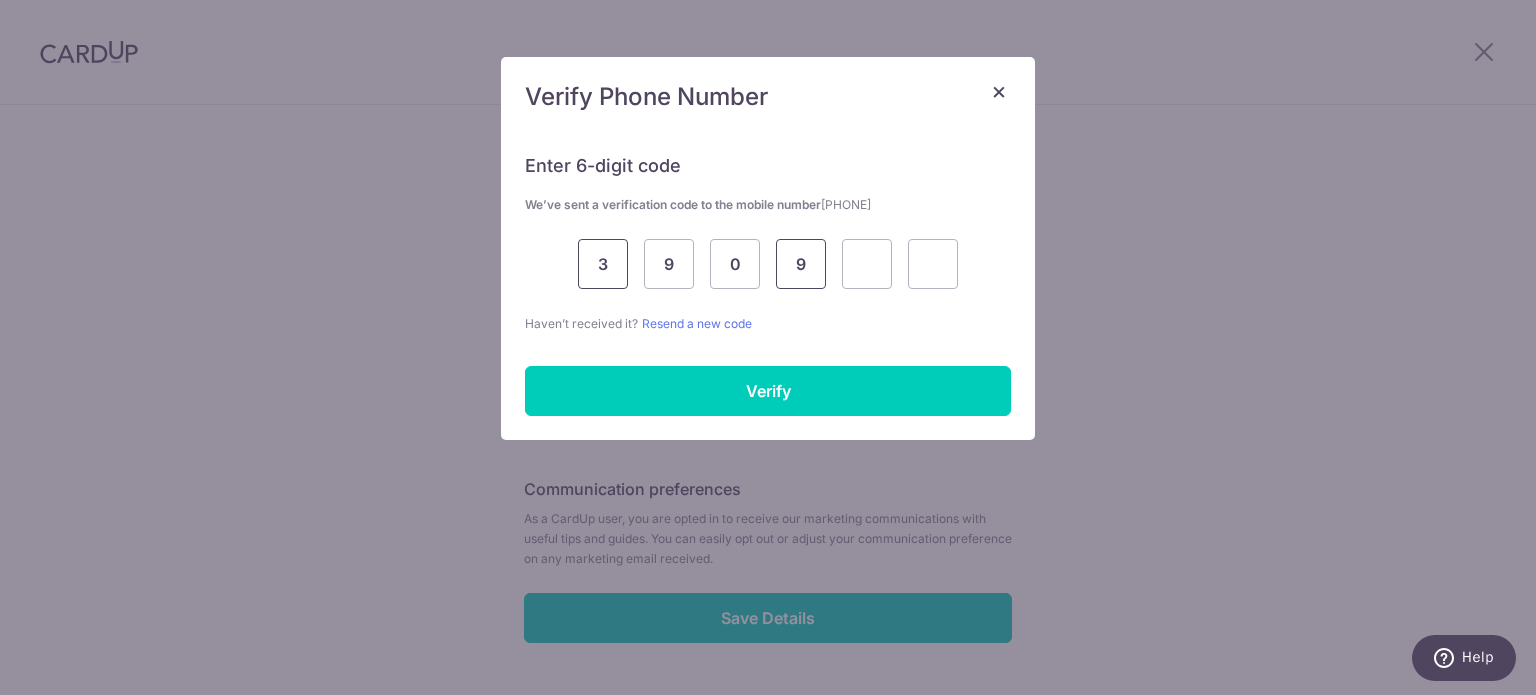 type on "9" 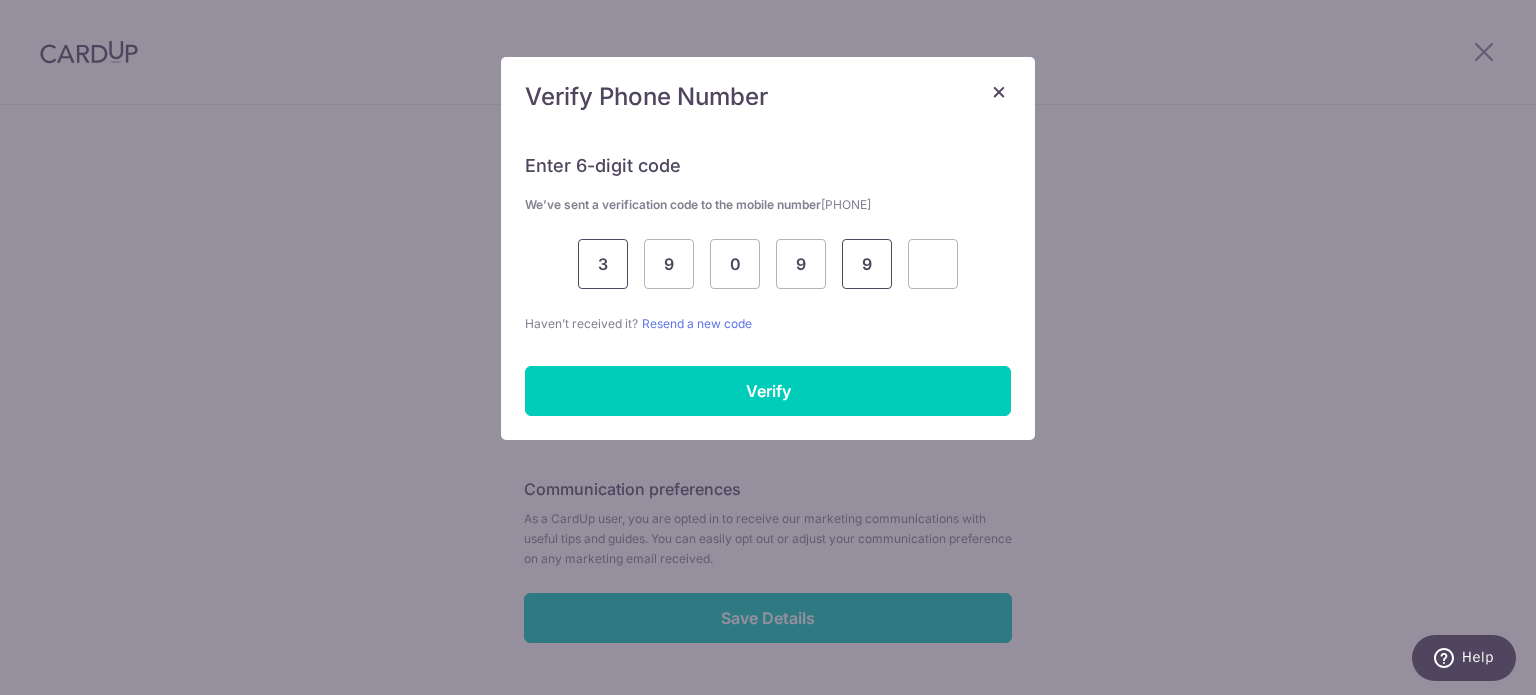 type on "9" 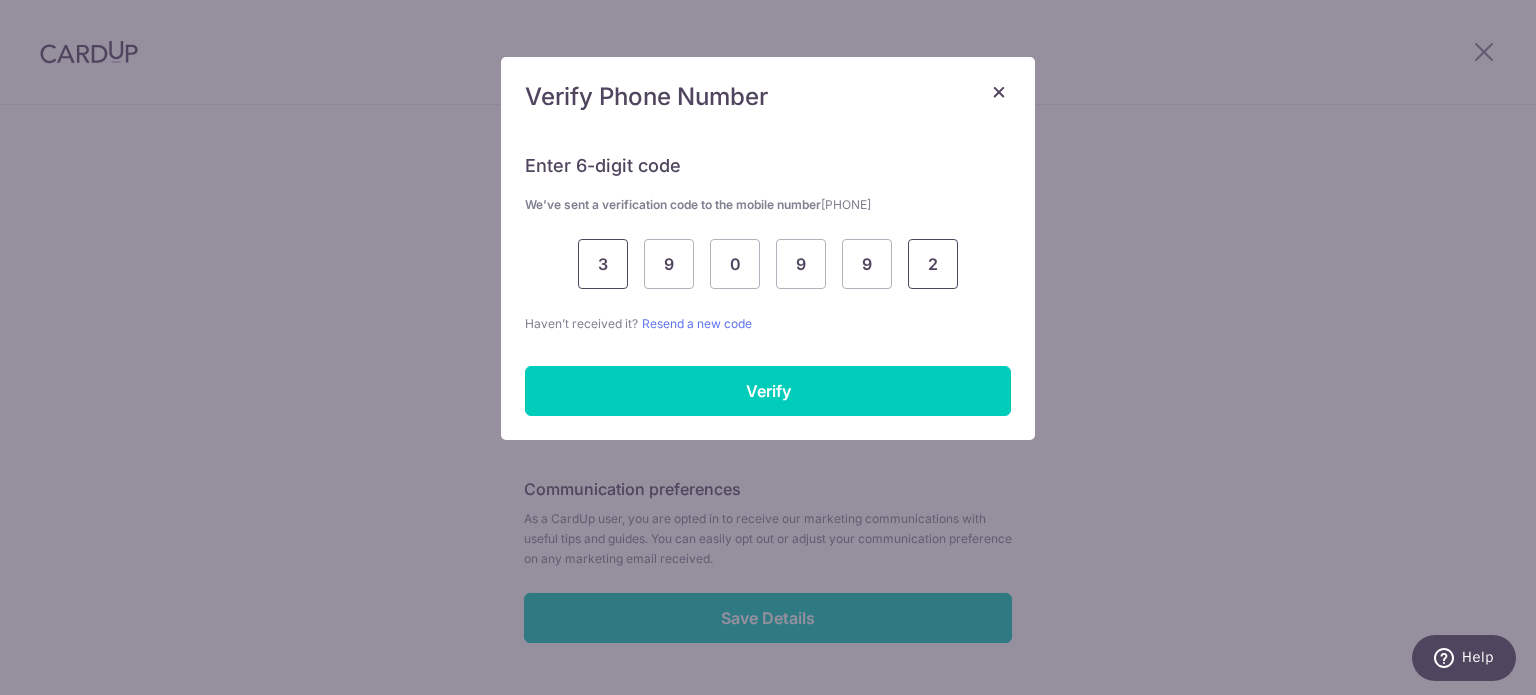 type on "2" 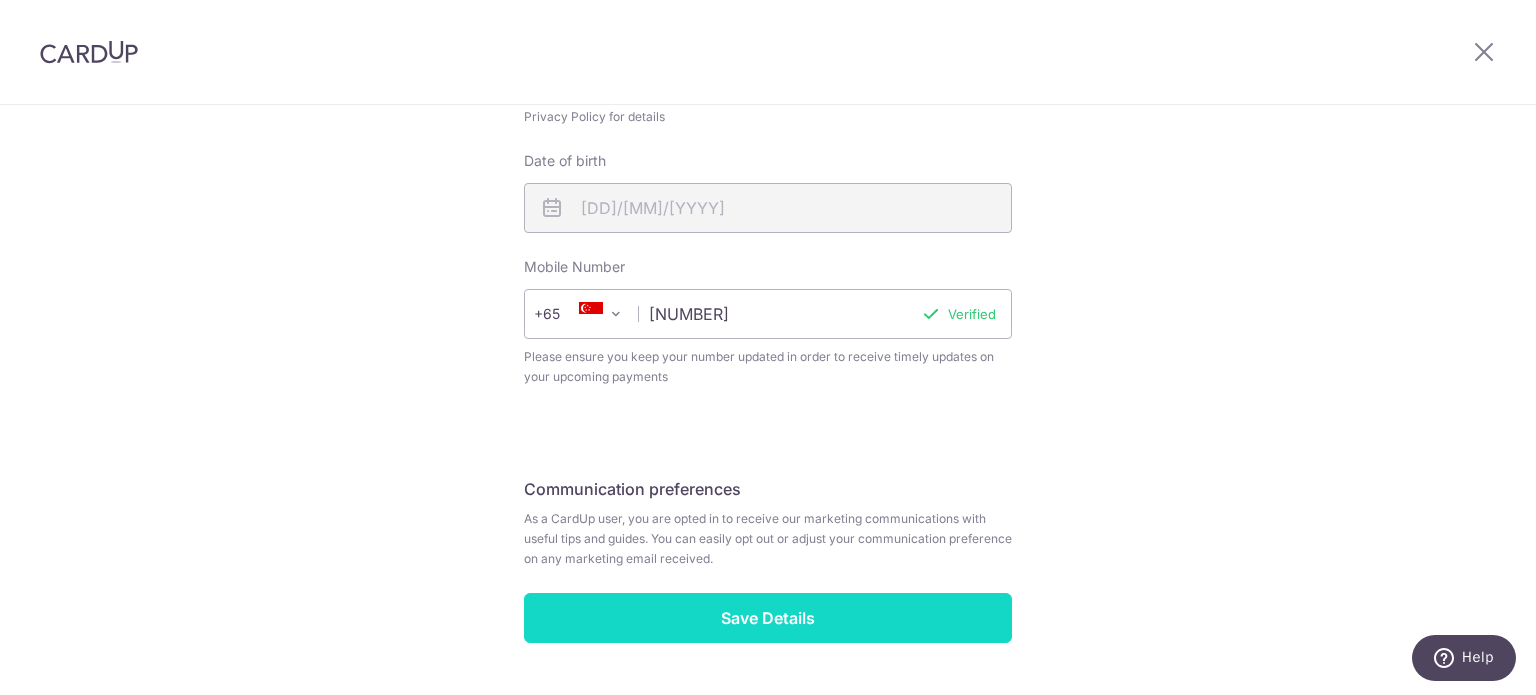 click on "Save Details" at bounding box center (768, 618) 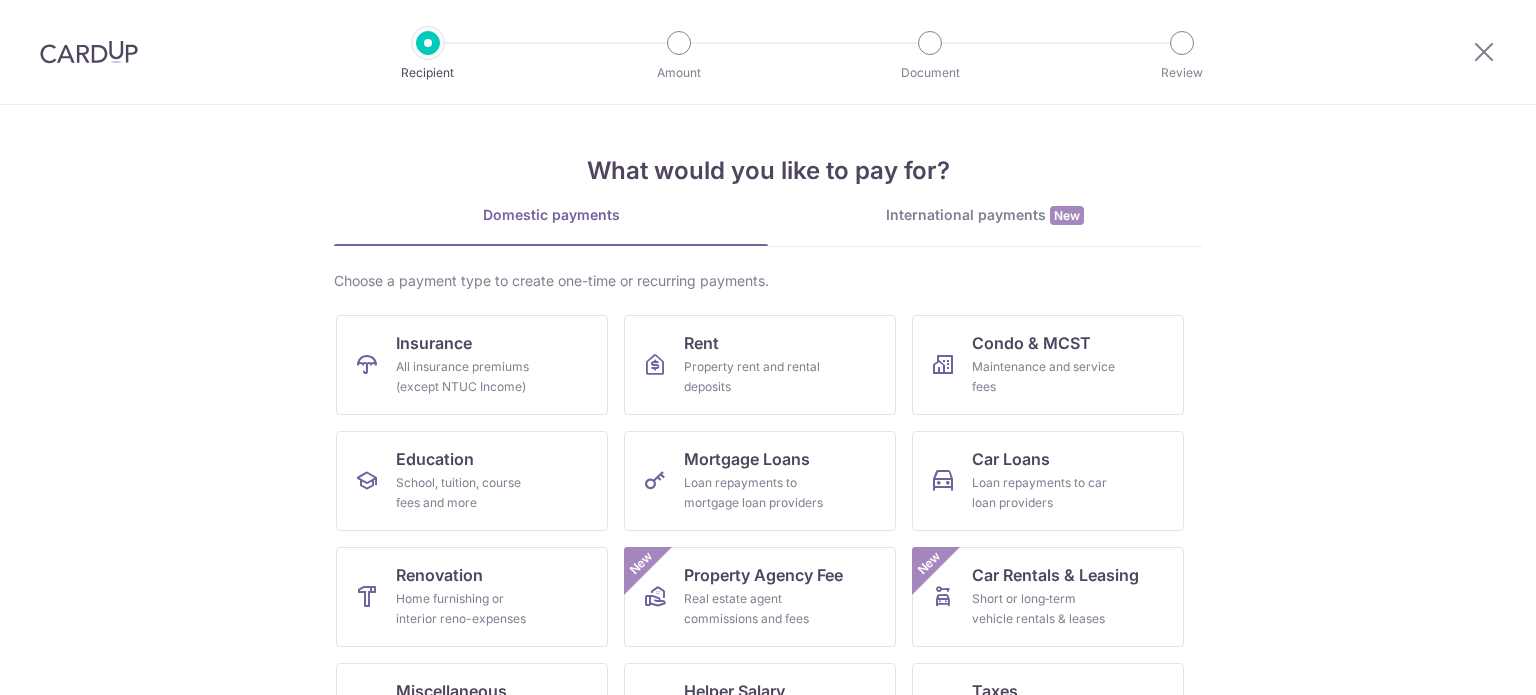 scroll, scrollTop: 0, scrollLeft: 0, axis: both 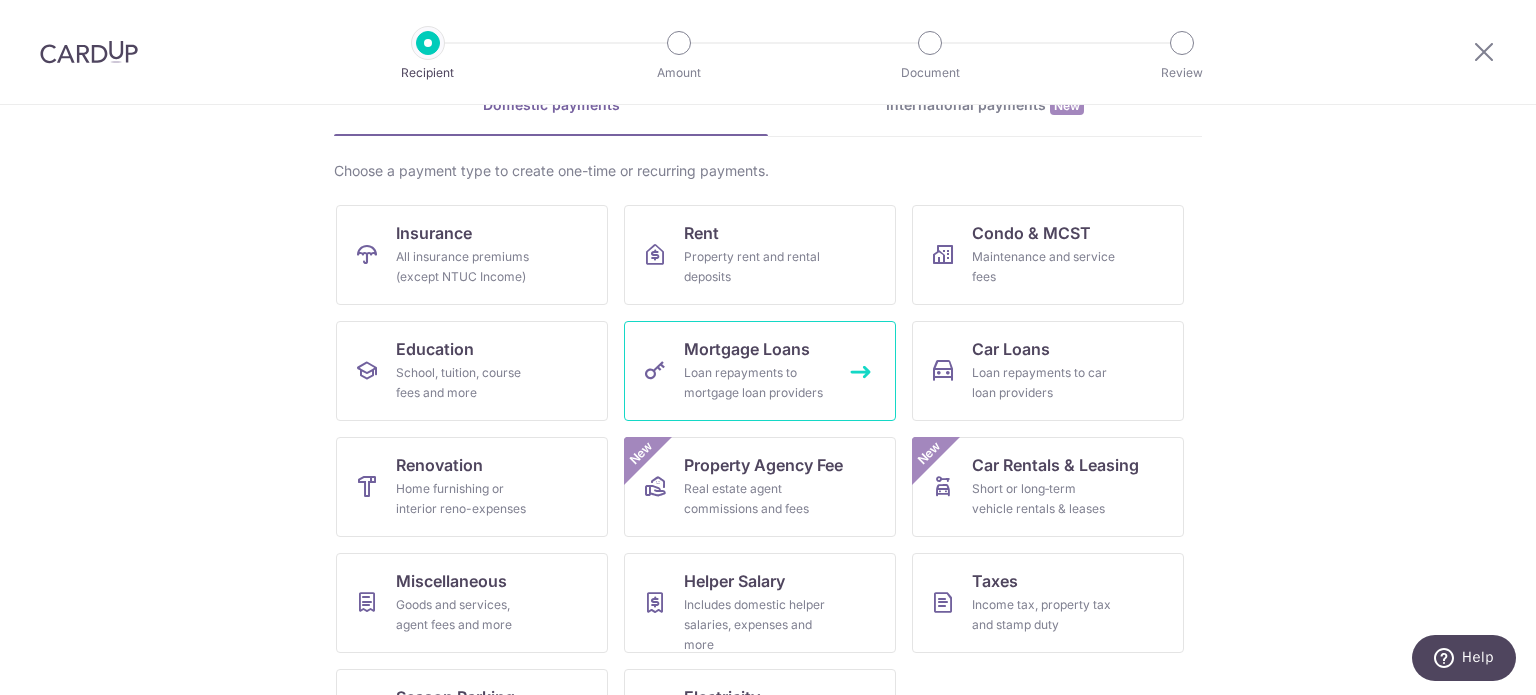 click on "Mortgage Loans" at bounding box center [747, 349] 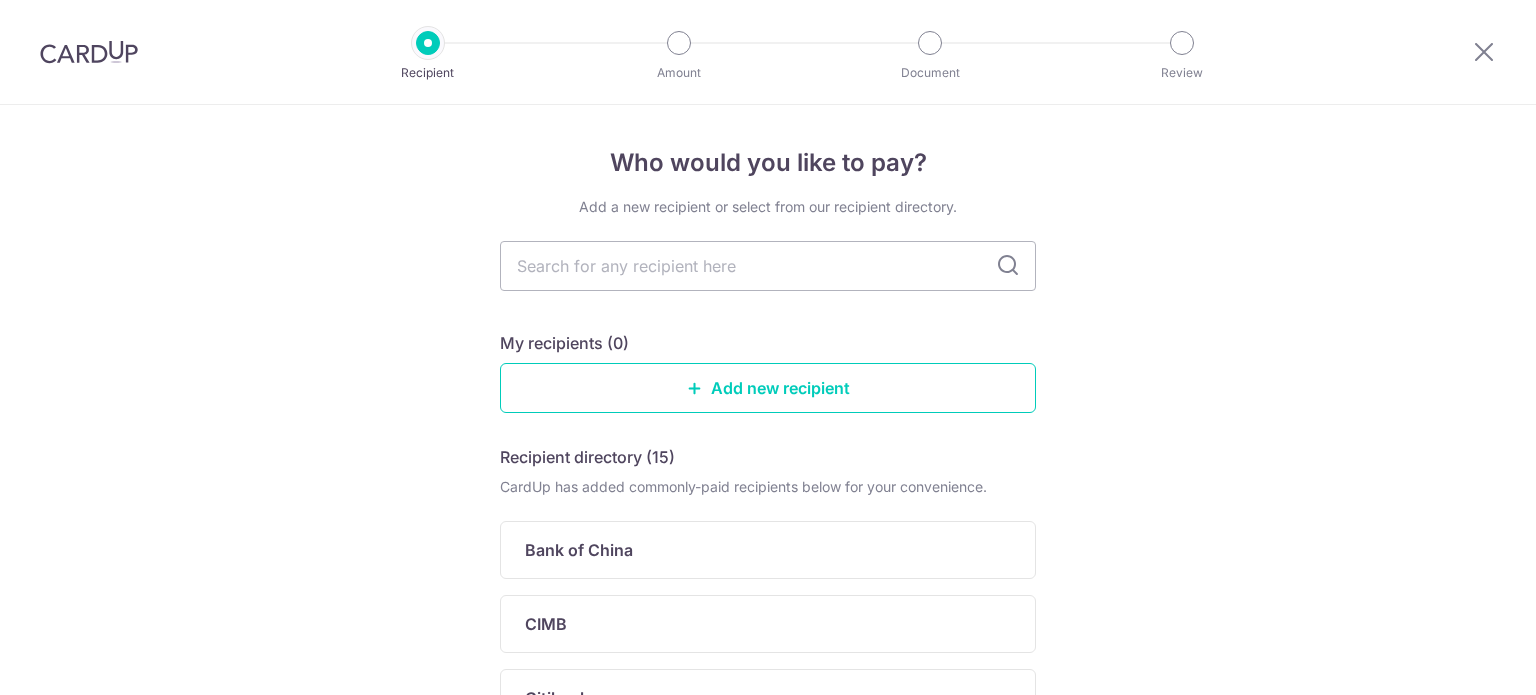scroll, scrollTop: 0, scrollLeft: 0, axis: both 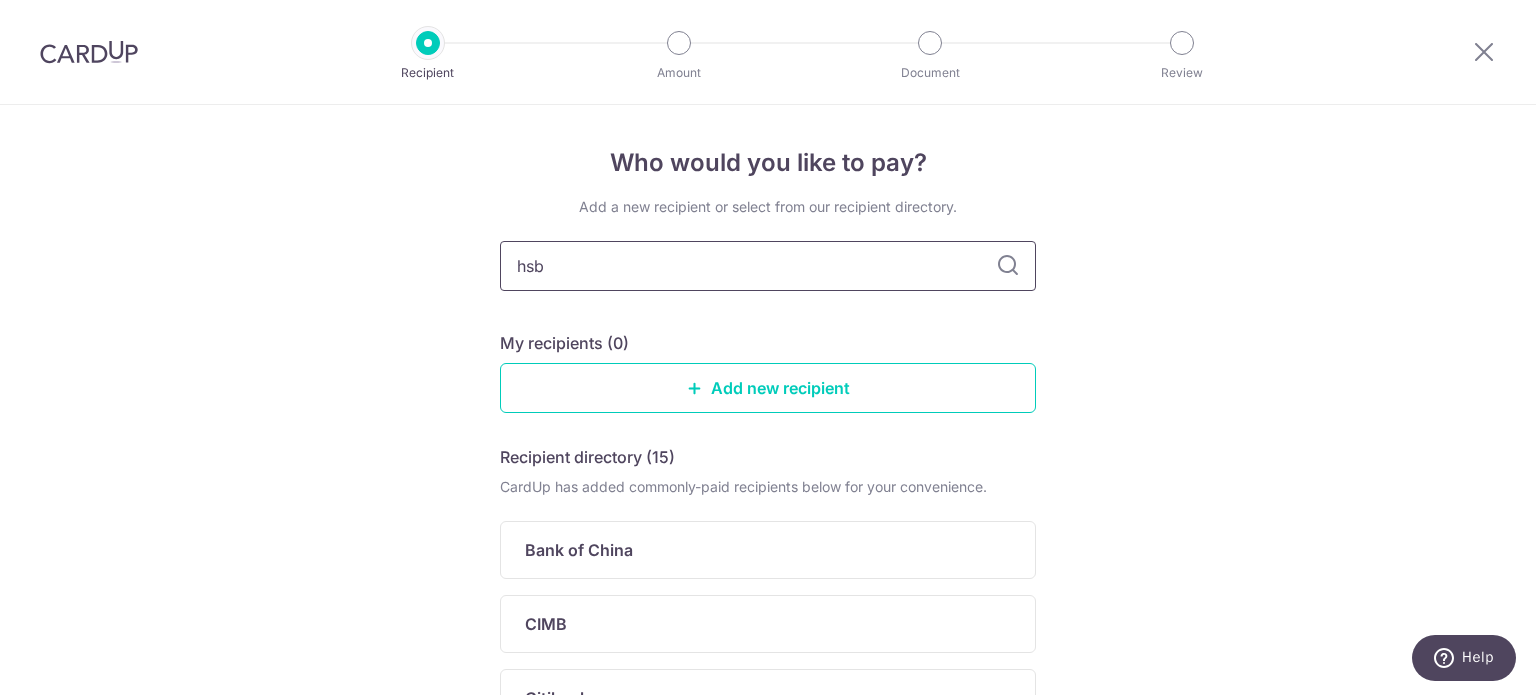 type on "hsbc" 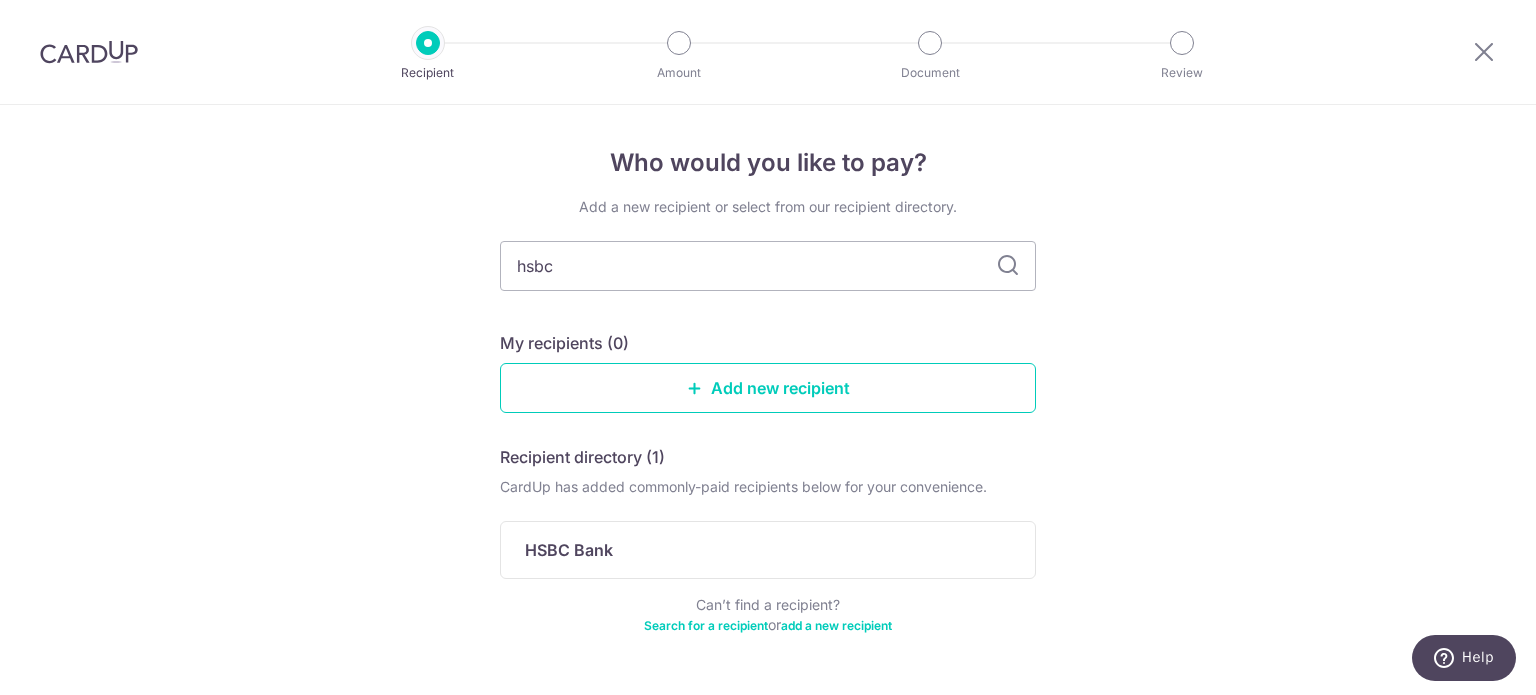 scroll, scrollTop: 56, scrollLeft: 0, axis: vertical 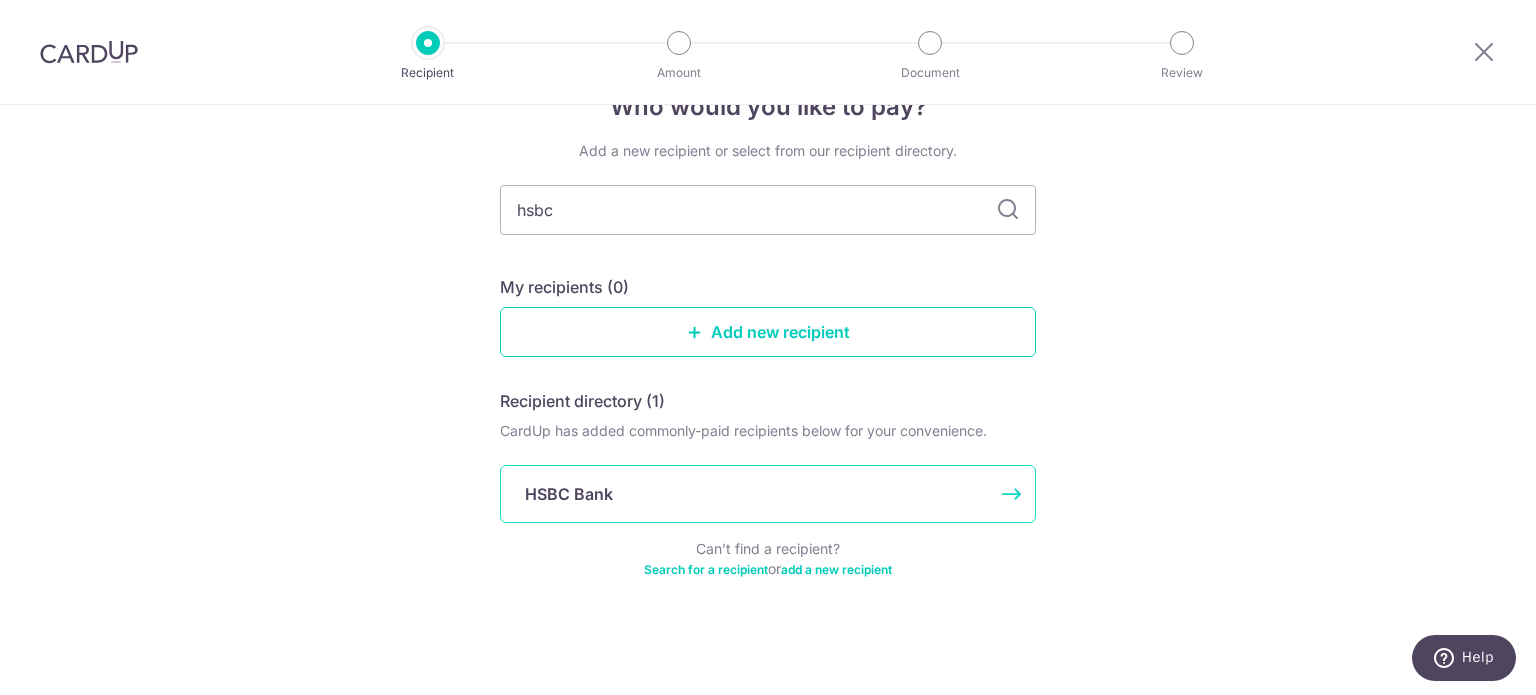 click on "HSBC Bank" at bounding box center (768, 494) 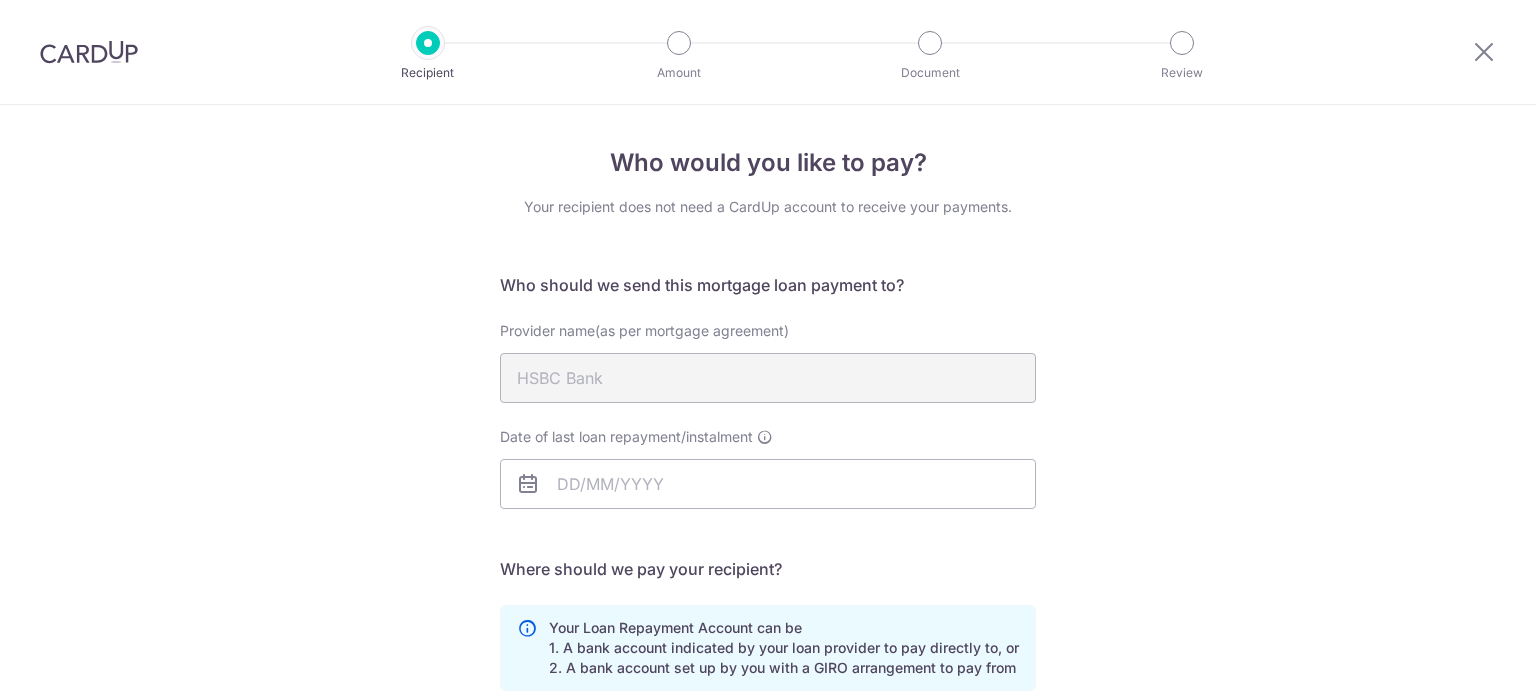 scroll, scrollTop: 0, scrollLeft: 0, axis: both 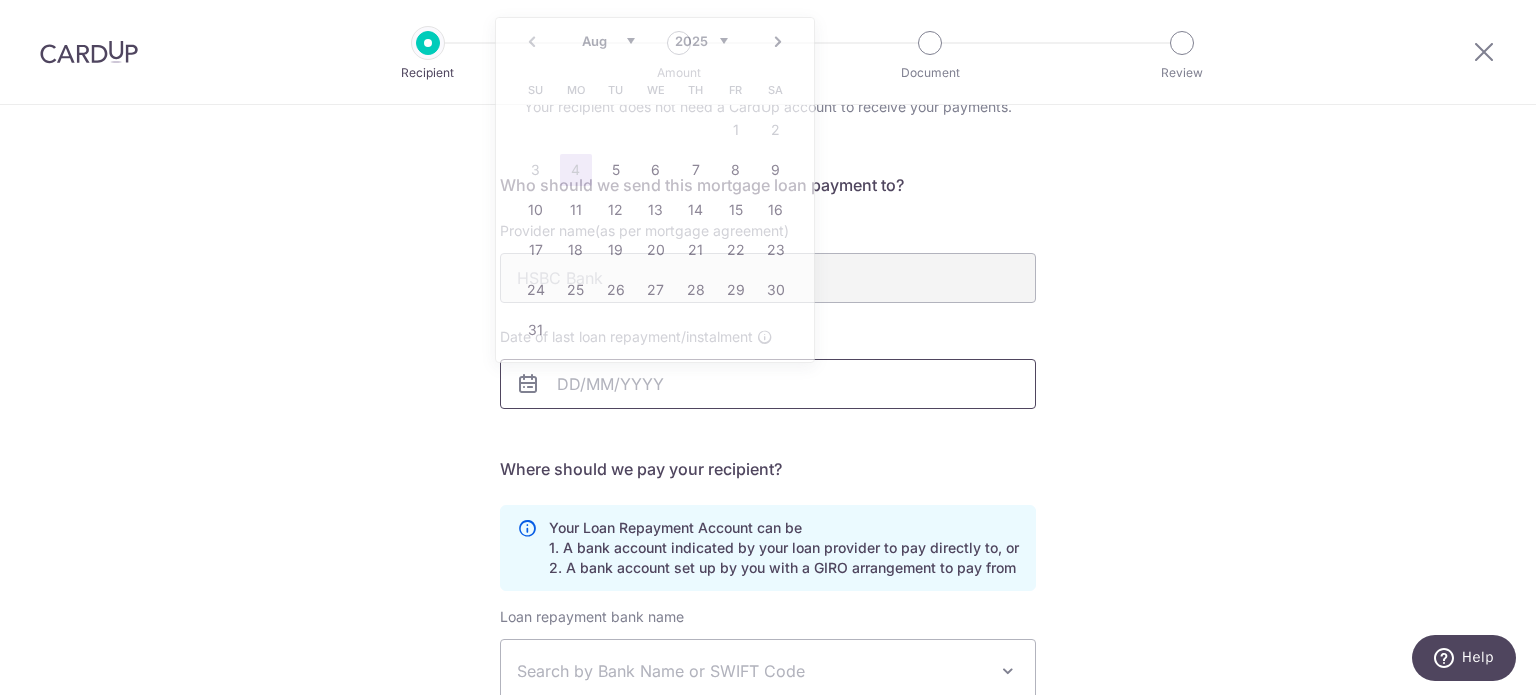 click on "Date of last loan repayment/instalment" at bounding box center [768, 384] 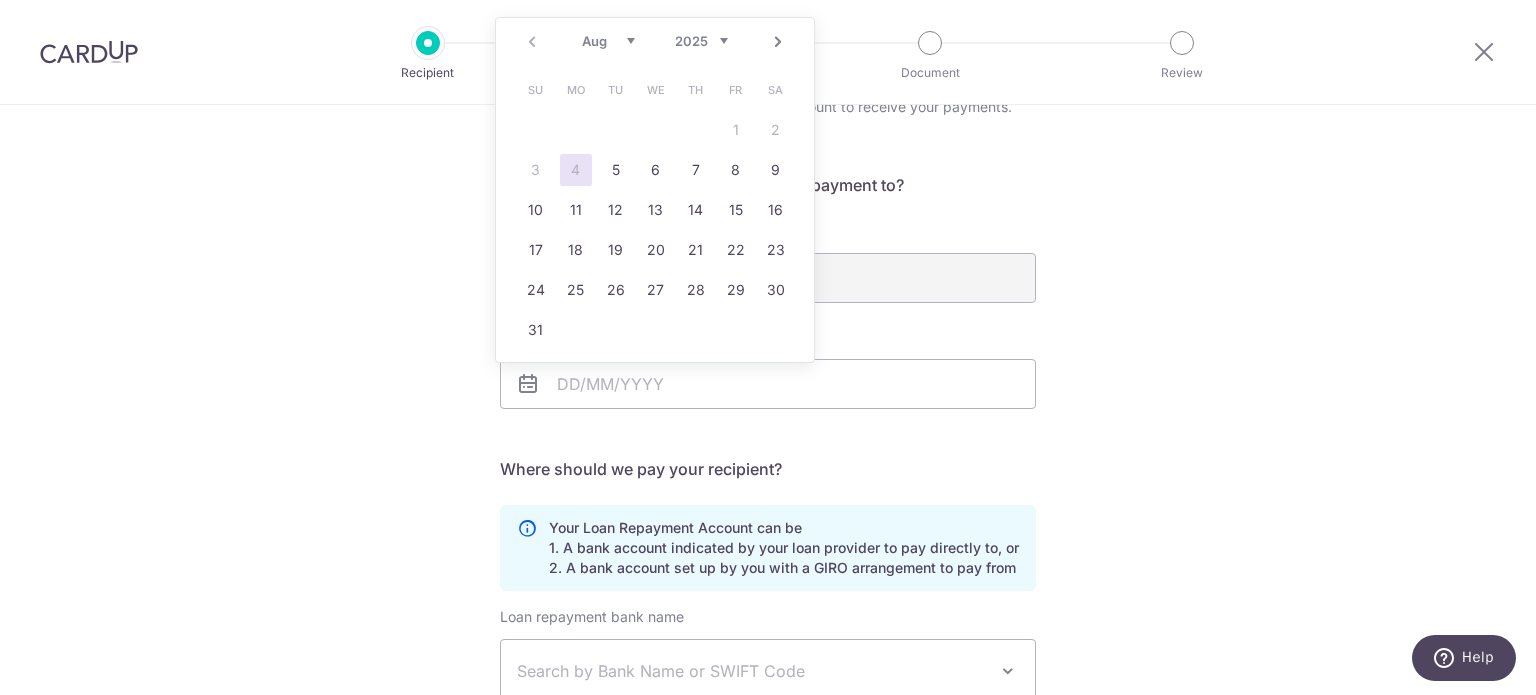 click on "Su Mo Tu We Th Fr Sa           1 2 3 4 5 6 7 8 9 10 11 12 13 14 15 16 17 18 19 20 21 22 23 24 25 26 27 28 29 30 31" at bounding box center (656, 210) 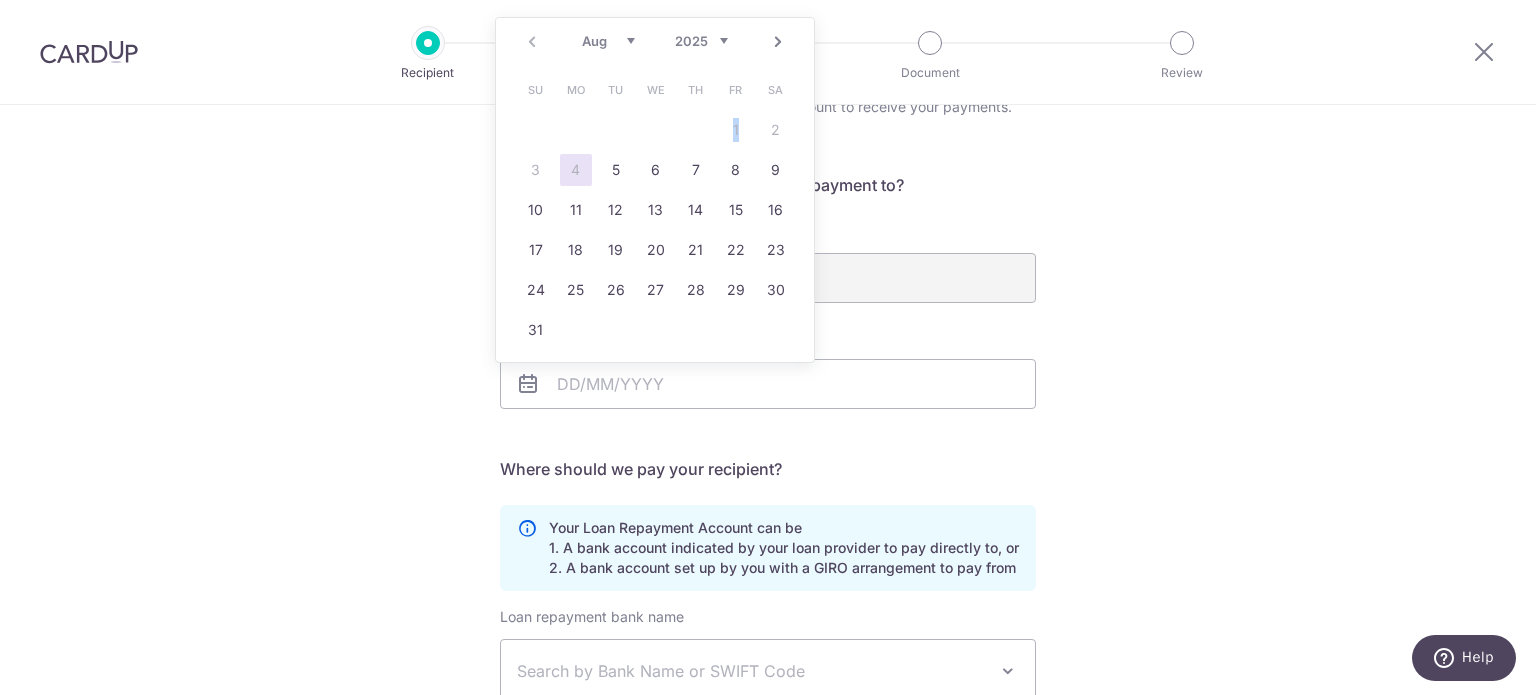 click on "Su Mo Tu We Th Fr Sa           1 2 3 4 5 6 7 8 9 10 11 12 13 14 15 16 17 18 19 20 21 22 23 24 25 26 27 28 29 30 31" at bounding box center (656, 210) 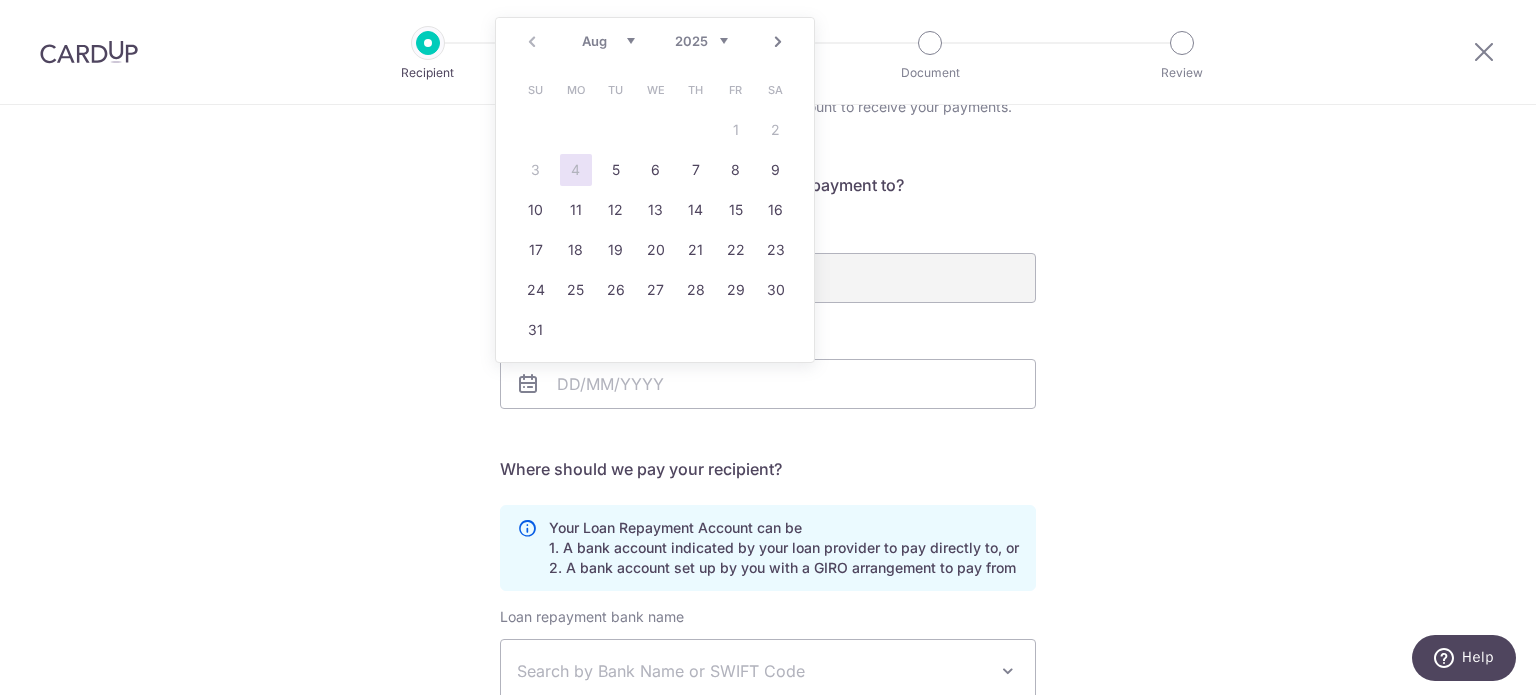 click on "Who would you like to pay?
Your recipient does not need a CardUp account to receive your payments.
Who should we send this mortgage loan payment to?
Provider name(as per mortgage agreement)
HSBC Bank
Date of last loan repayment/instalment
Translation missing: en.no key
URL
Telephone" at bounding box center [768, 501] 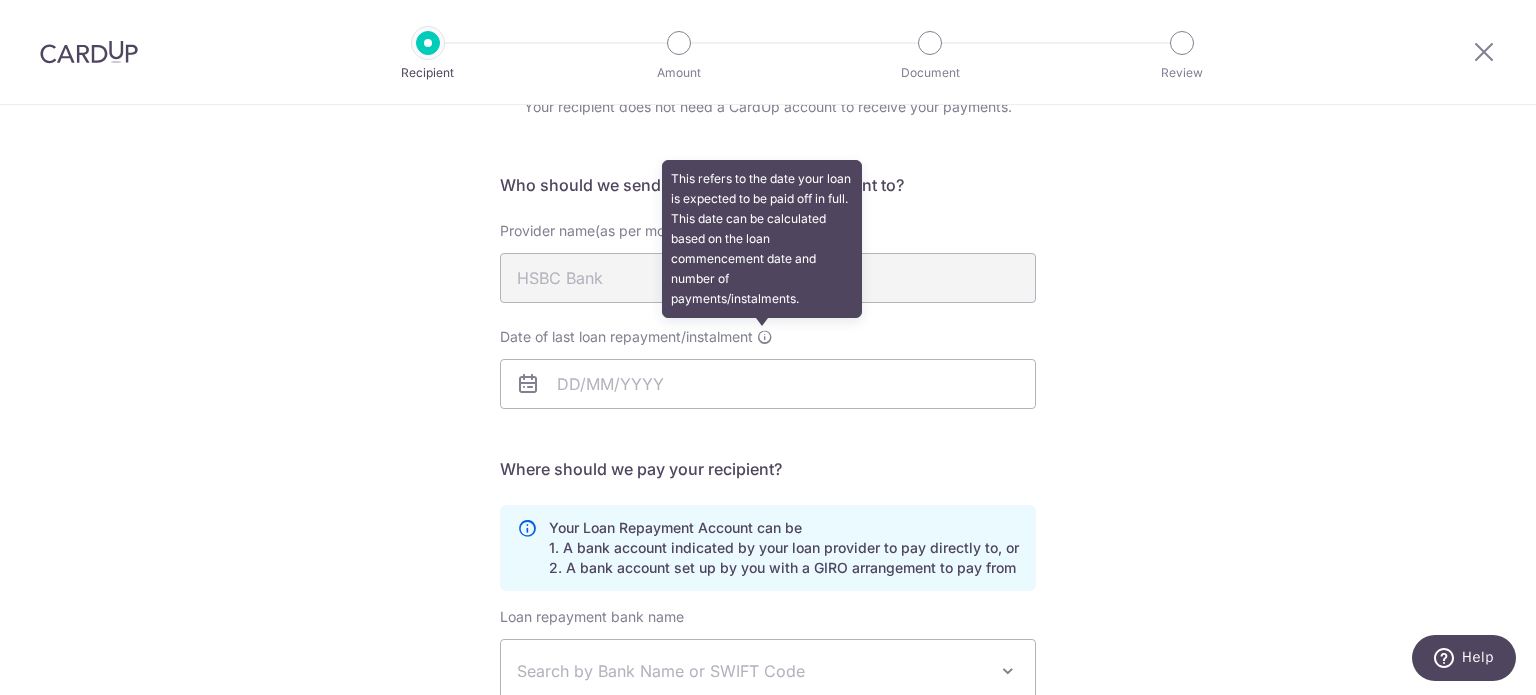 click at bounding box center (765, 337) 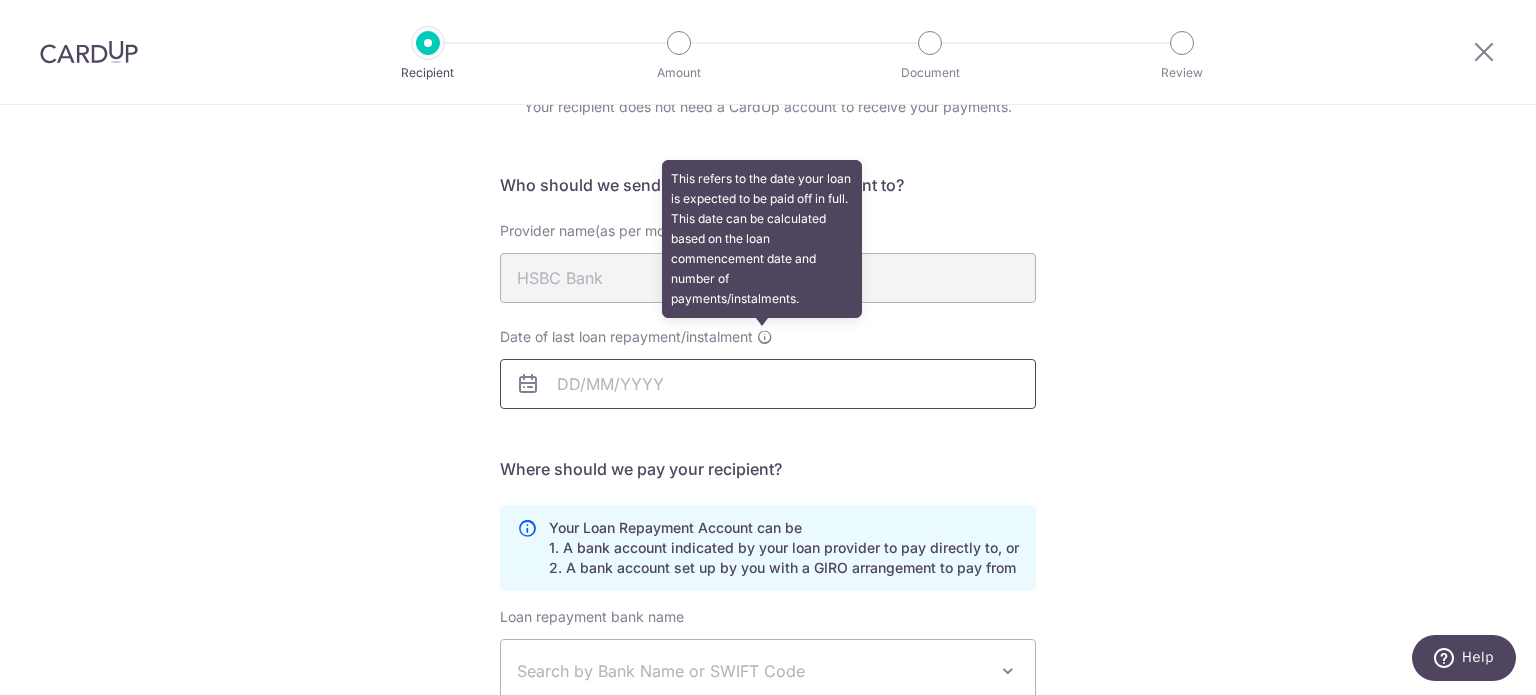 click on "Date of last loan repayment/instalment
This refers to the date your loan is expected to be paid off in full. This date can be calculated based on the loan commencement date and number of payments/instalments." at bounding box center (768, 384) 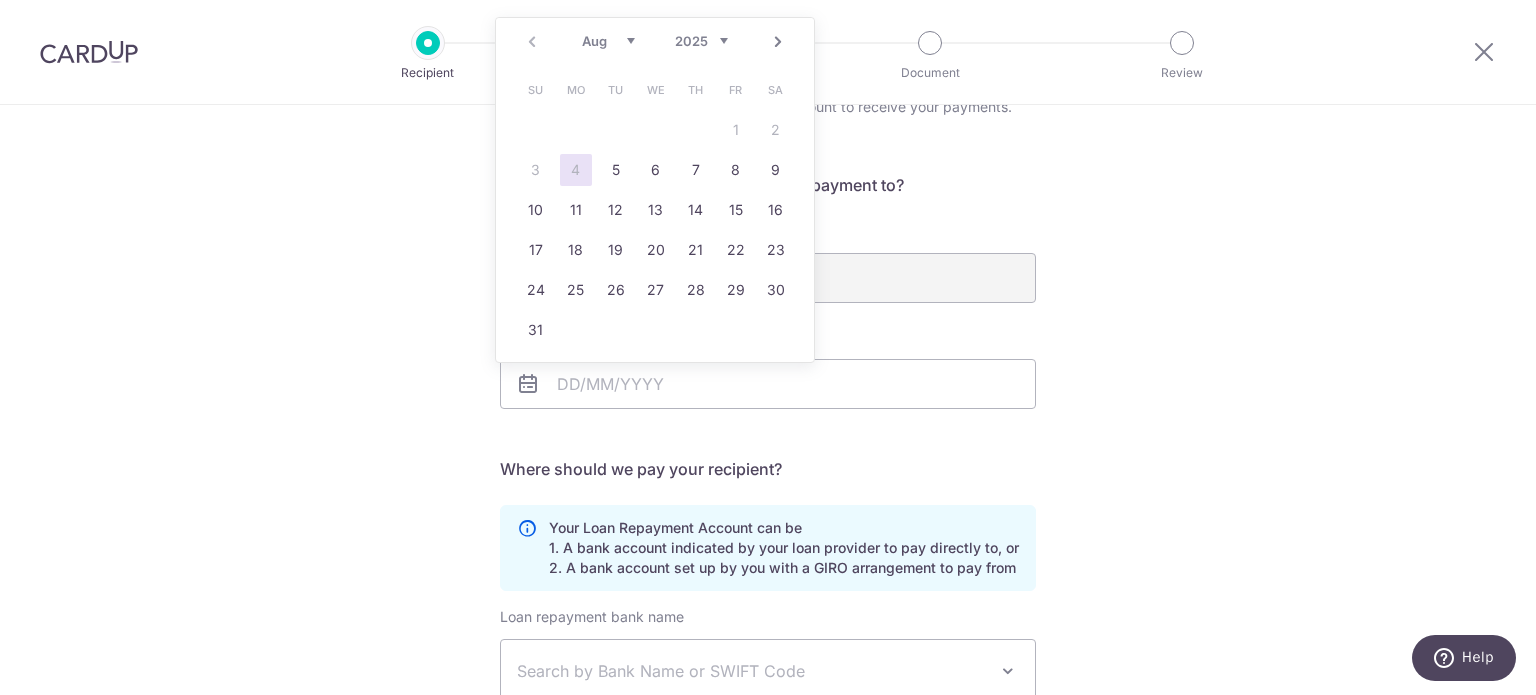 click on "Su Mo Tu We Th Fr Sa           1 2 3 4 5 6 7 8 9 10 11 12 13 14 15 16 17 18 19 20 21 22 23 24 25 26 27 28 29 30 31" at bounding box center [656, 210] 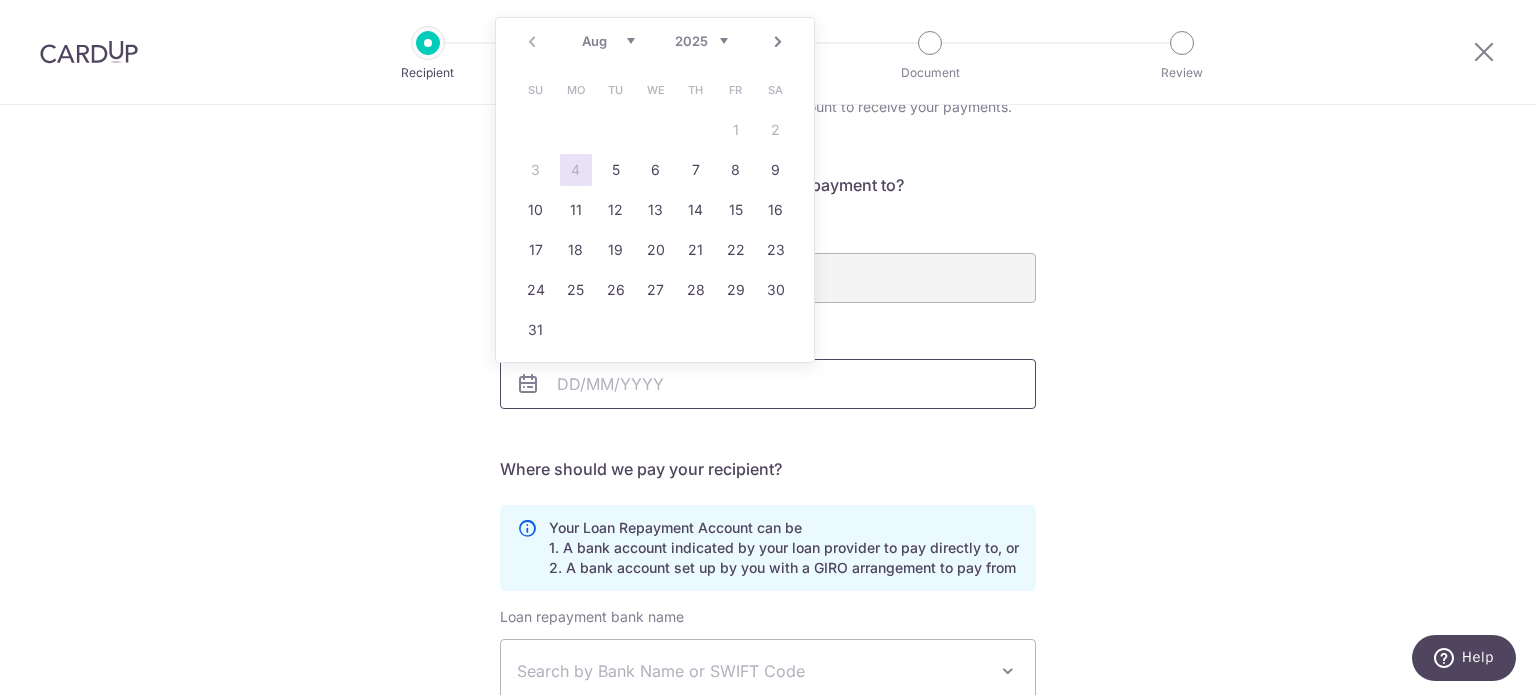 click on "Date of last loan repayment/instalment" at bounding box center [768, 384] 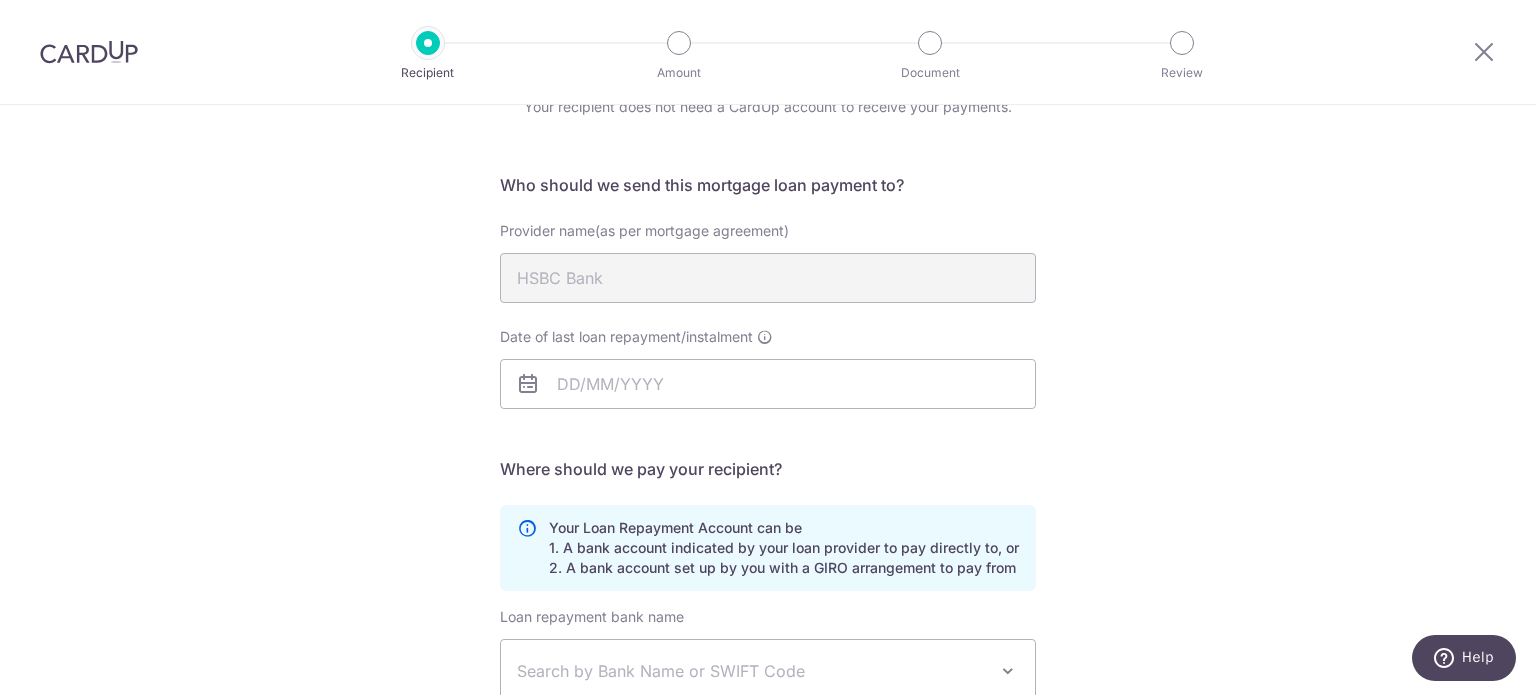 click on "Who would you like to pay?
Your recipient does not need a CardUp account to receive your payments.
Who should we send this mortgage loan payment to?
Provider name(as per mortgage agreement)
HSBC Bank
Date of last loan repayment/instalment
Translation missing: en.no key
URL
Telephone" at bounding box center (768, 501) 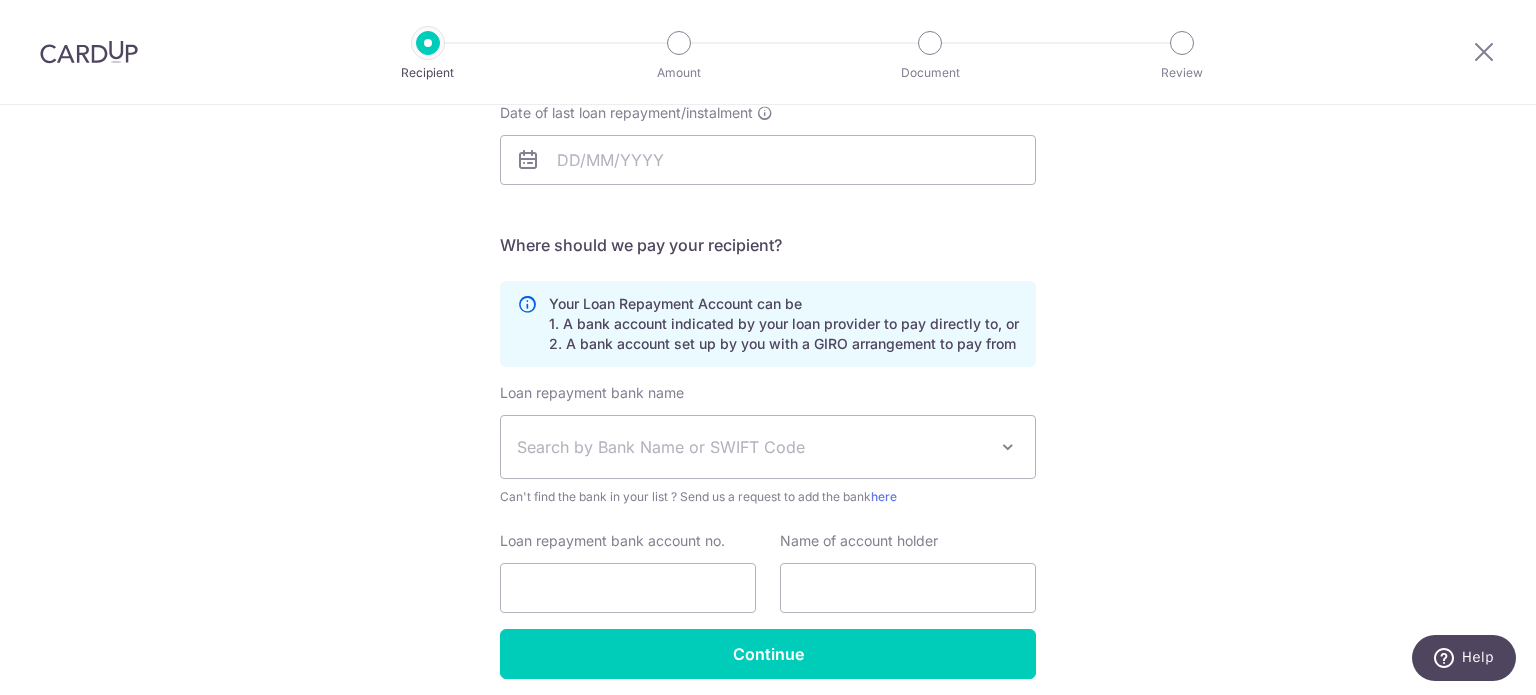 scroll, scrollTop: 324, scrollLeft: 0, axis: vertical 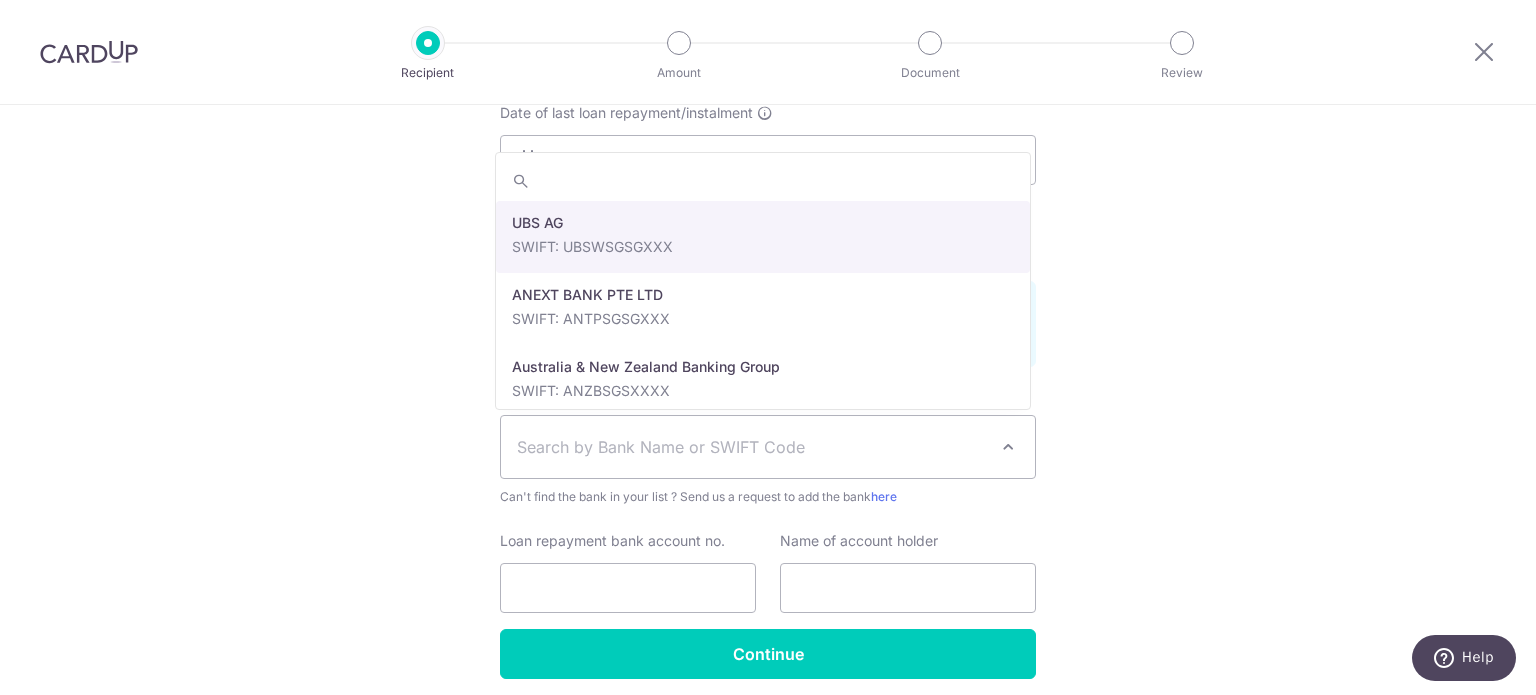 click on "Search by Bank Name or SWIFT Code" at bounding box center (752, 447) 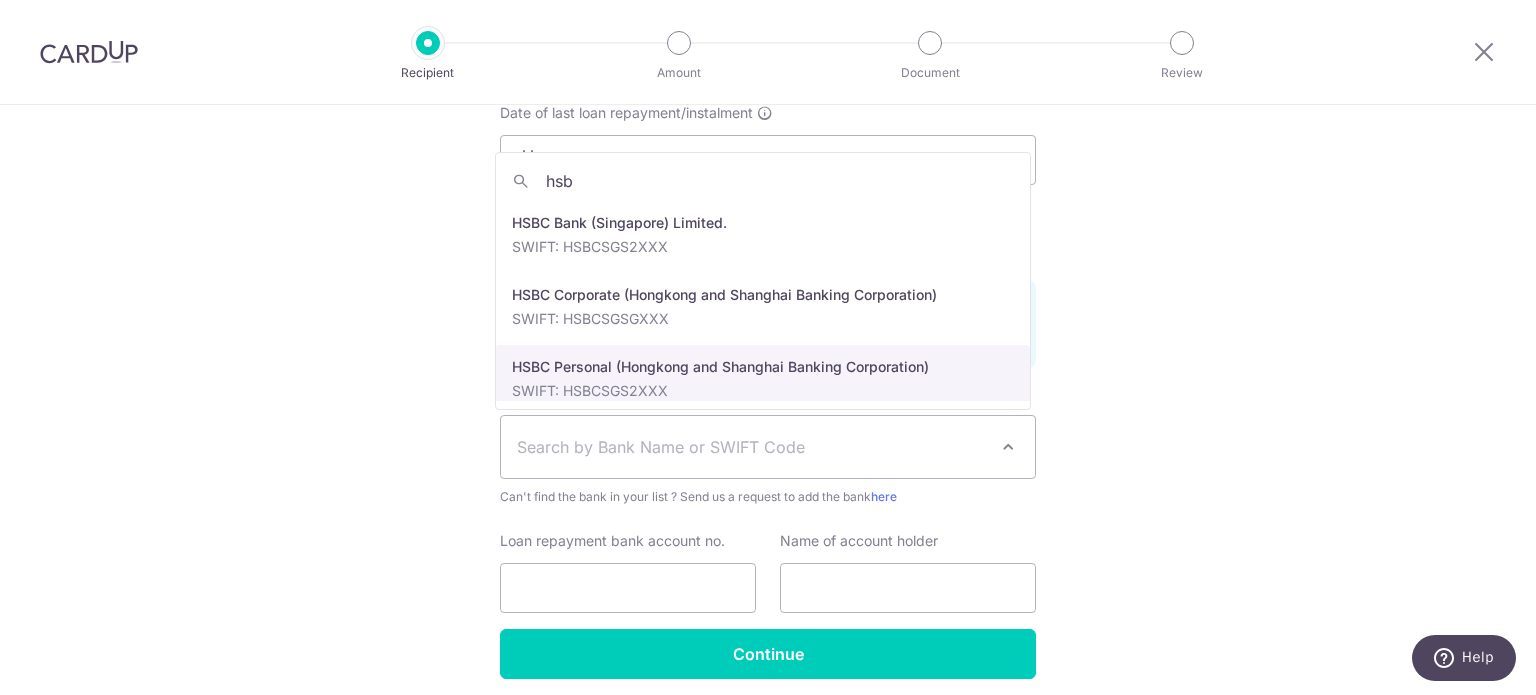 type on "hsb" 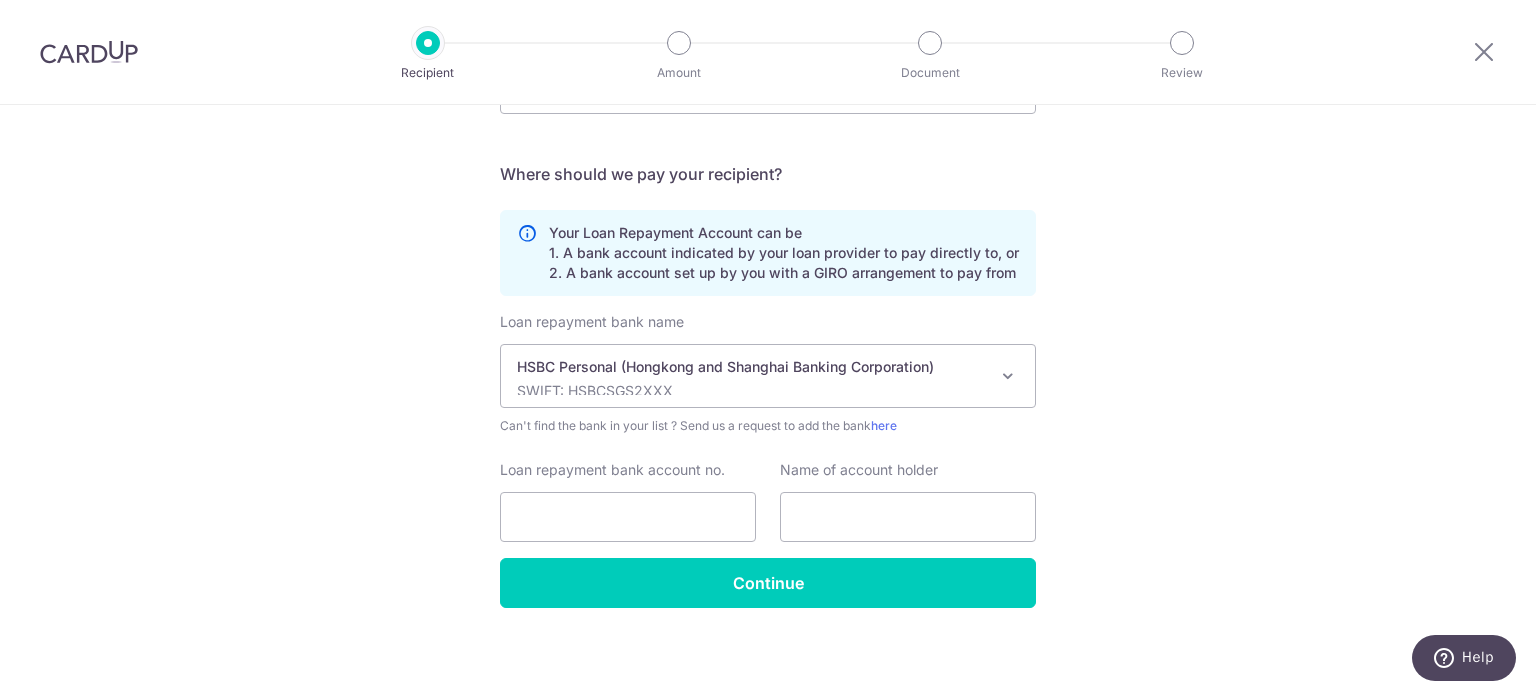 scroll, scrollTop: 396, scrollLeft: 0, axis: vertical 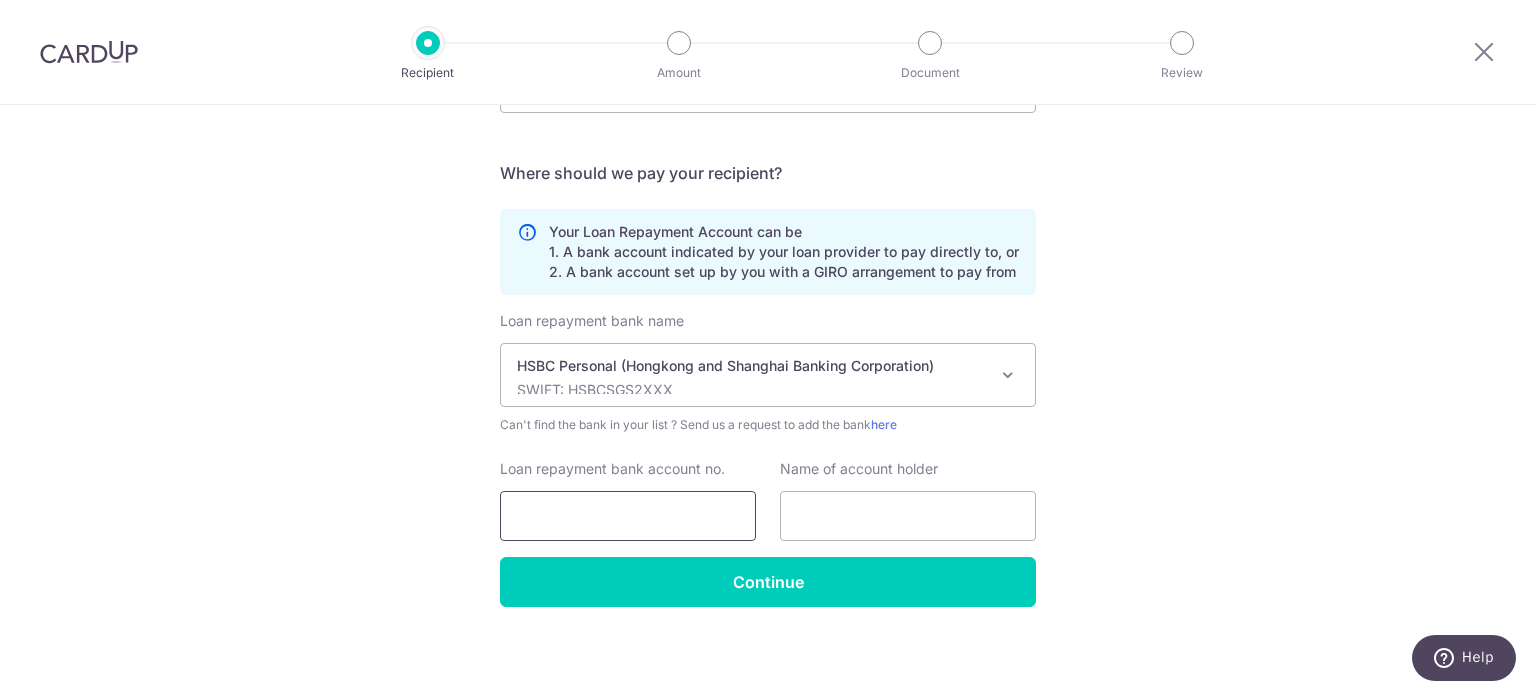 click on "Loan repayment bank account no." at bounding box center (628, 516) 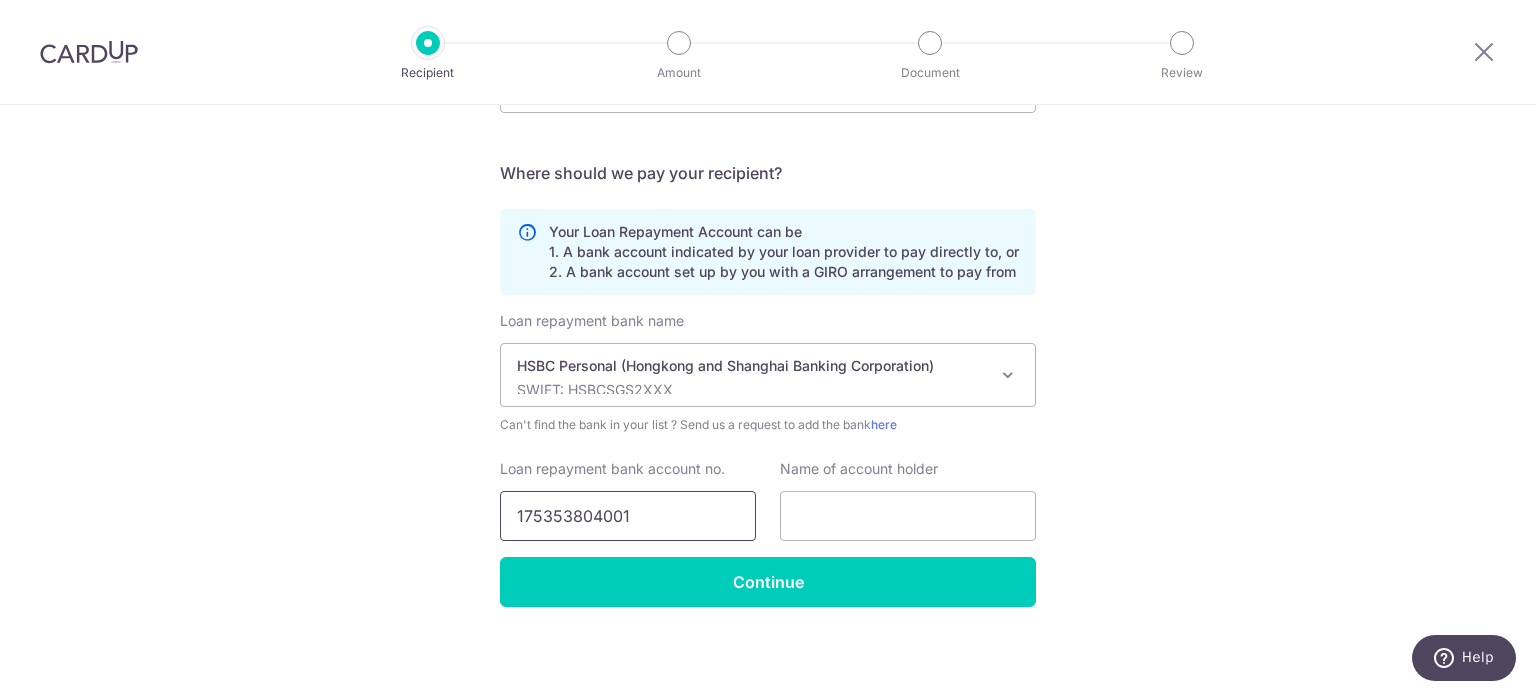 type on "175353804001" 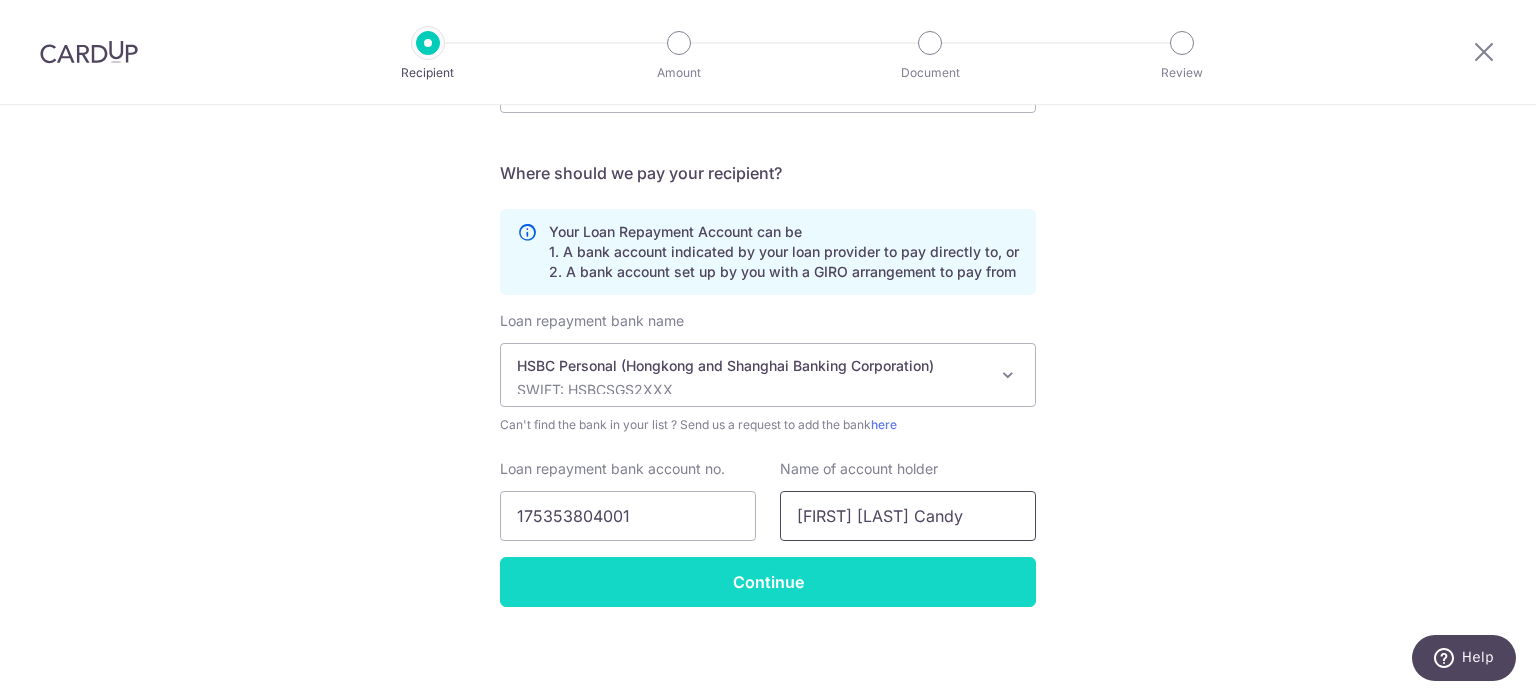 type on "Chan Hui Ping Candy" 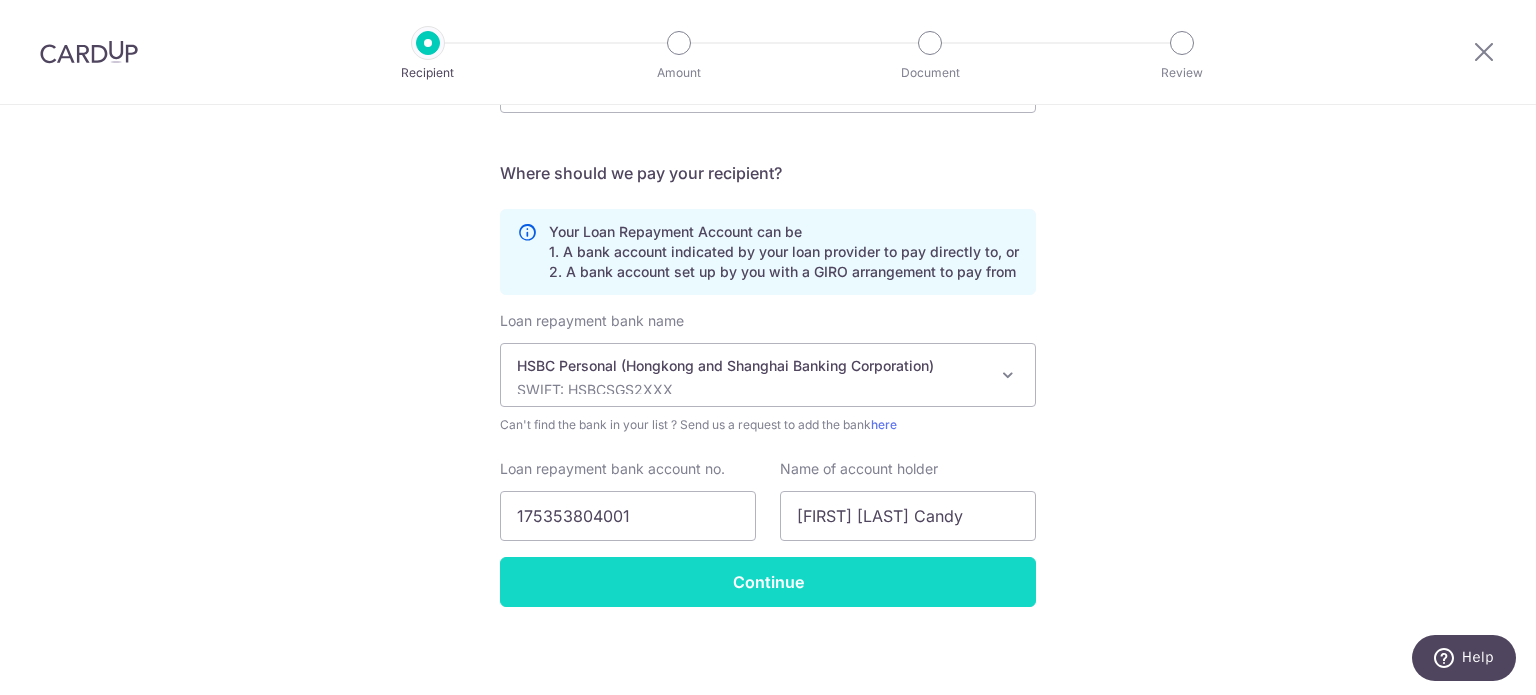 click on "Continue" at bounding box center [768, 582] 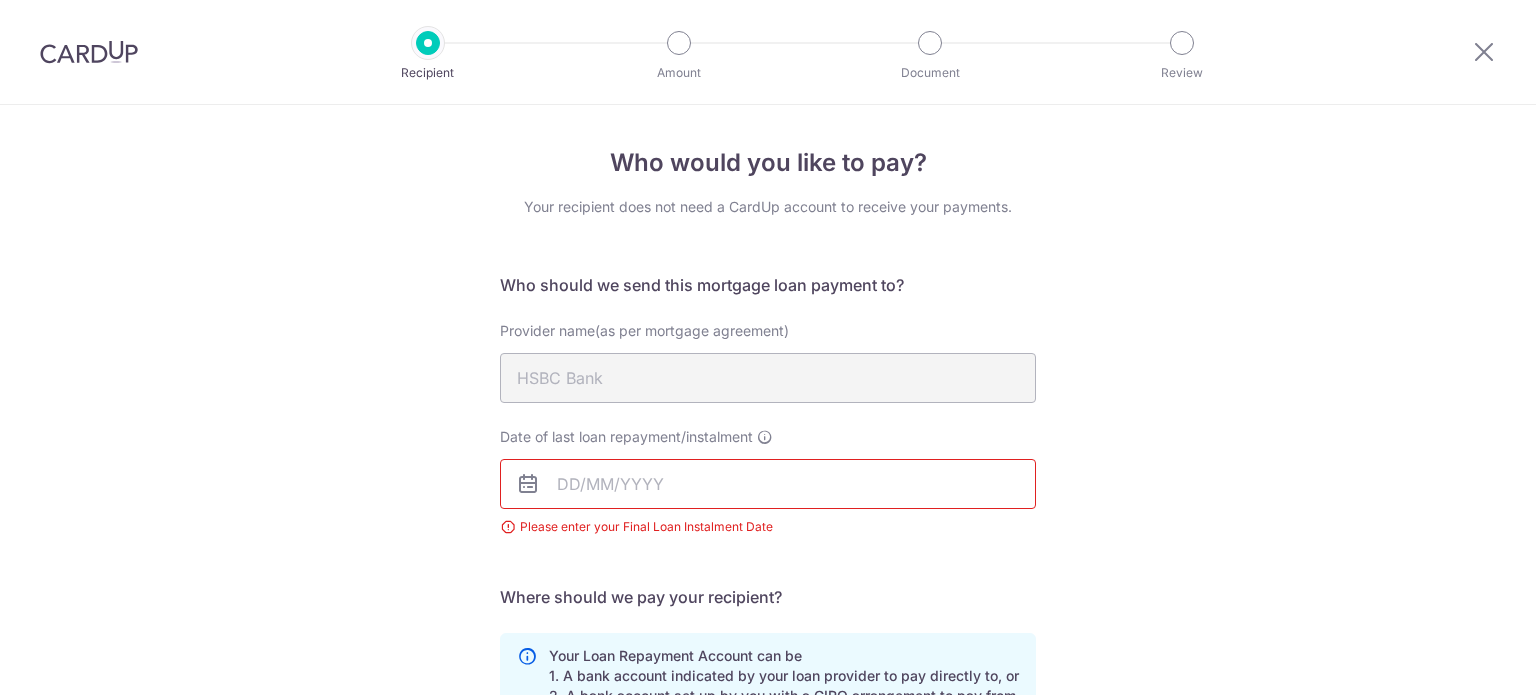 scroll, scrollTop: 0, scrollLeft: 0, axis: both 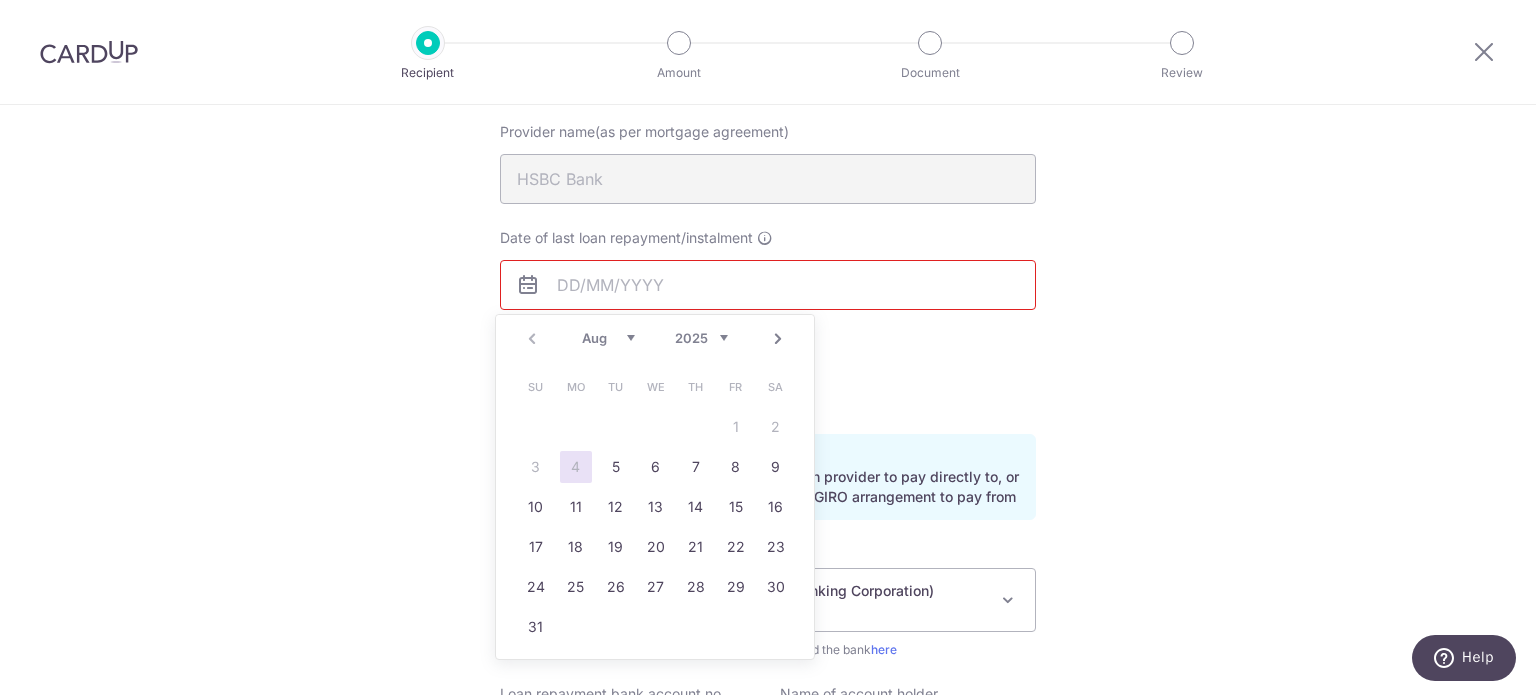 click on "Date of last loan repayment/instalment" at bounding box center (768, 285) 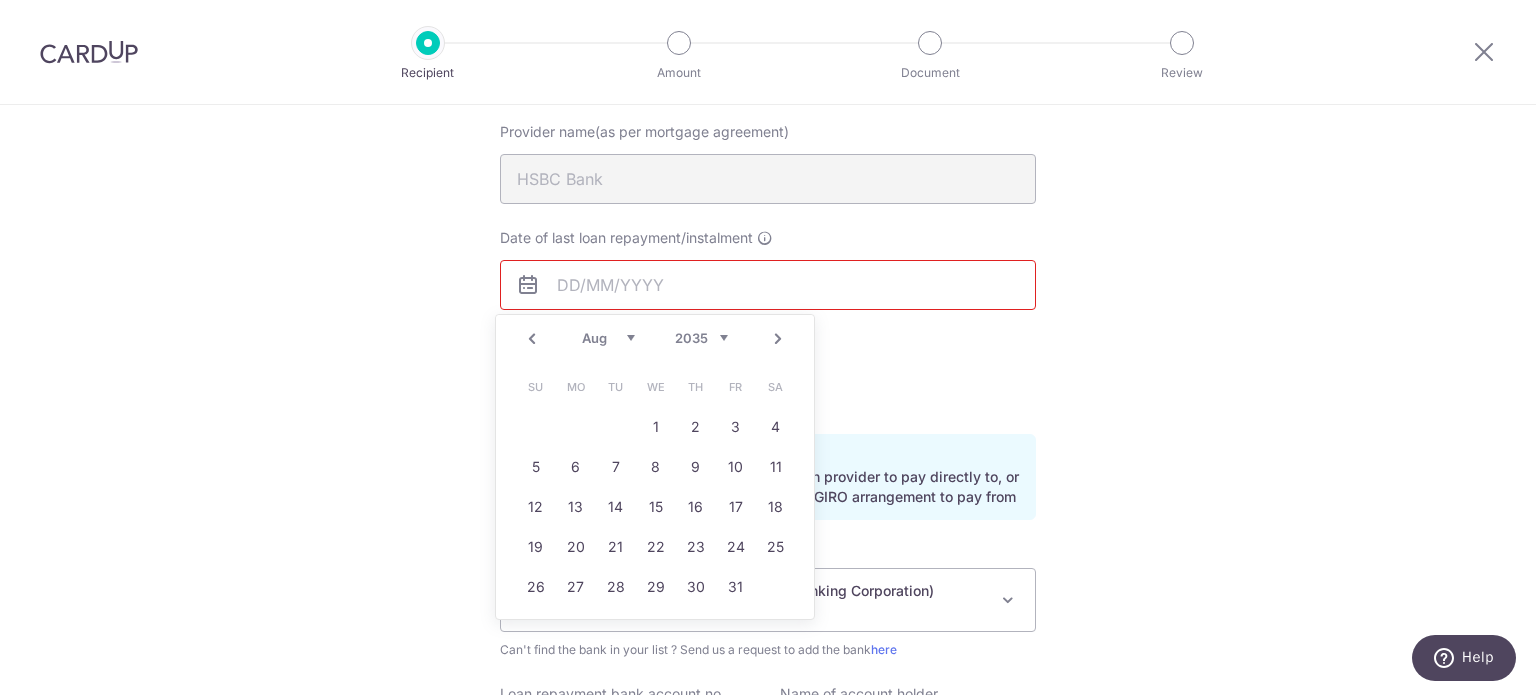click on "2025 2026 2027 2028 2029 2030 2031 2032 2033 2034 2035 2036 2037 2038 2039 2040 2041 2042 2043 2044 2045" at bounding box center [701, 338] 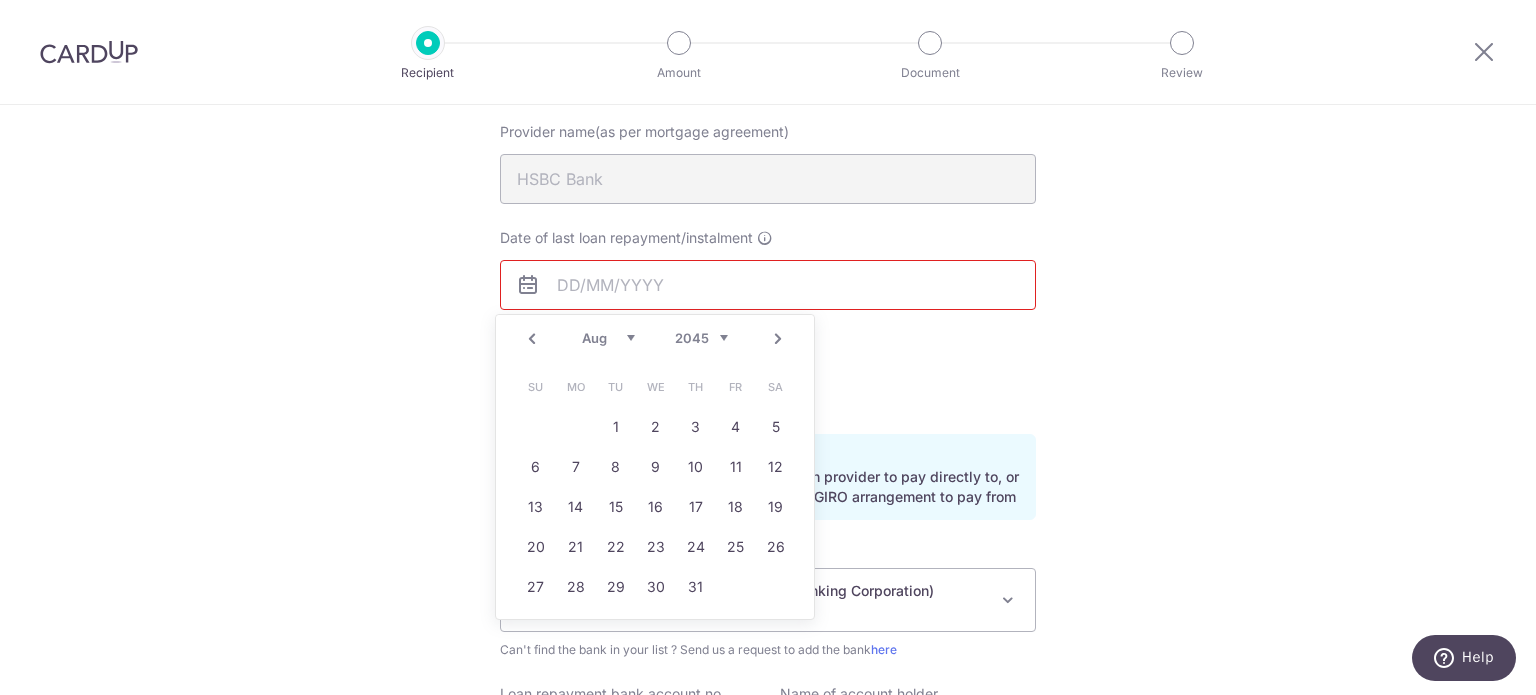 click on "2035 2036 2037 2038 2039 2040 2041 2042 2043 2044 2045 2046 2047 2048 2049 2050 2051 2052 2053 2054 2055" at bounding box center (701, 338) 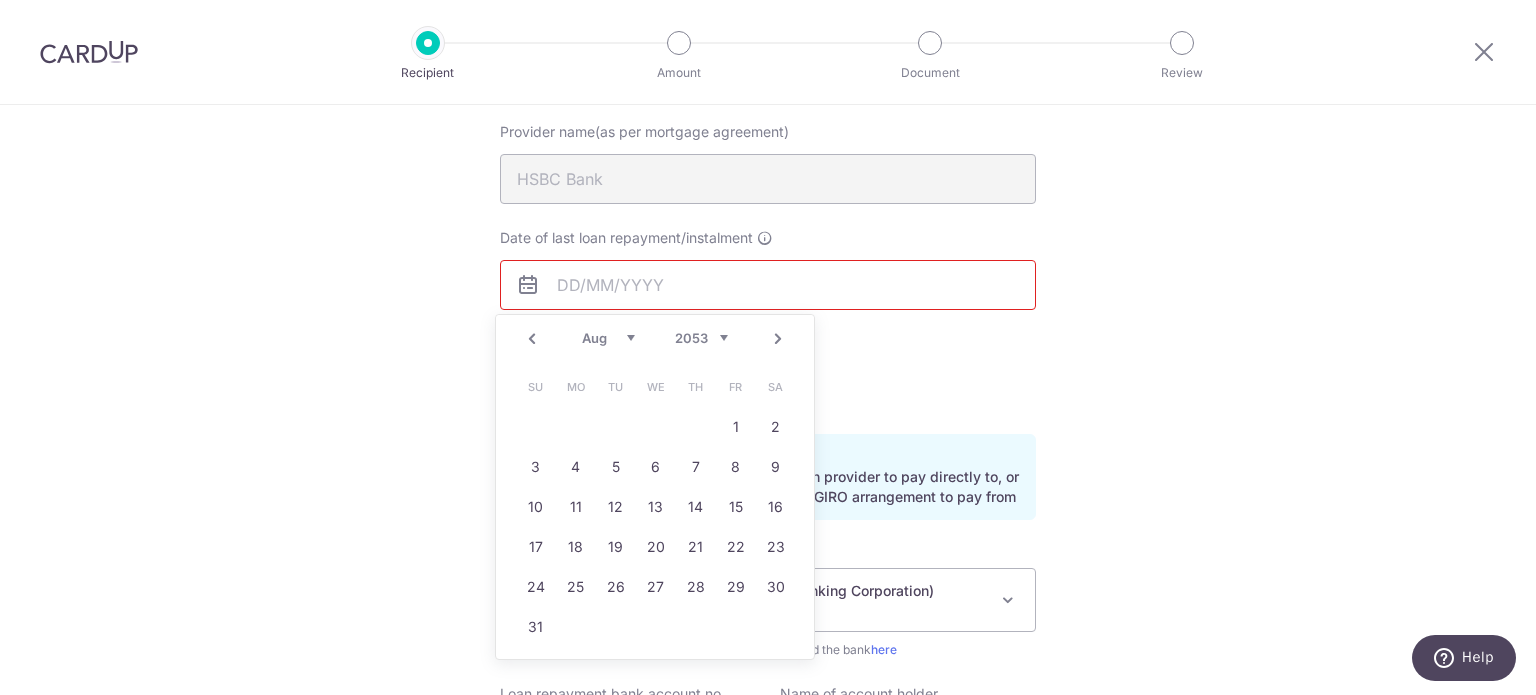click on "Jan Feb Mar Apr May Jun Jul Aug Sep Oct Nov Dec" at bounding box center (608, 338) 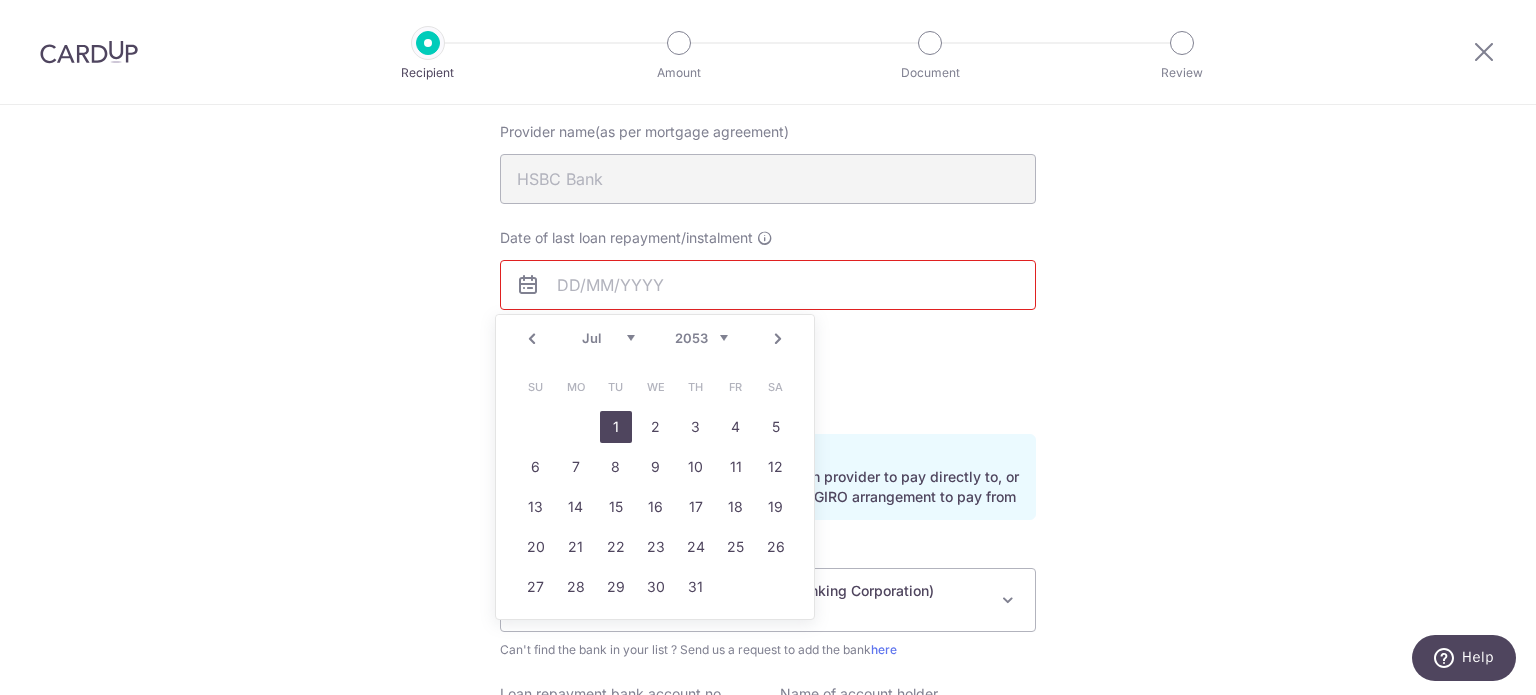 click on "1" at bounding box center [616, 427] 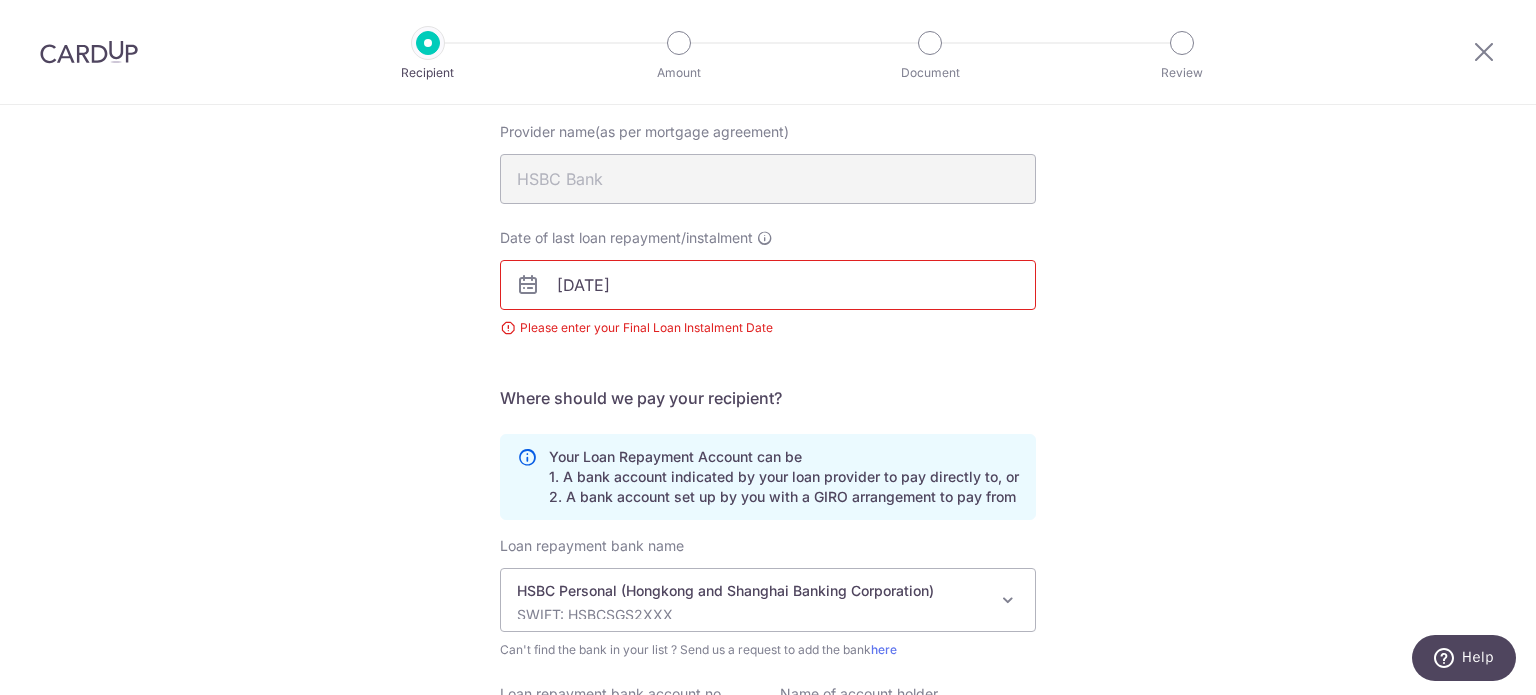 click on "Please enter your Final Loan Instalment Date" at bounding box center (768, 328) 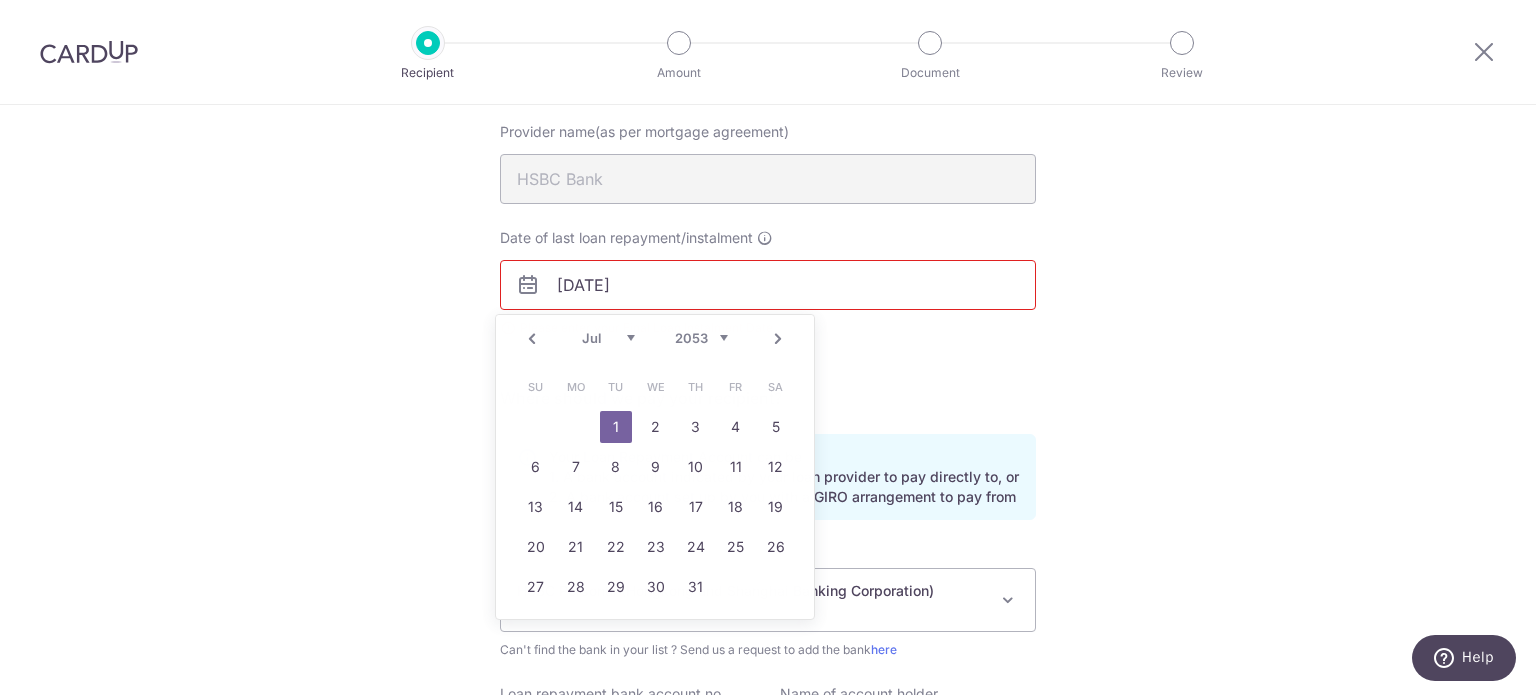 click on "01/07/2053" at bounding box center (768, 285) 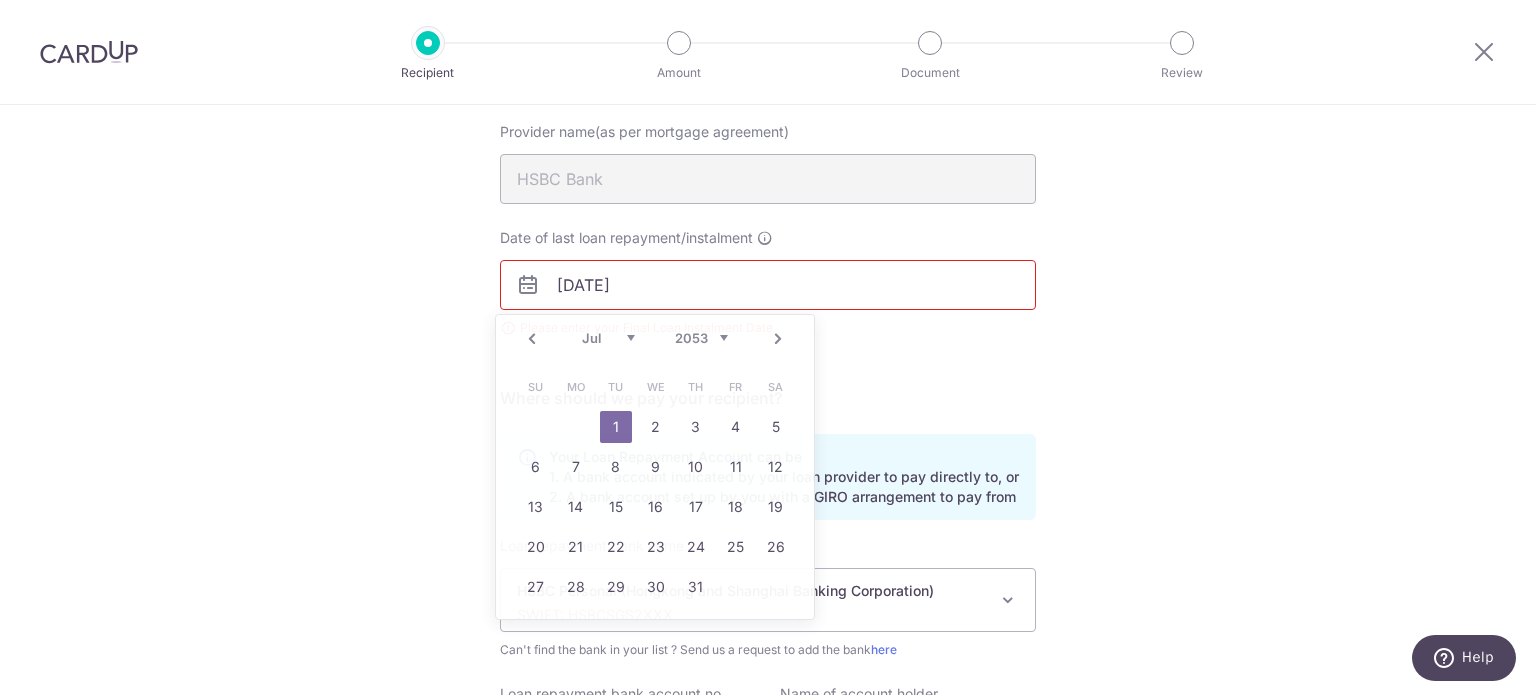 click on "Date of last loan repayment/instalment
01/07/2053
Please enter your Final Loan Instalment Date" at bounding box center (768, 295) 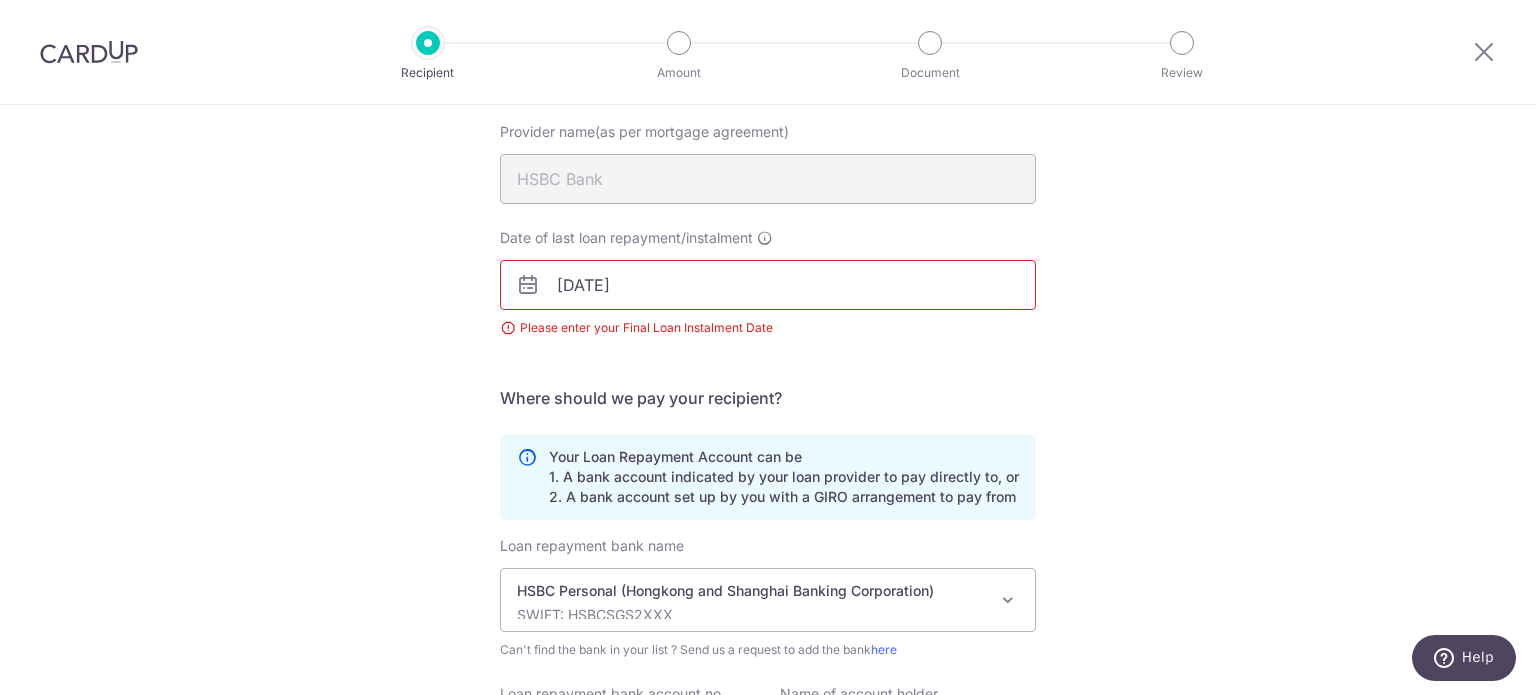 scroll, scrollTop: 428, scrollLeft: 0, axis: vertical 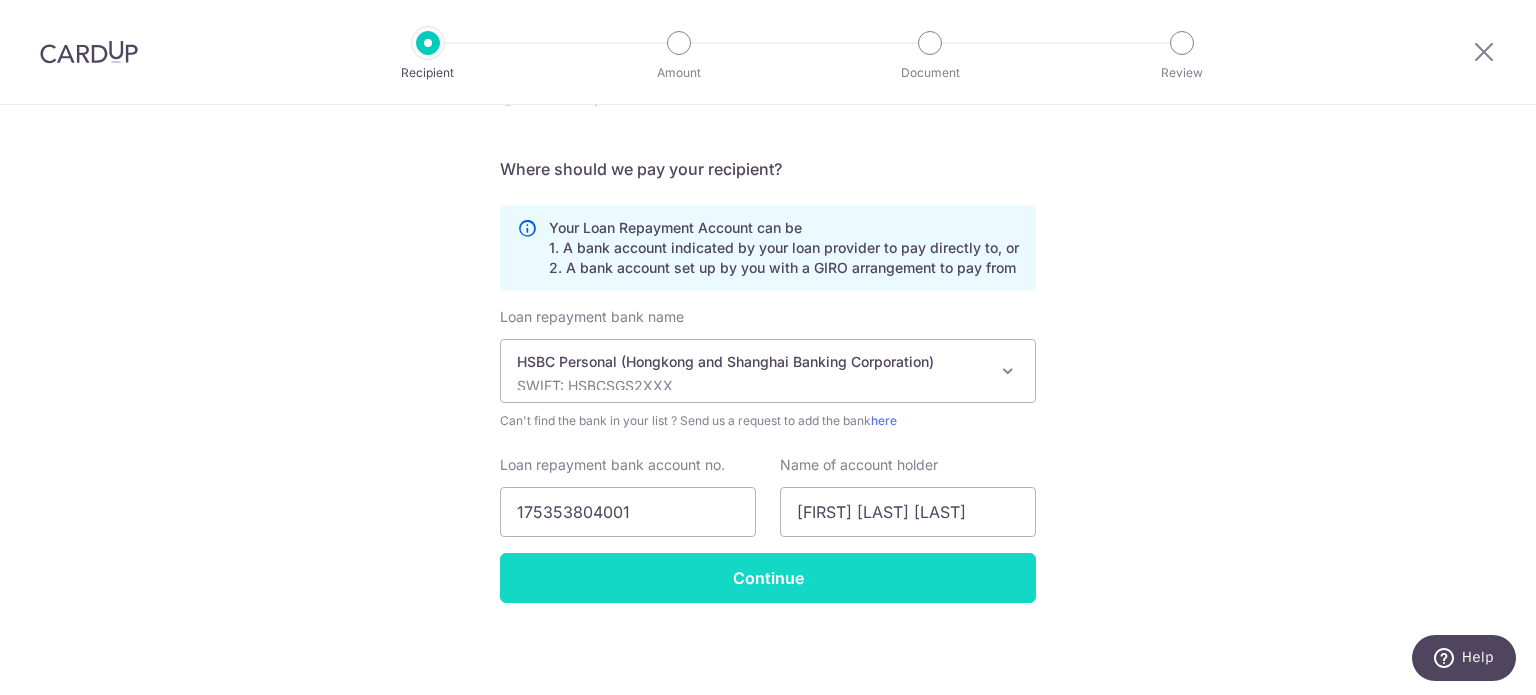click on "Continue" at bounding box center [768, 578] 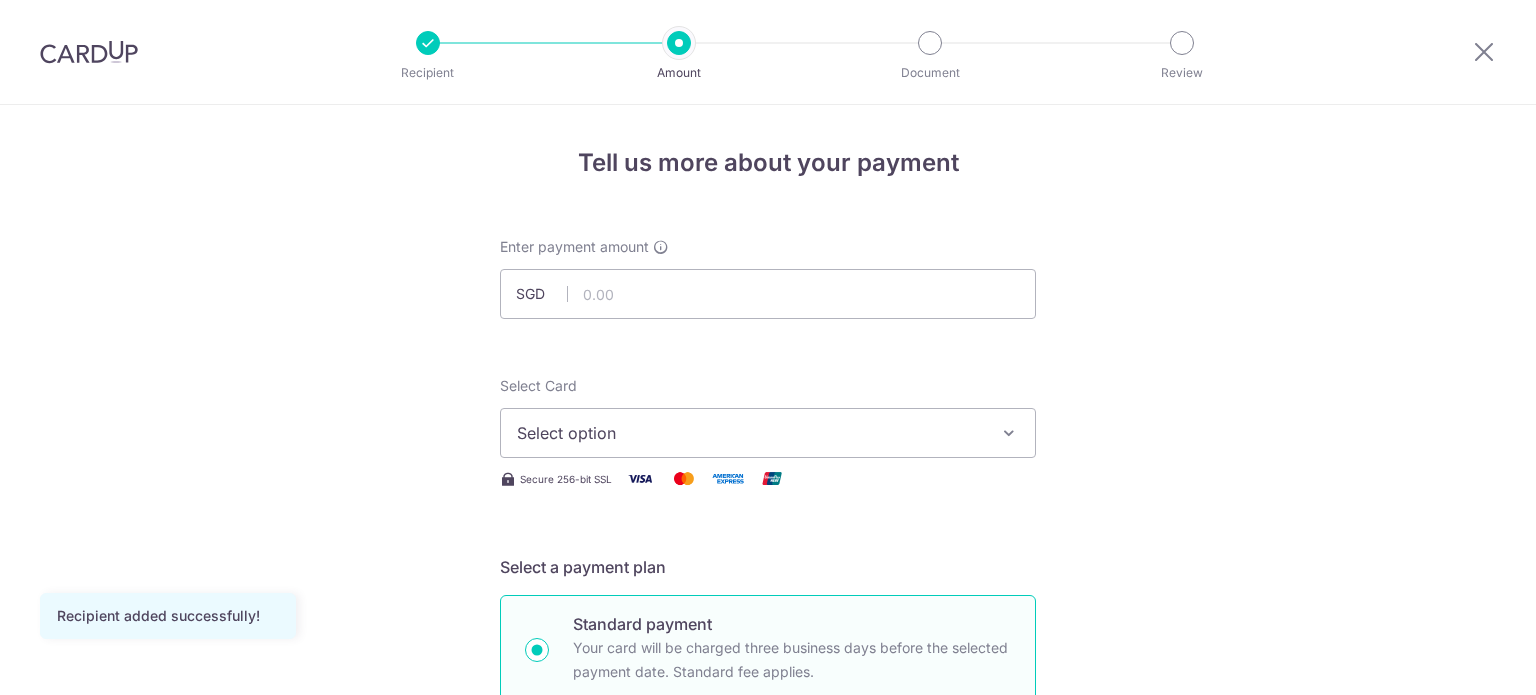 scroll, scrollTop: 0, scrollLeft: 0, axis: both 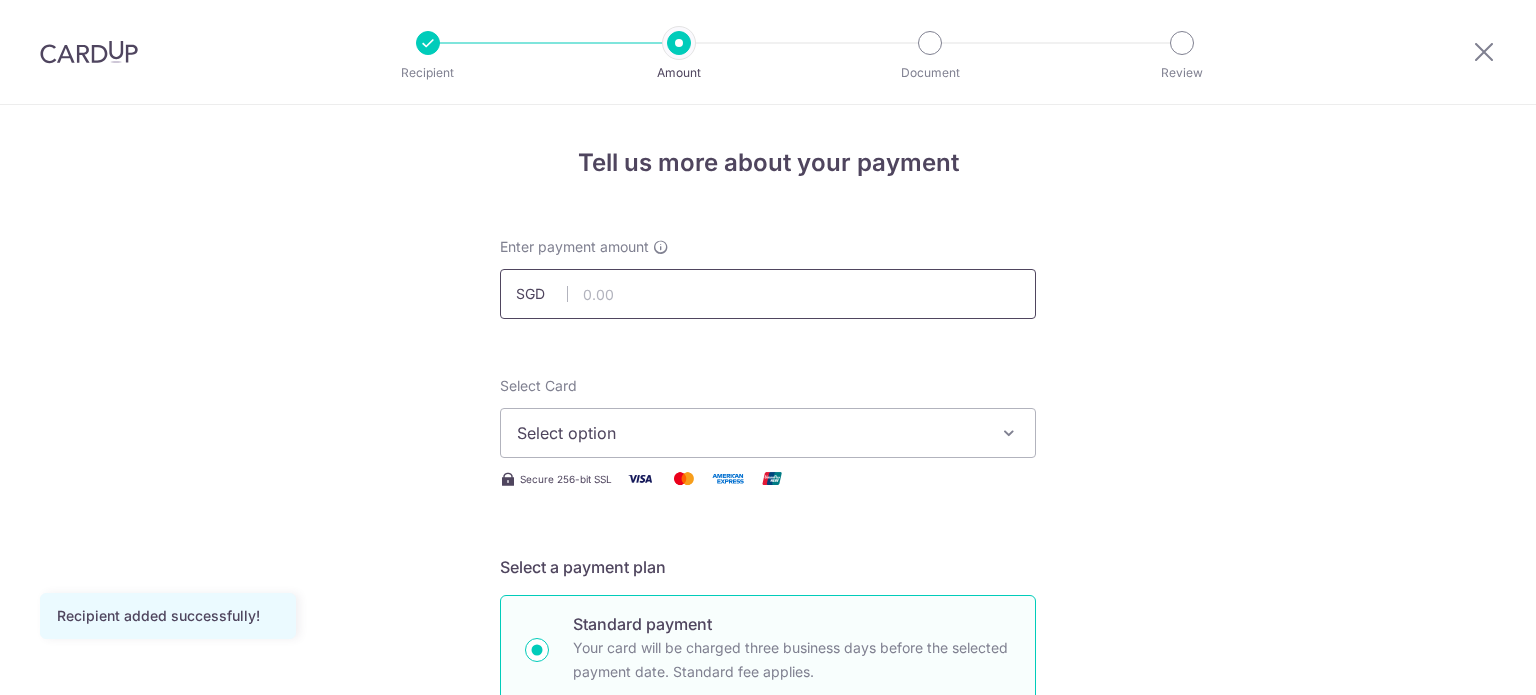click at bounding box center (768, 294) 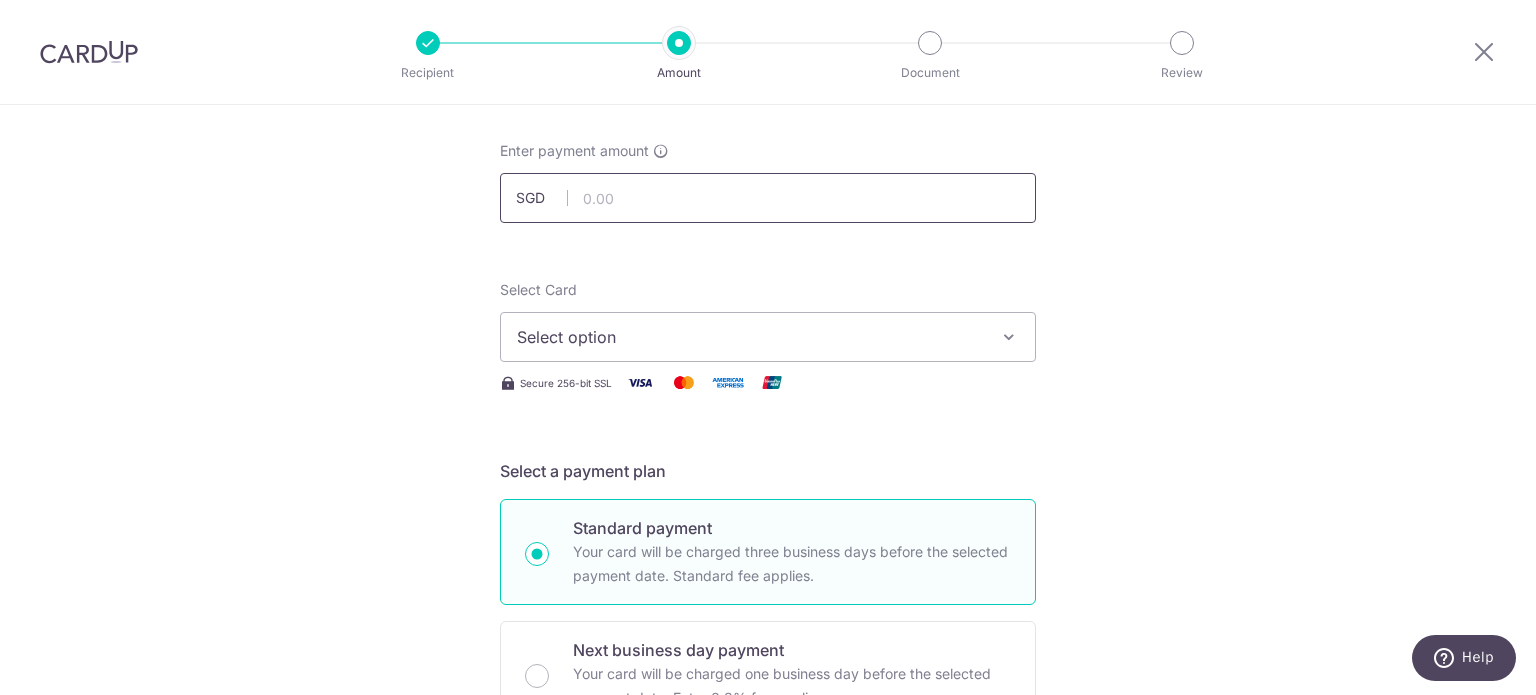 scroll, scrollTop: 294, scrollLeft: 0, axis: vertical 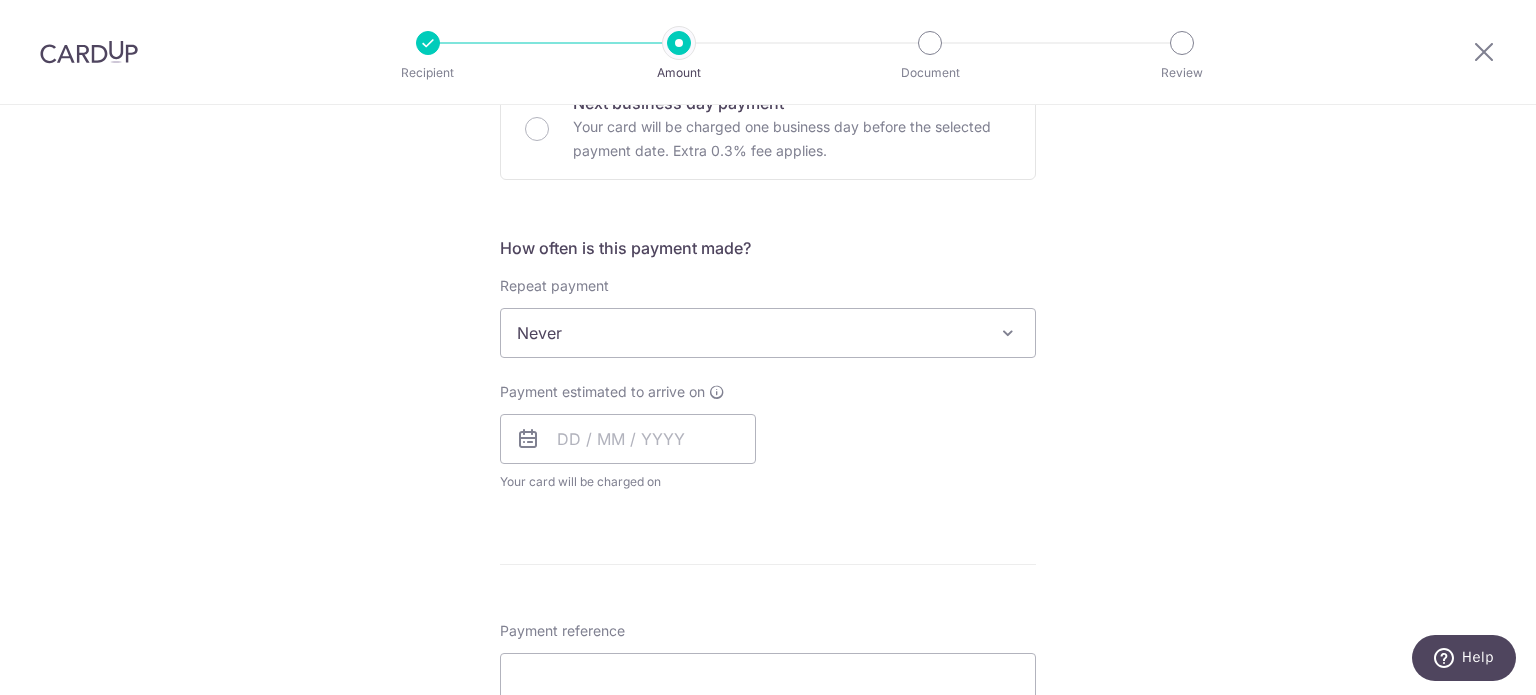 click at bounding box center [89, 52] 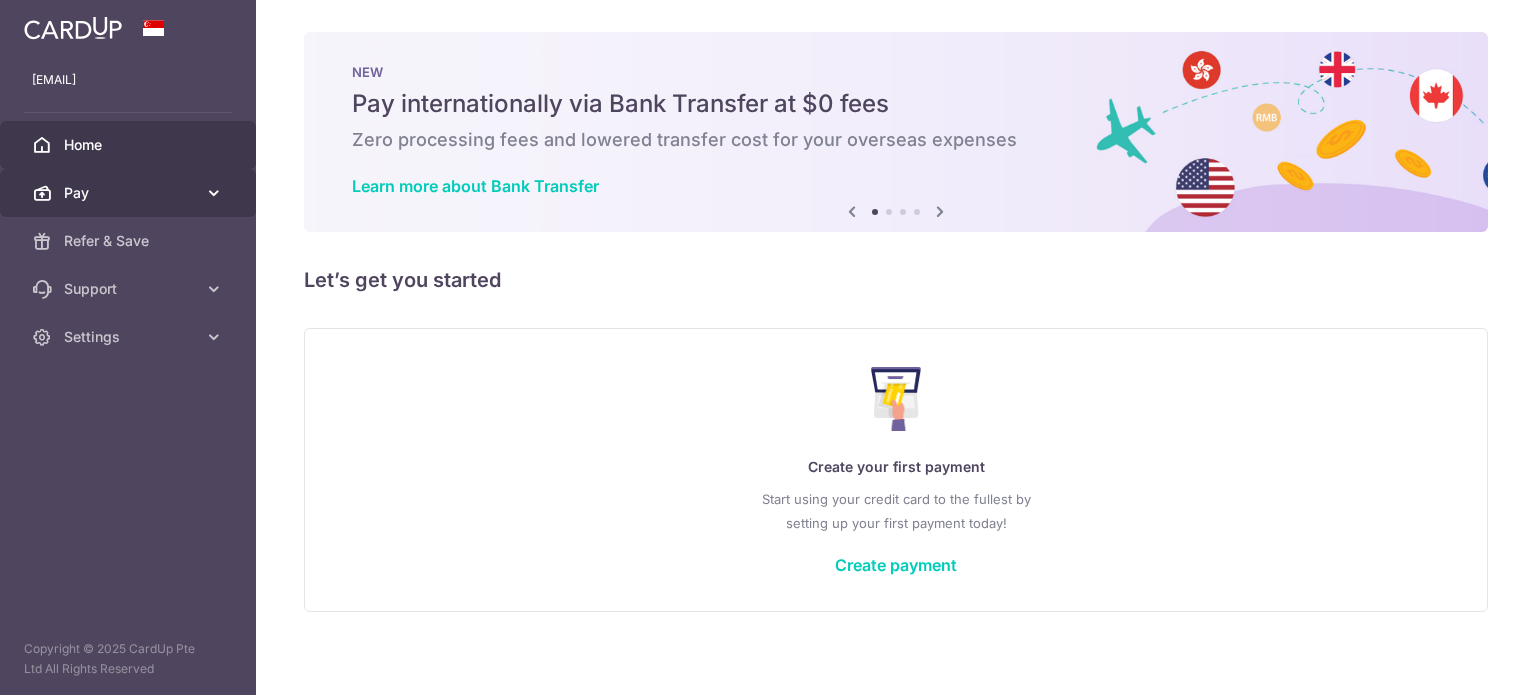click on "Pay" at bounding box center (130, 193) 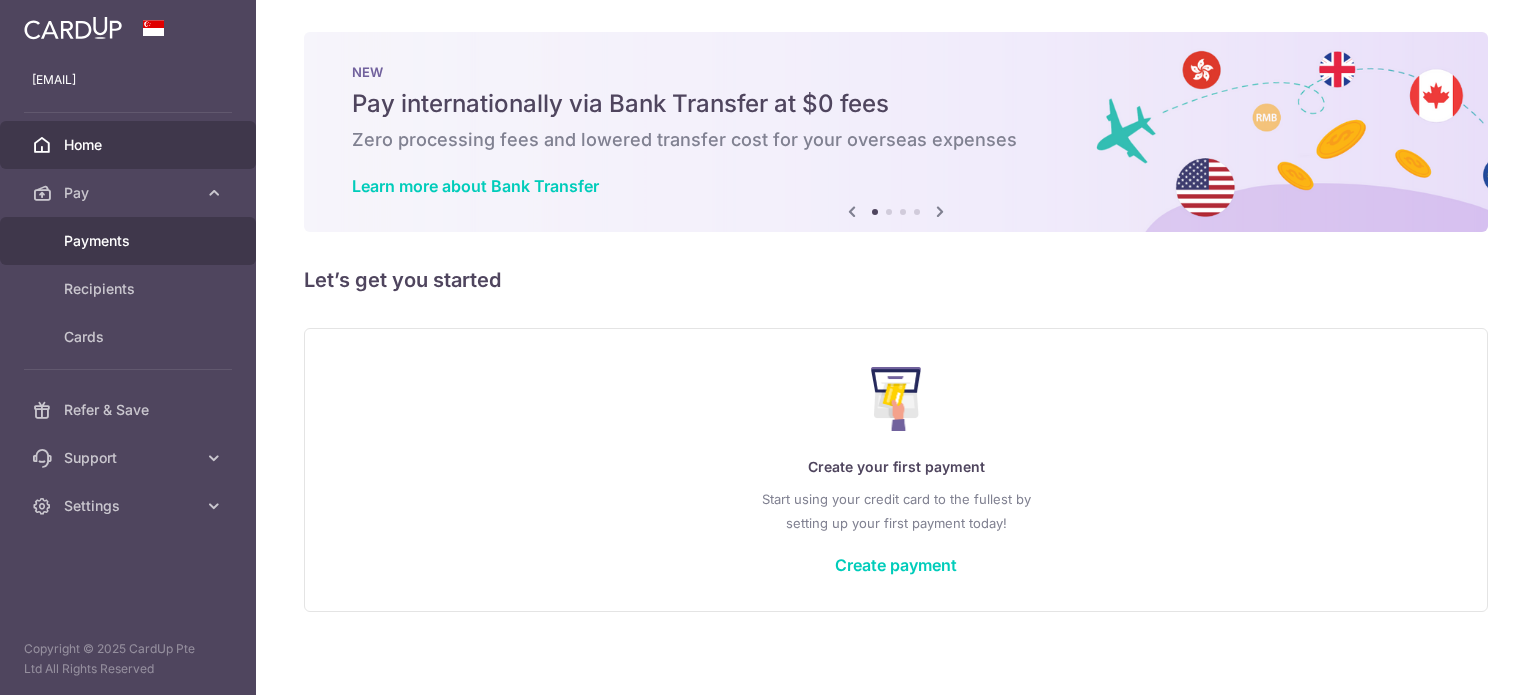 click on "Payments" at bounding box center (130, 241) 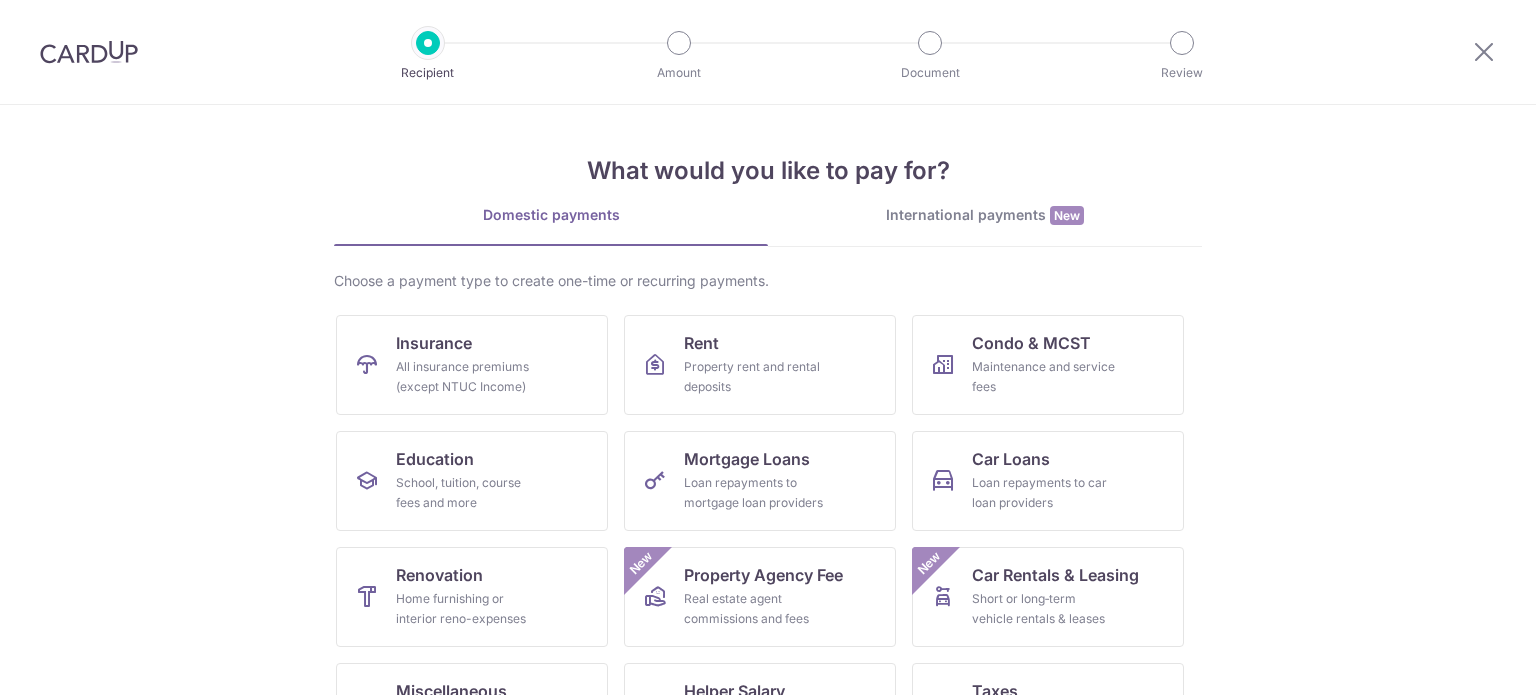 scroll, scrollTop: 0, scrollLeft: 0, axis: both 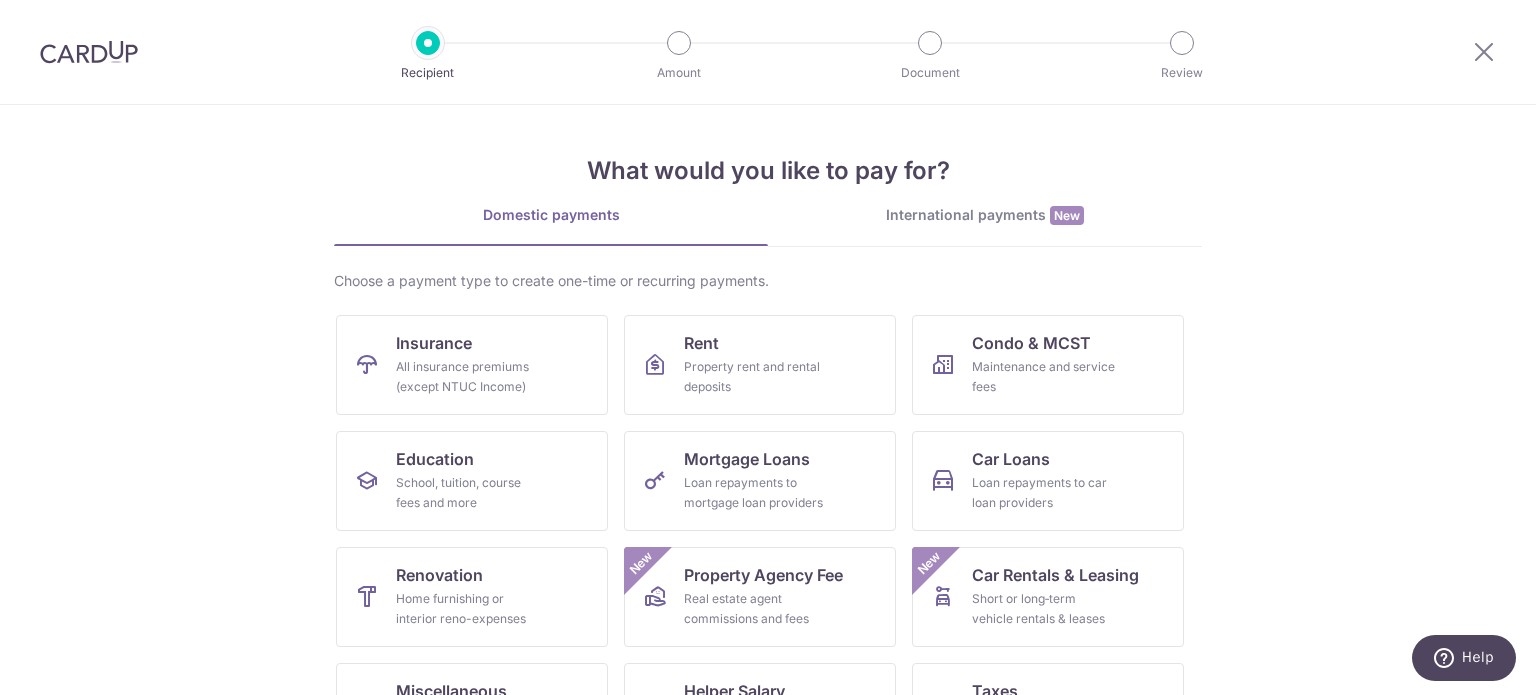 click at bounding box center [89, 52] 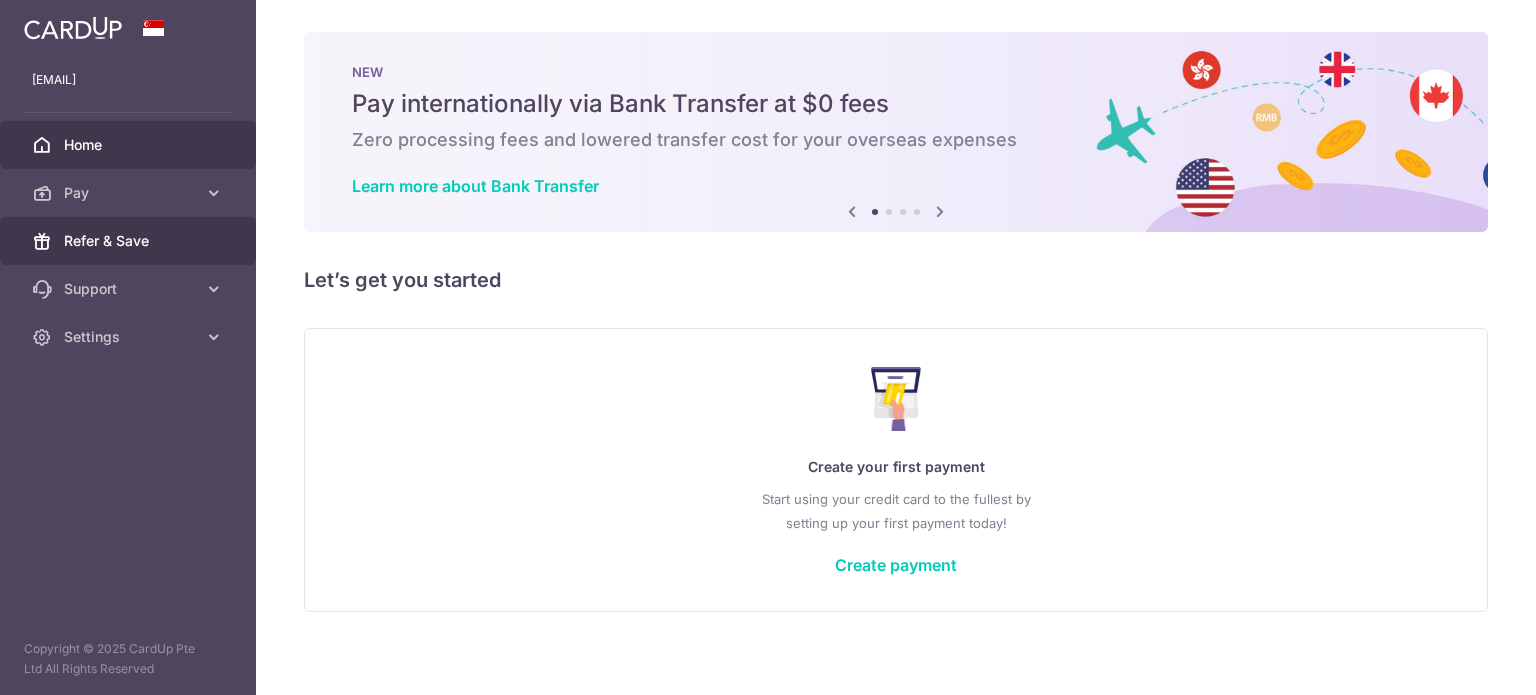 scroll, scrollTop: 0, scrollLeft: 0, axis: both 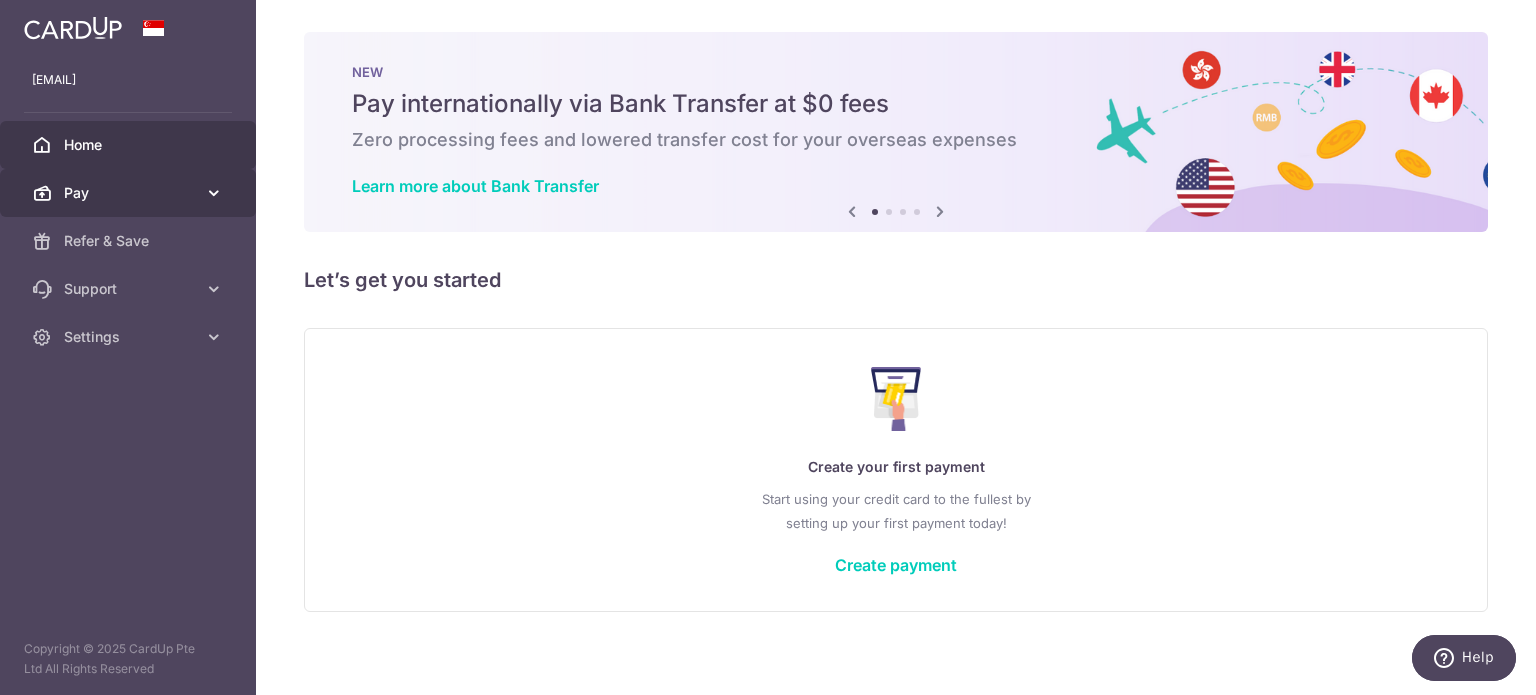 click on "Pay" at bounding box center (130, 193) 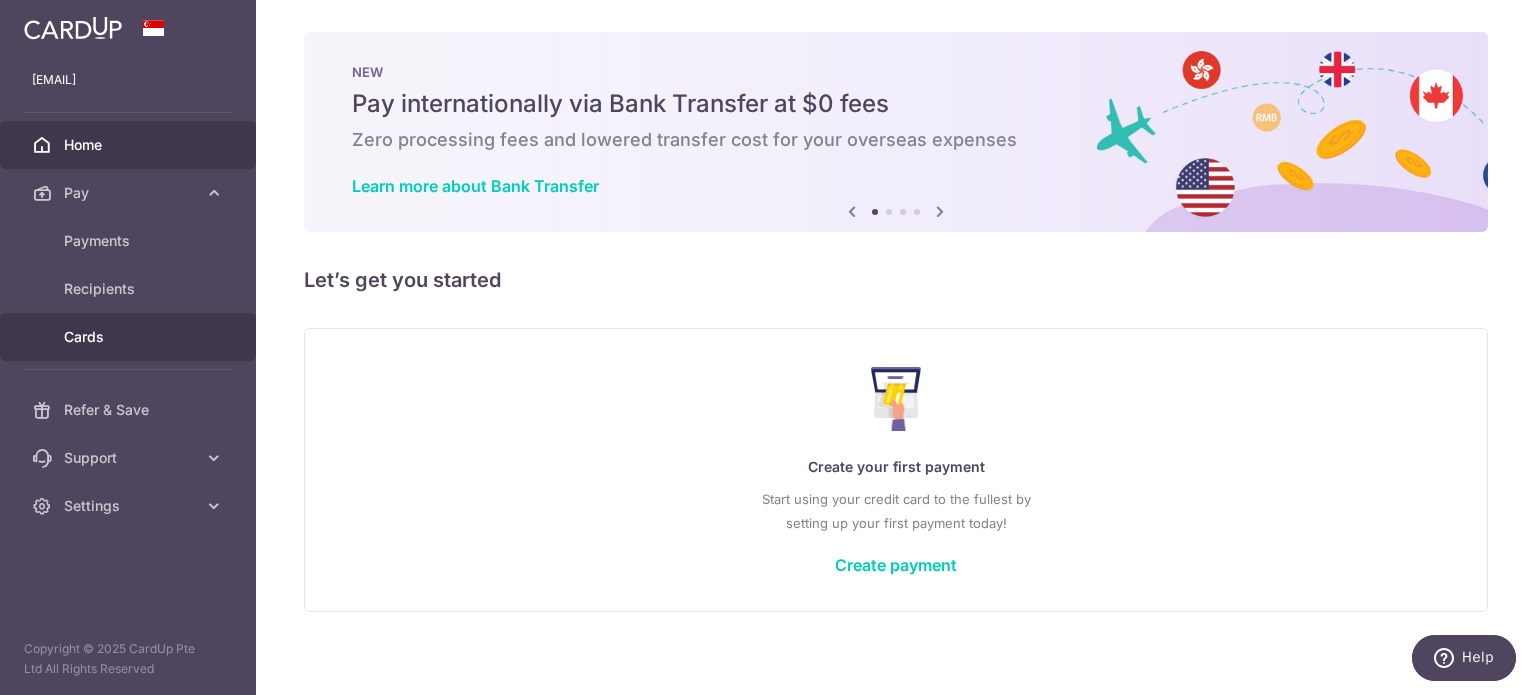 click on "Cards" at bounding box center (128, 337) 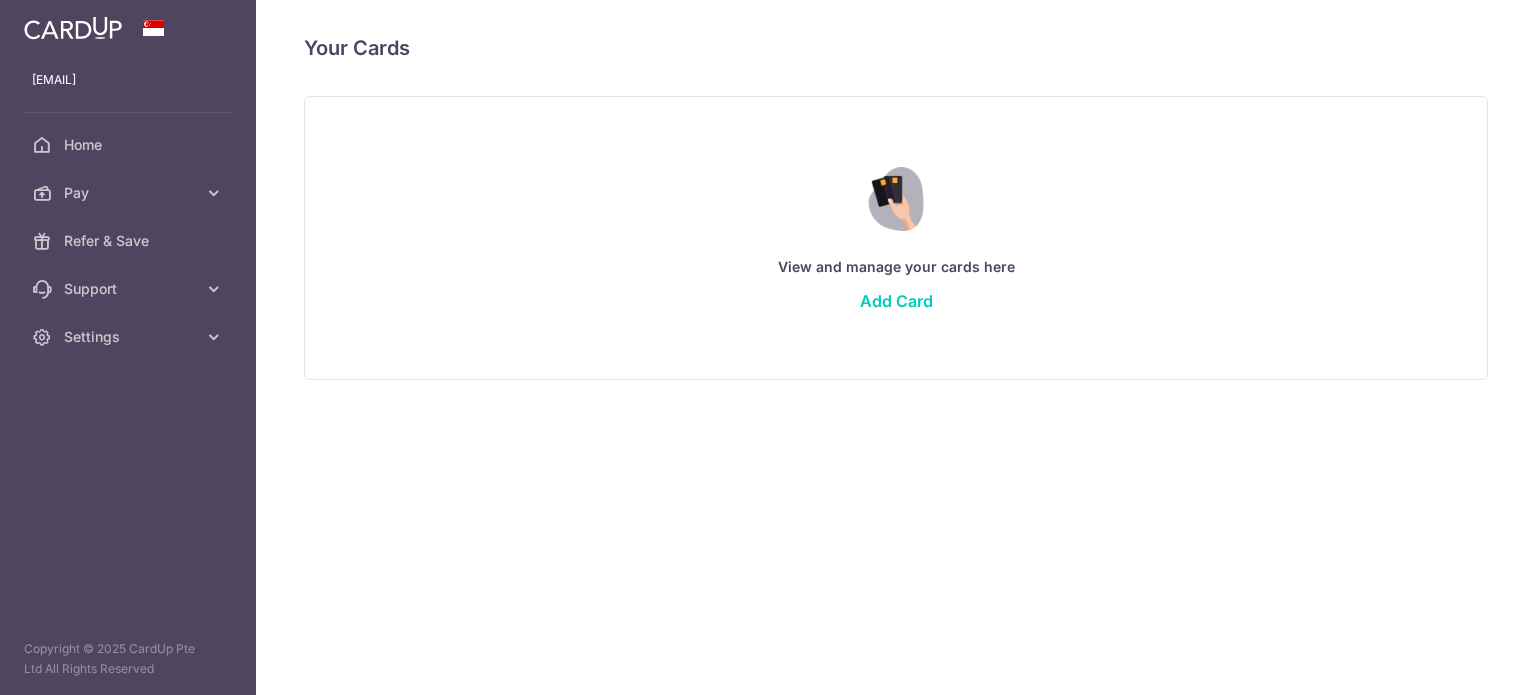 scroll, scrollTop: 0, scrollLeft: 0, axis: both 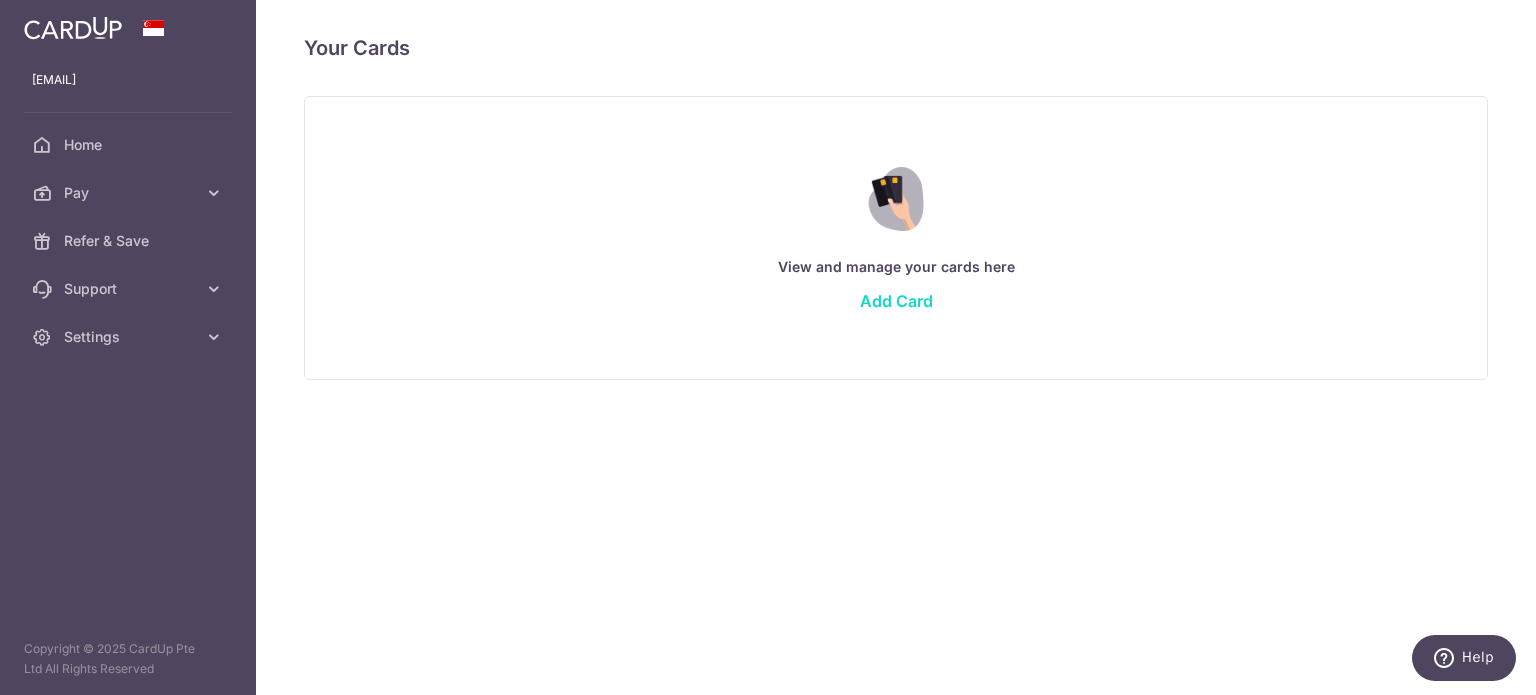click on "Add Card" at bounding box center (896, 301) 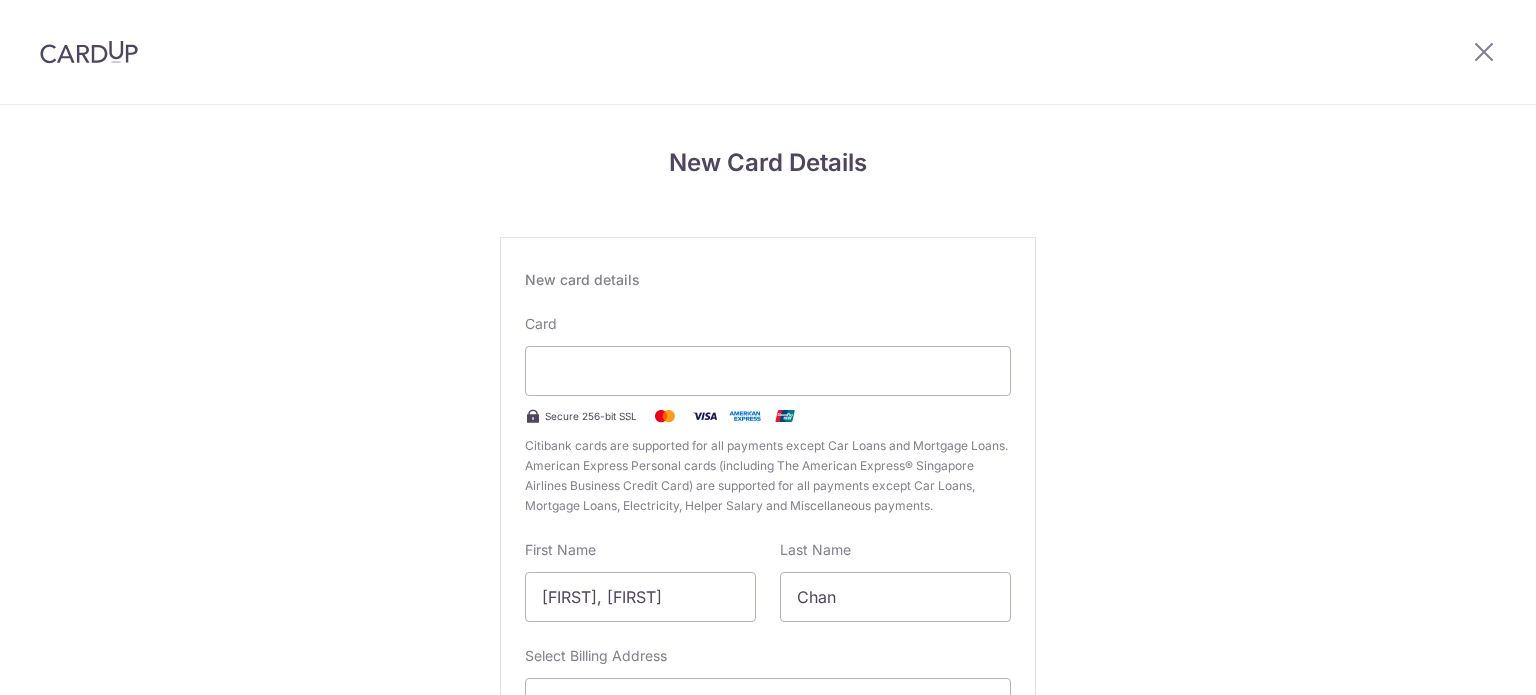 scroll, scrollTop: 0, scrollLeft: 0, axis: both 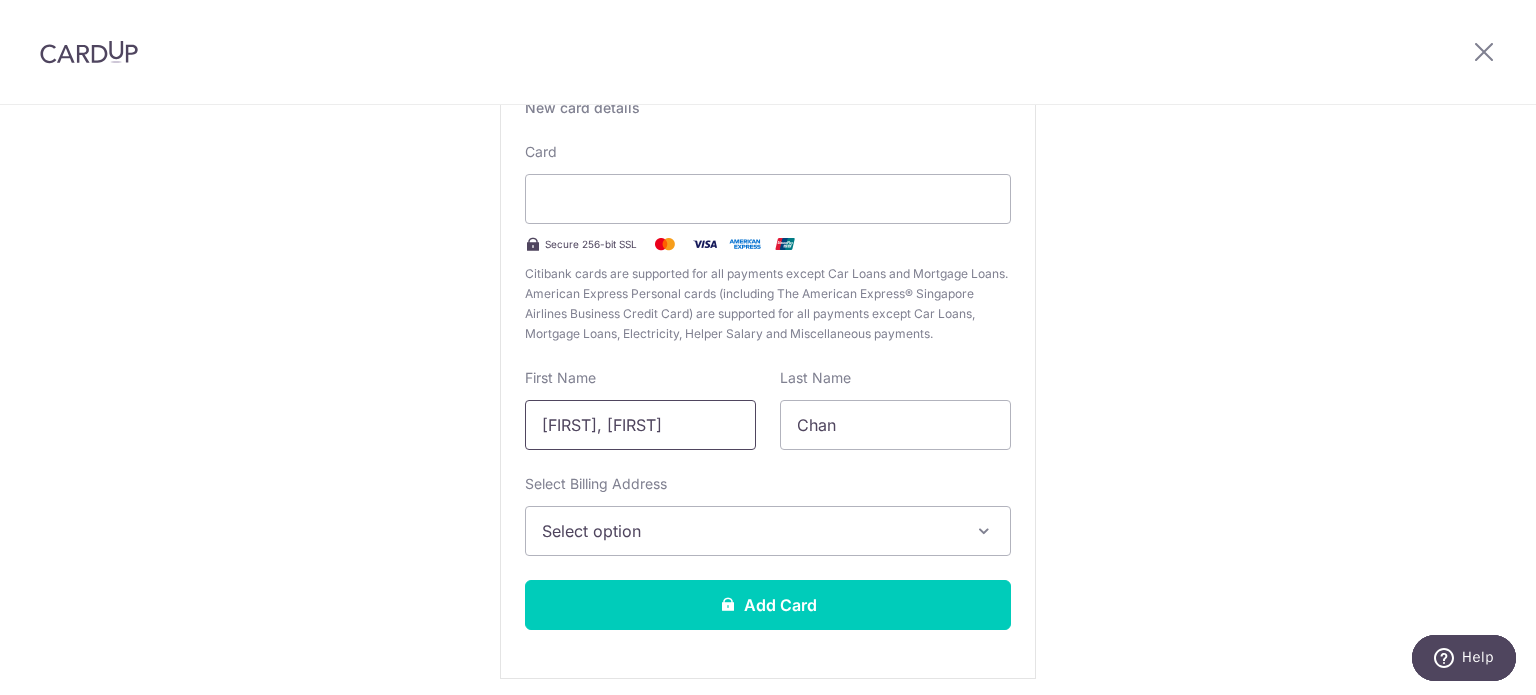 click on "[FIRST], [FIRST]" at bounding box center (640, 425) 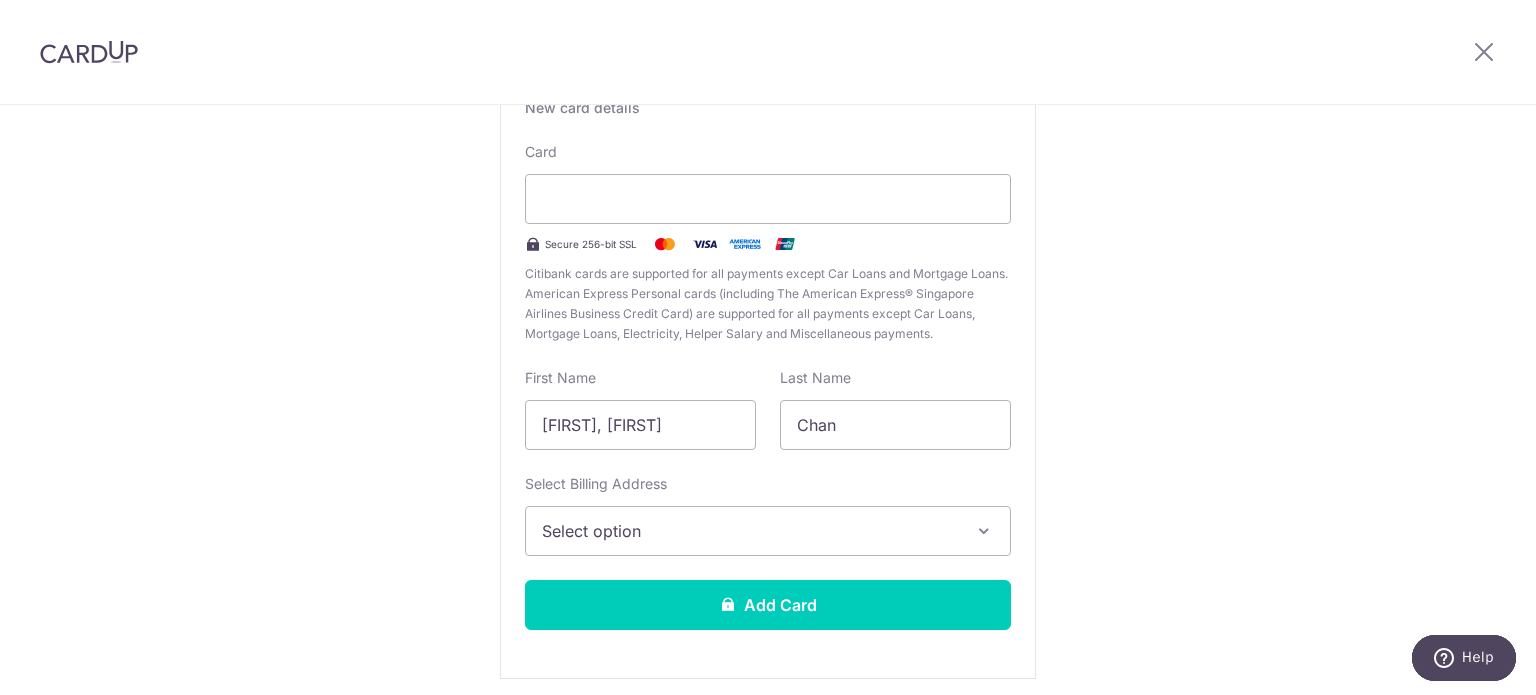 click on "Select option" at bounding box center [750, 531] 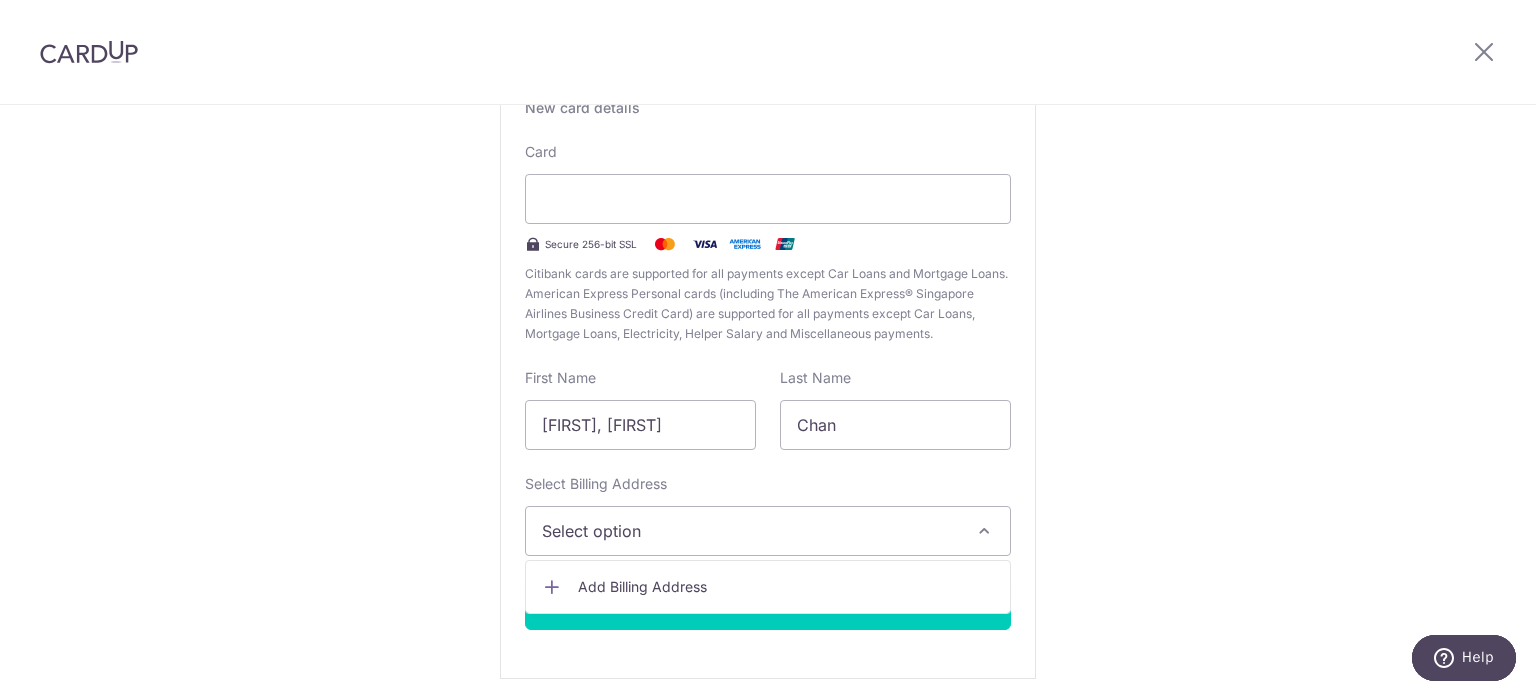 click on "Add Billing Address" at bounding box center [768, 587] 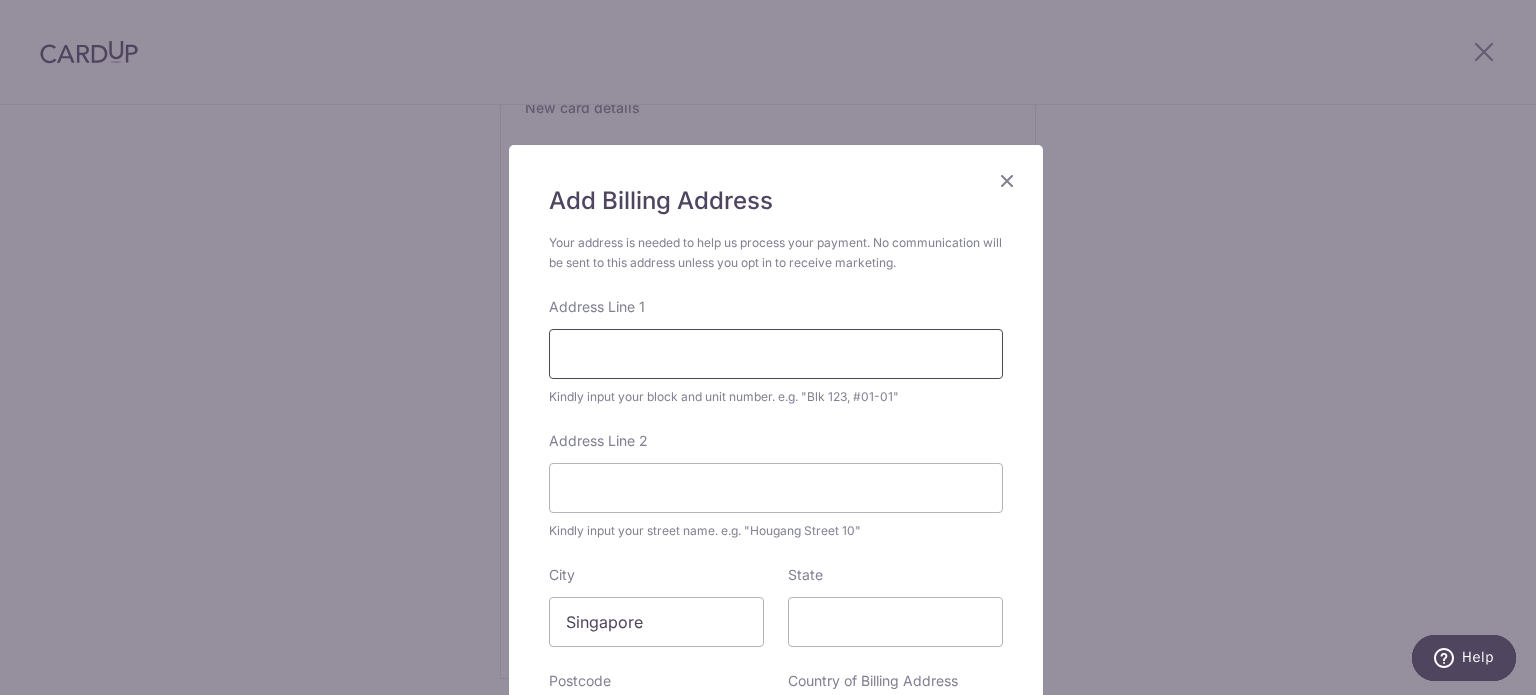 click on "Address Line 1" at bounding box center [776, 354] 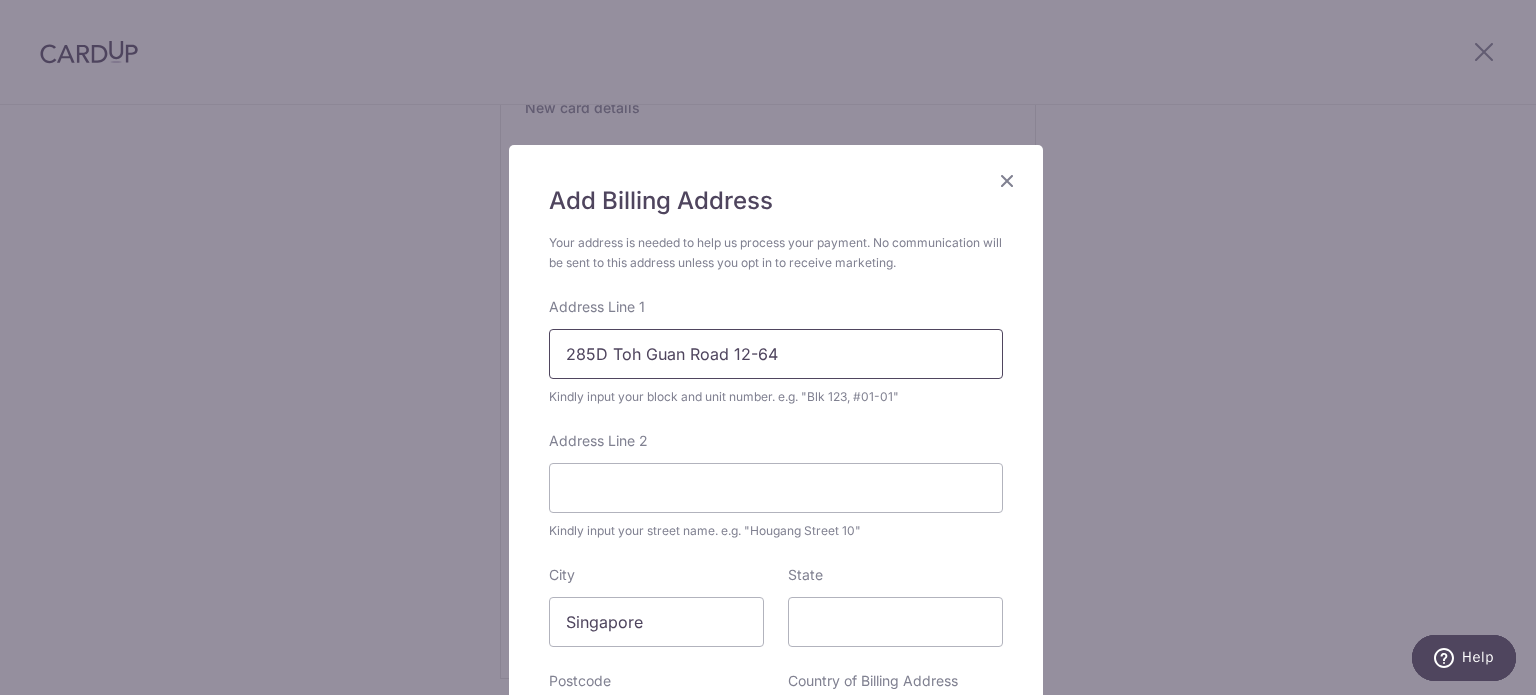 type on "285D Toh Guan Road 12-64" 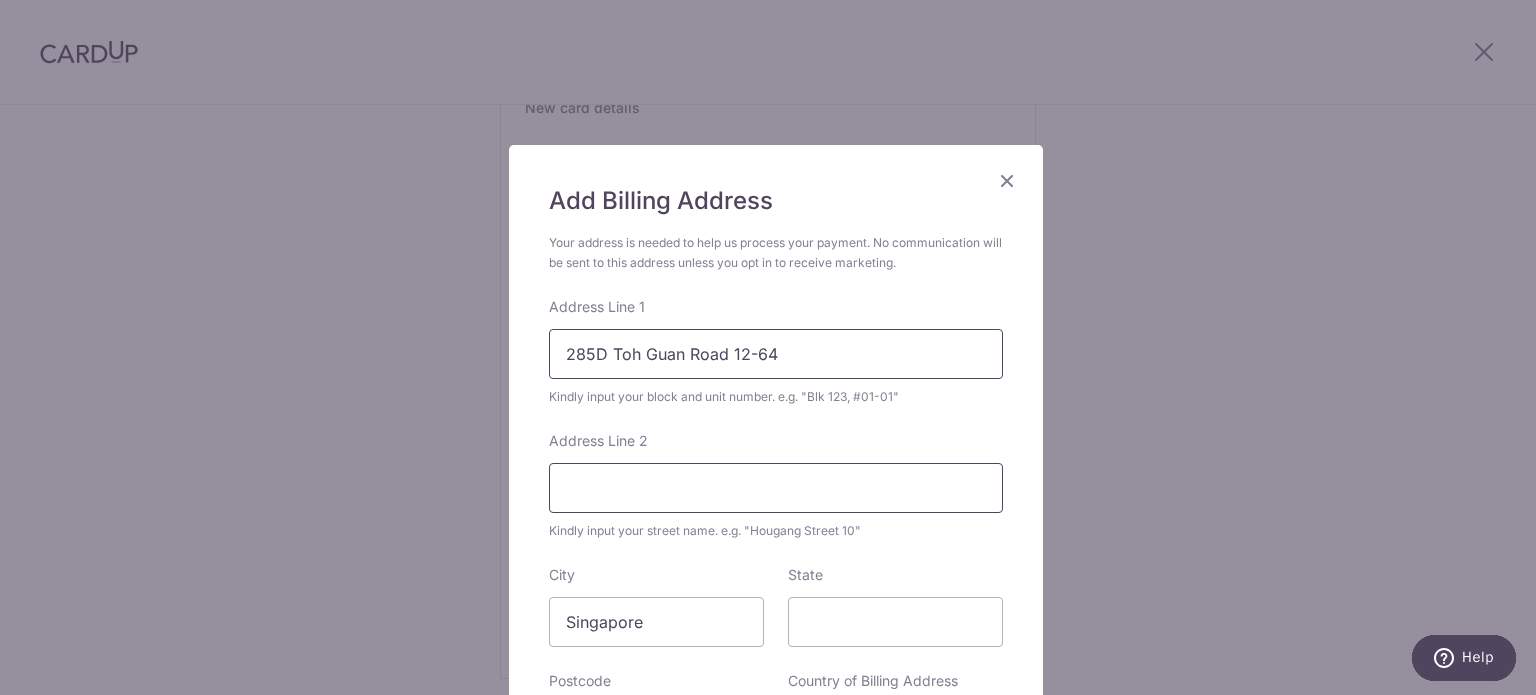 scroll, scrollTop: 268, scrollLeft: 0, axis: vertical 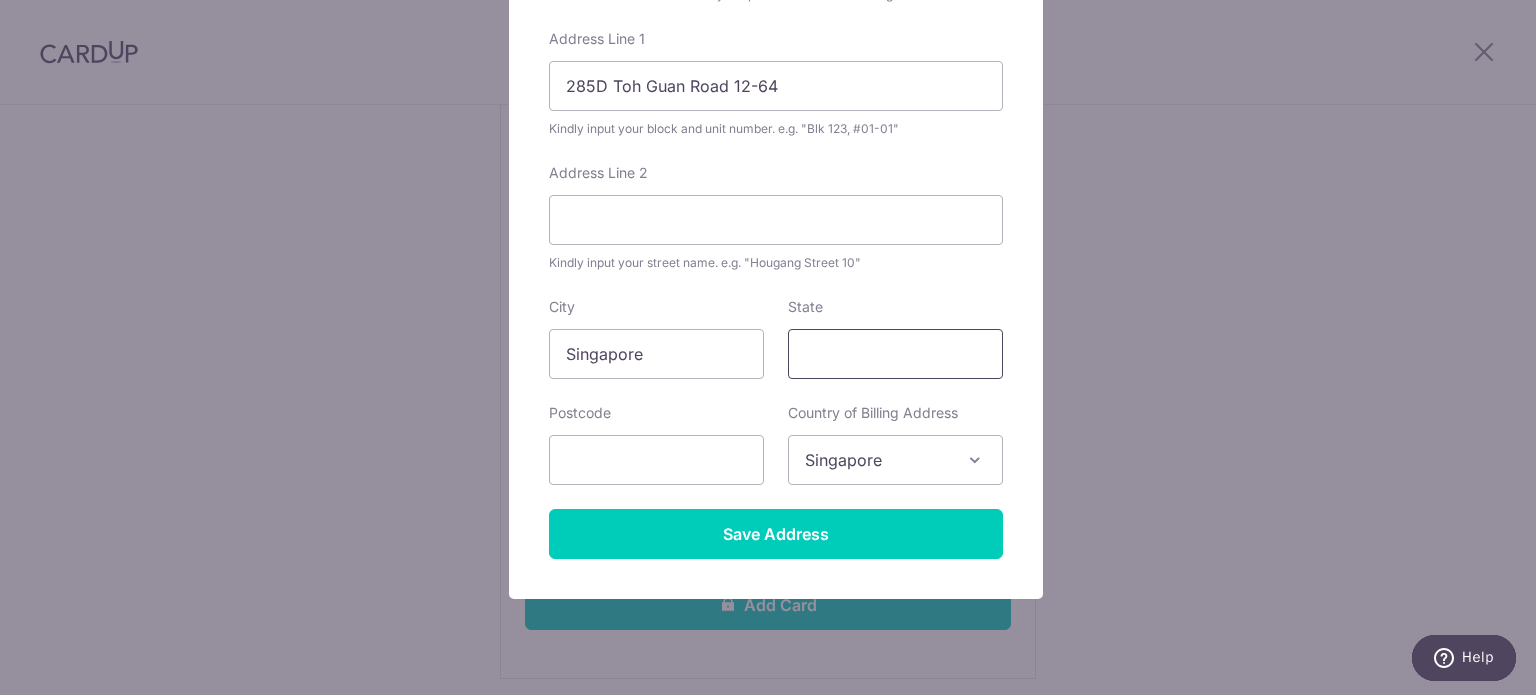 click on "State" at bounding box center [895, 354] 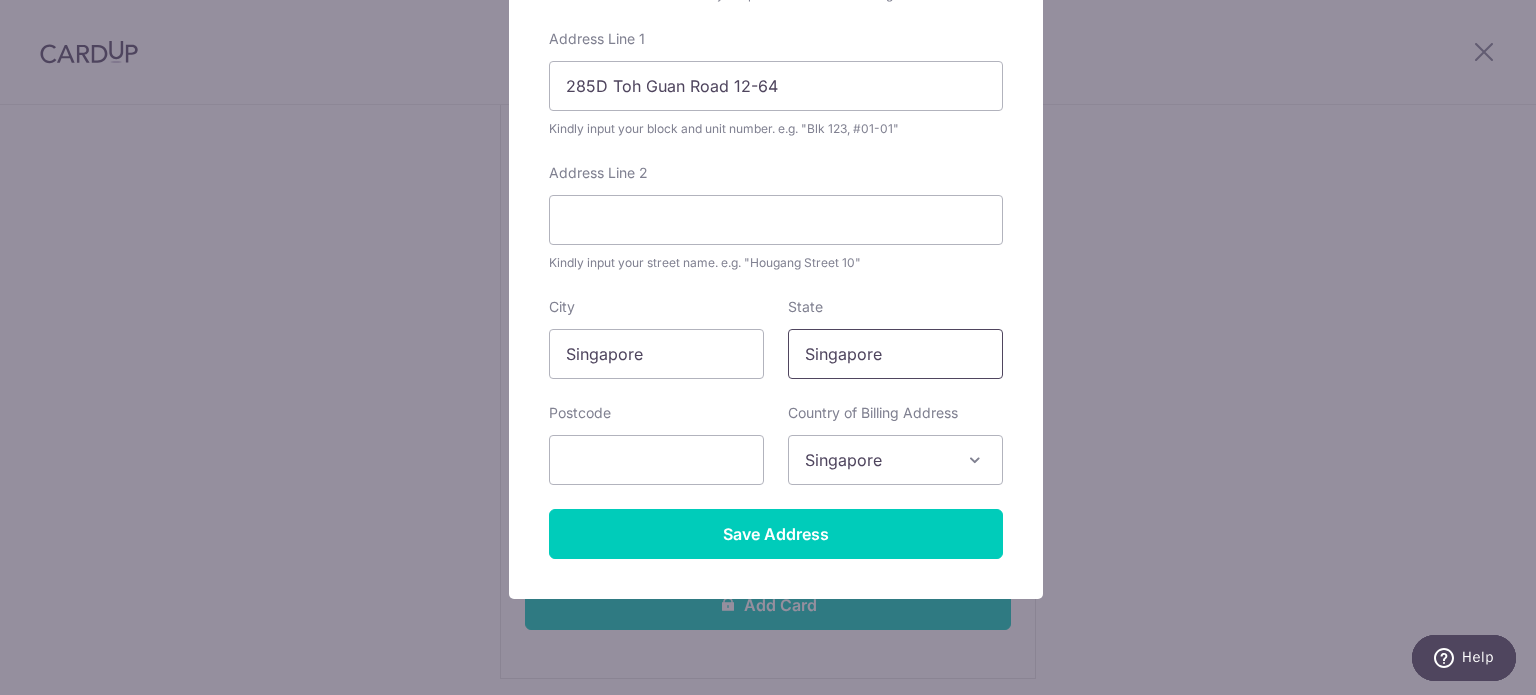 type on "Singapore" 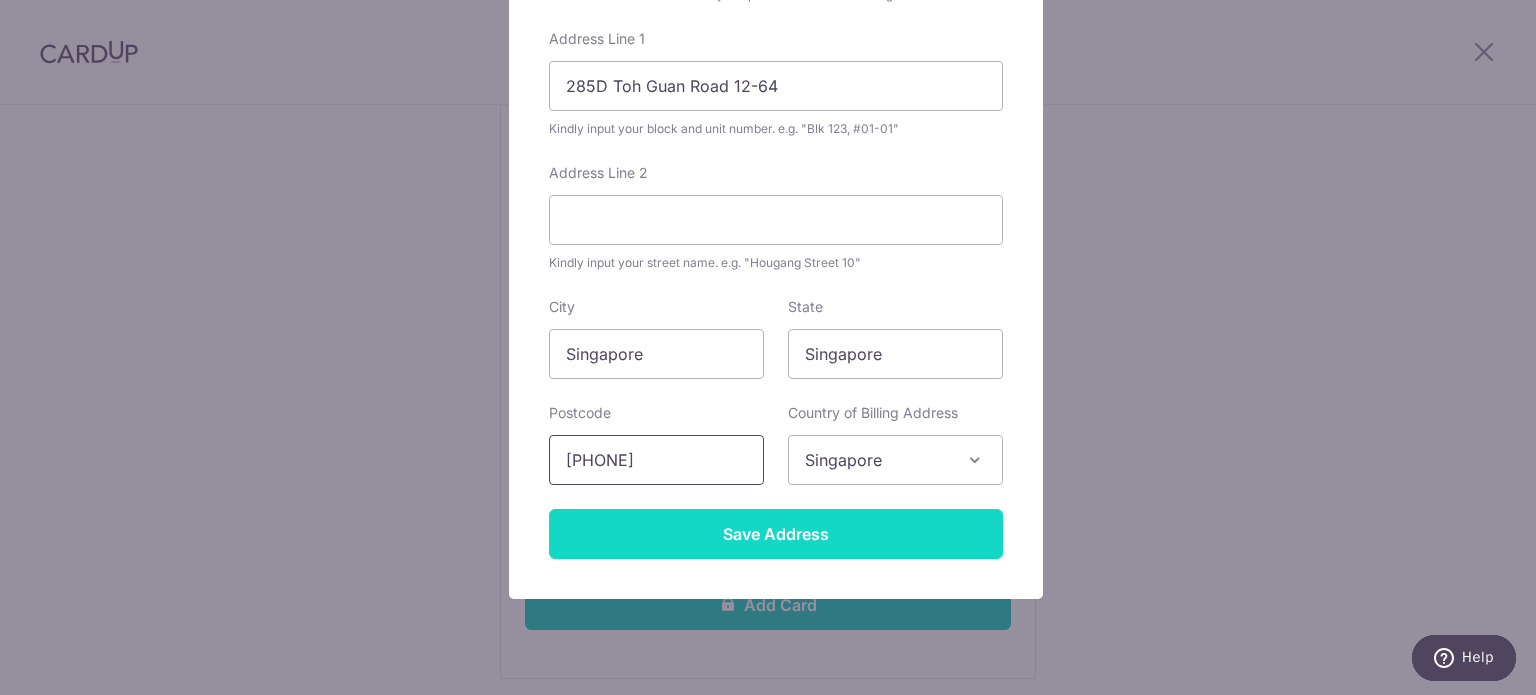 type on "[PHONE]" 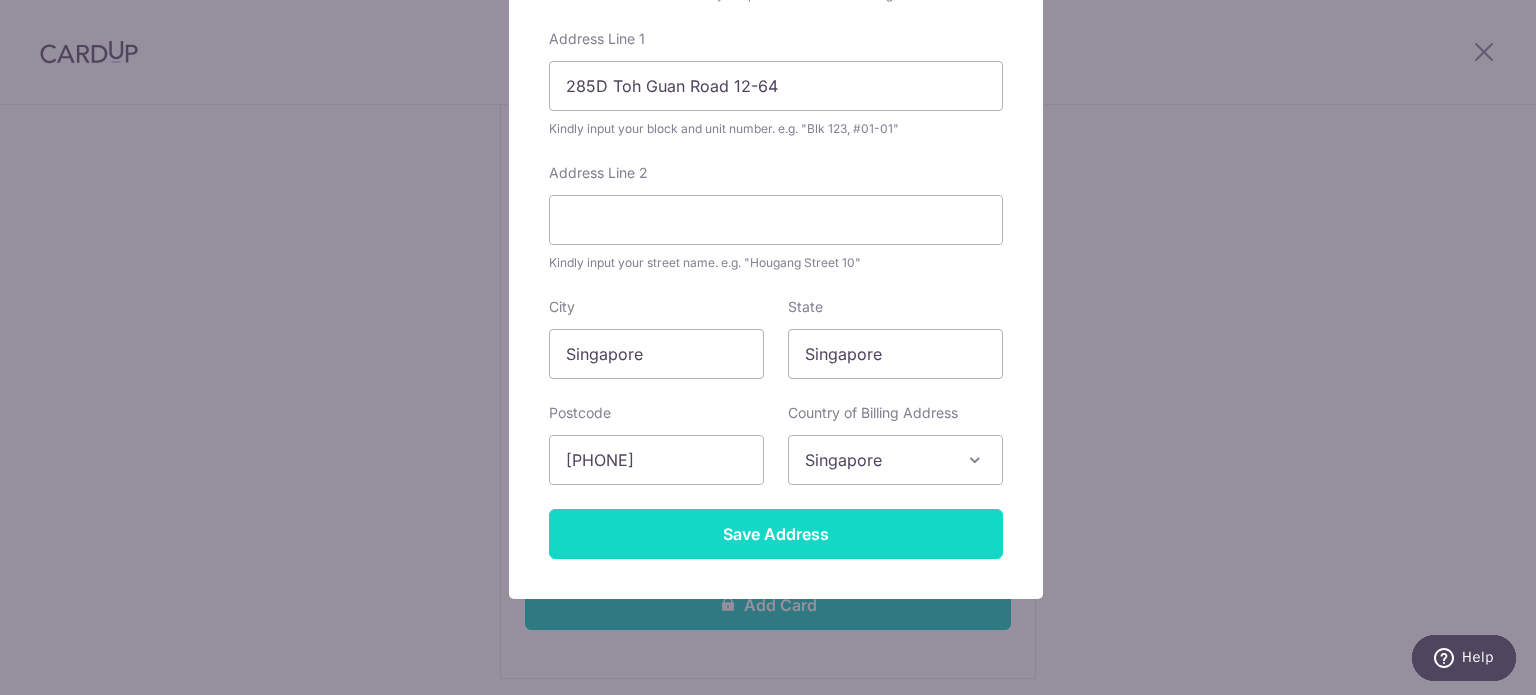 click on "Save Address" at bounding box center [776, 534] 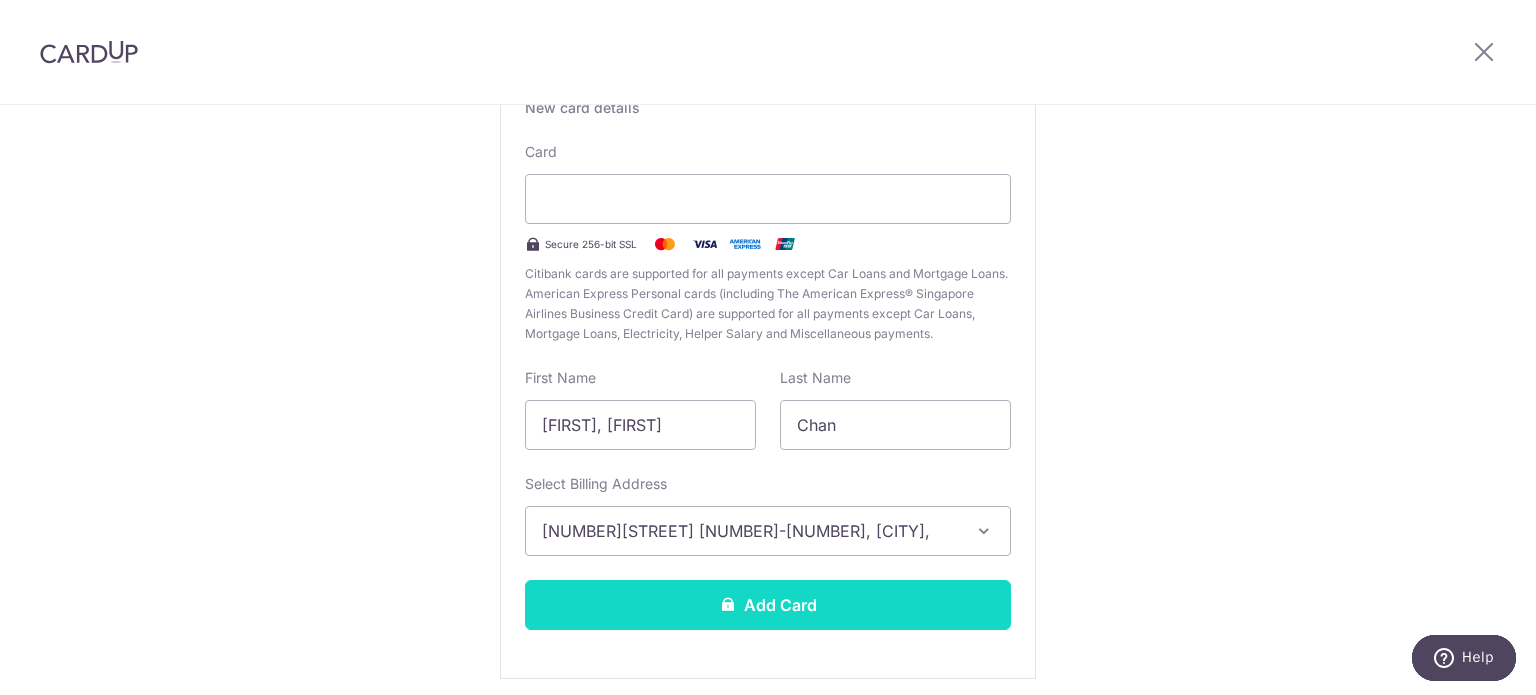 click on "Add Card" at bounding box center (768, 605) 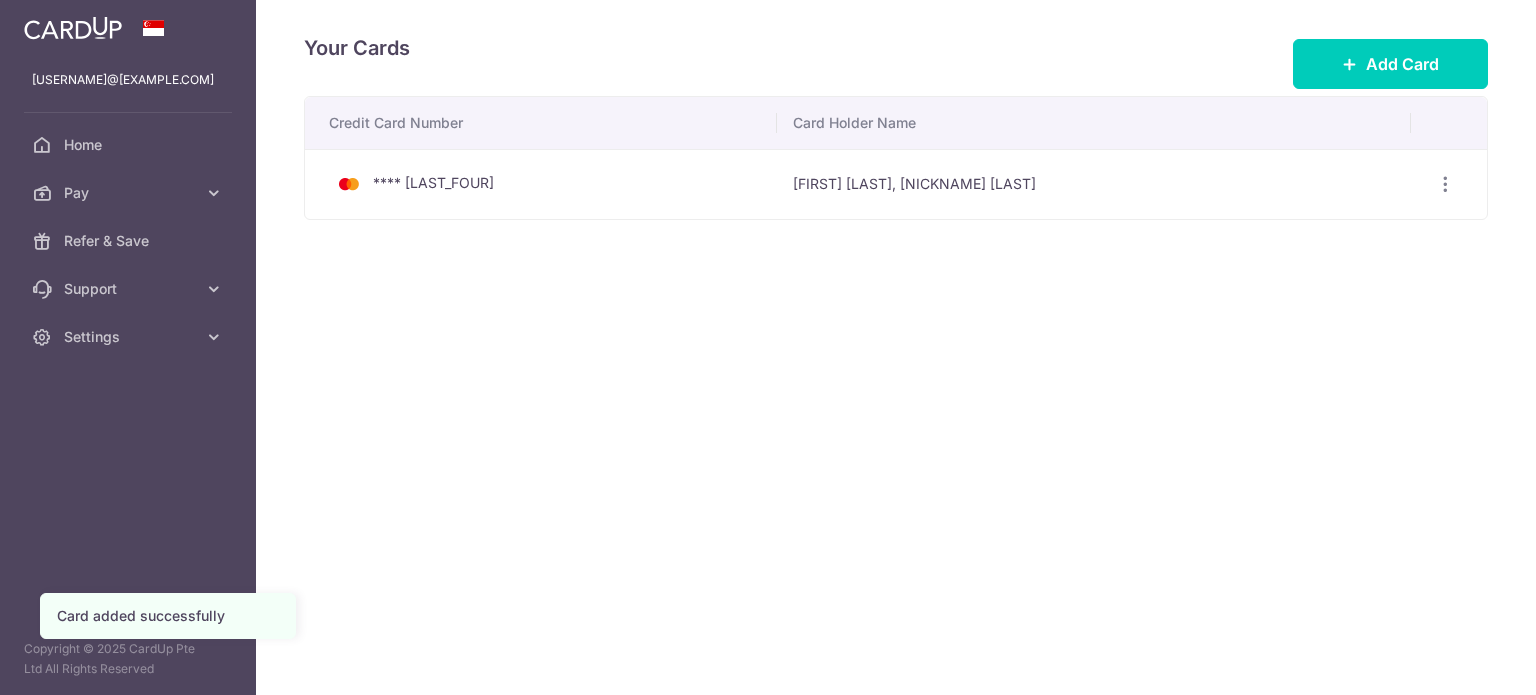 scroll, scrollTop: 0, scrollLeft: 0, axis: both 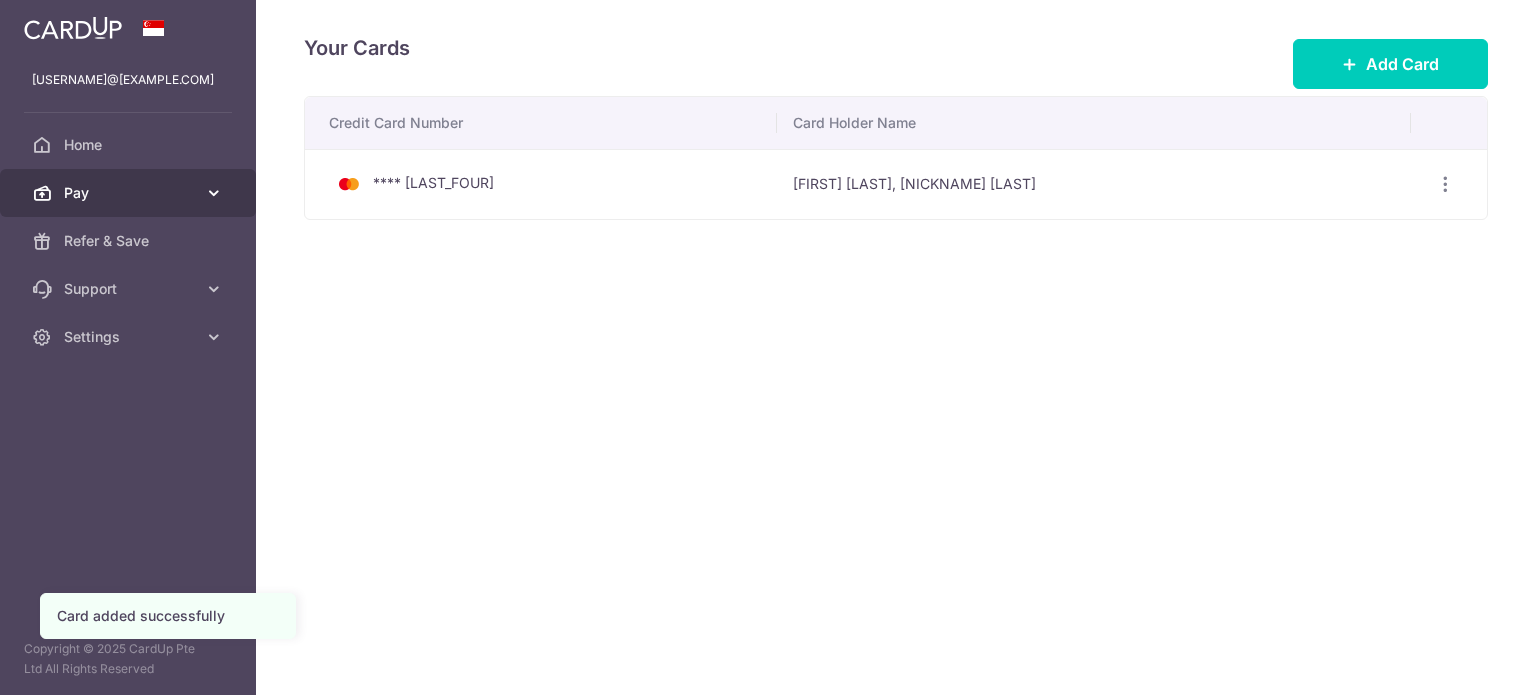 click on "Pay" at bounding box center [130, 193] 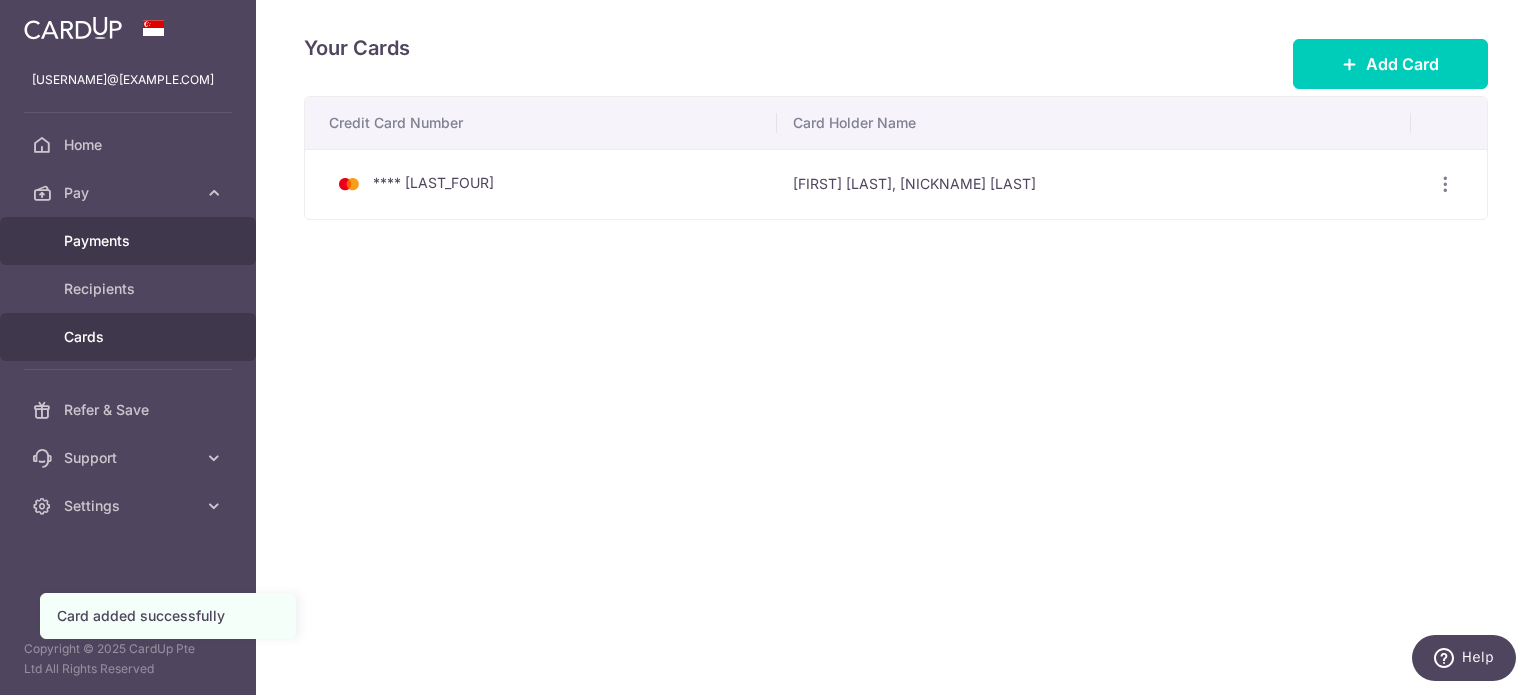 click on "Payments" at bounding box center [130, 241] 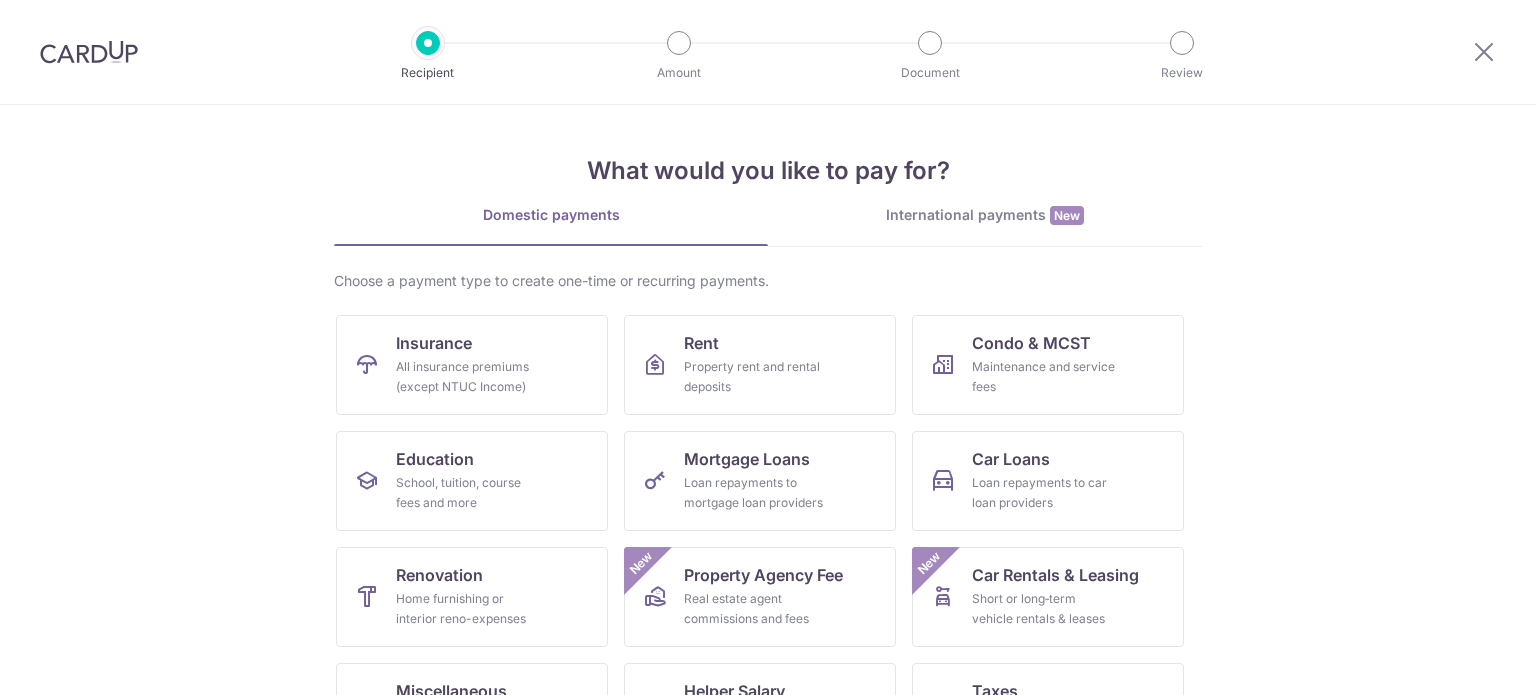 scroll, scrollTop: 0, scrollLeft: 0, axis: both 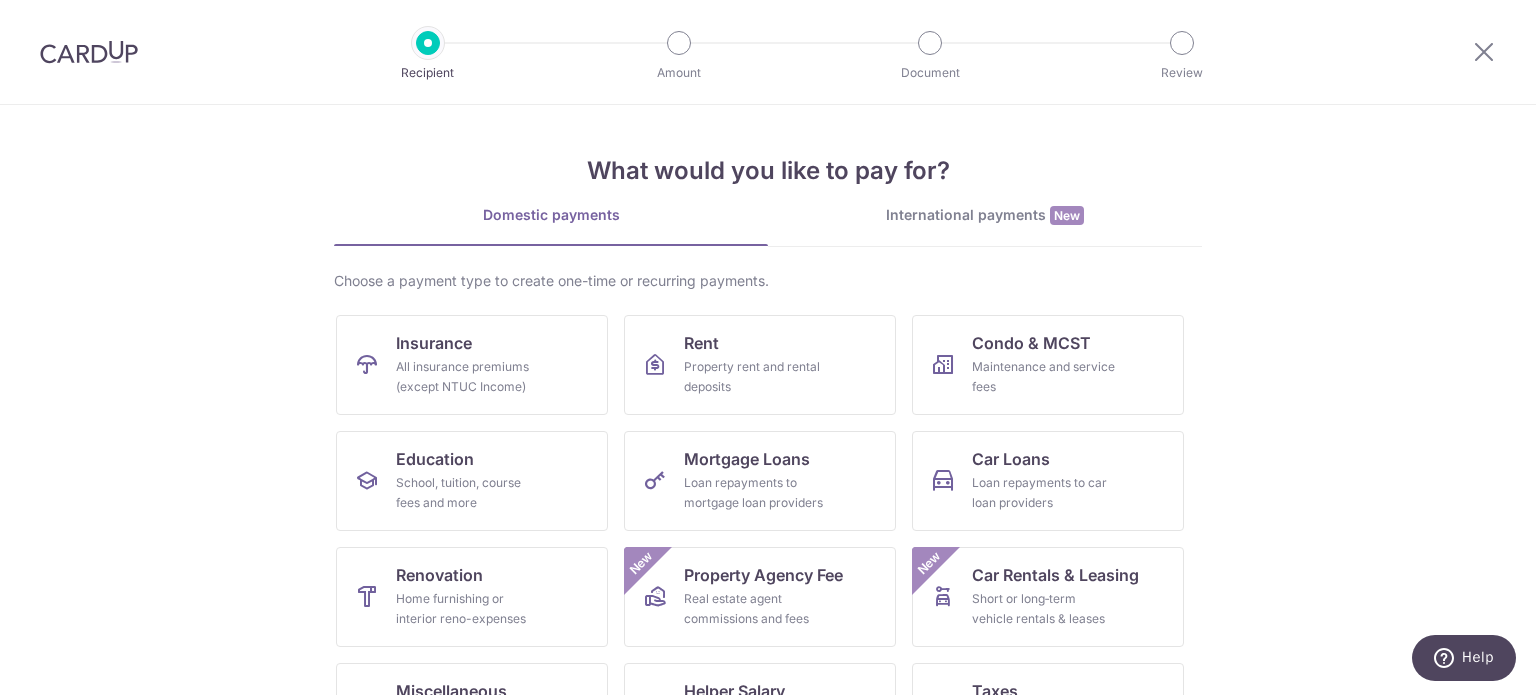 click on "International payments
New" at bounding box center [985, 215] 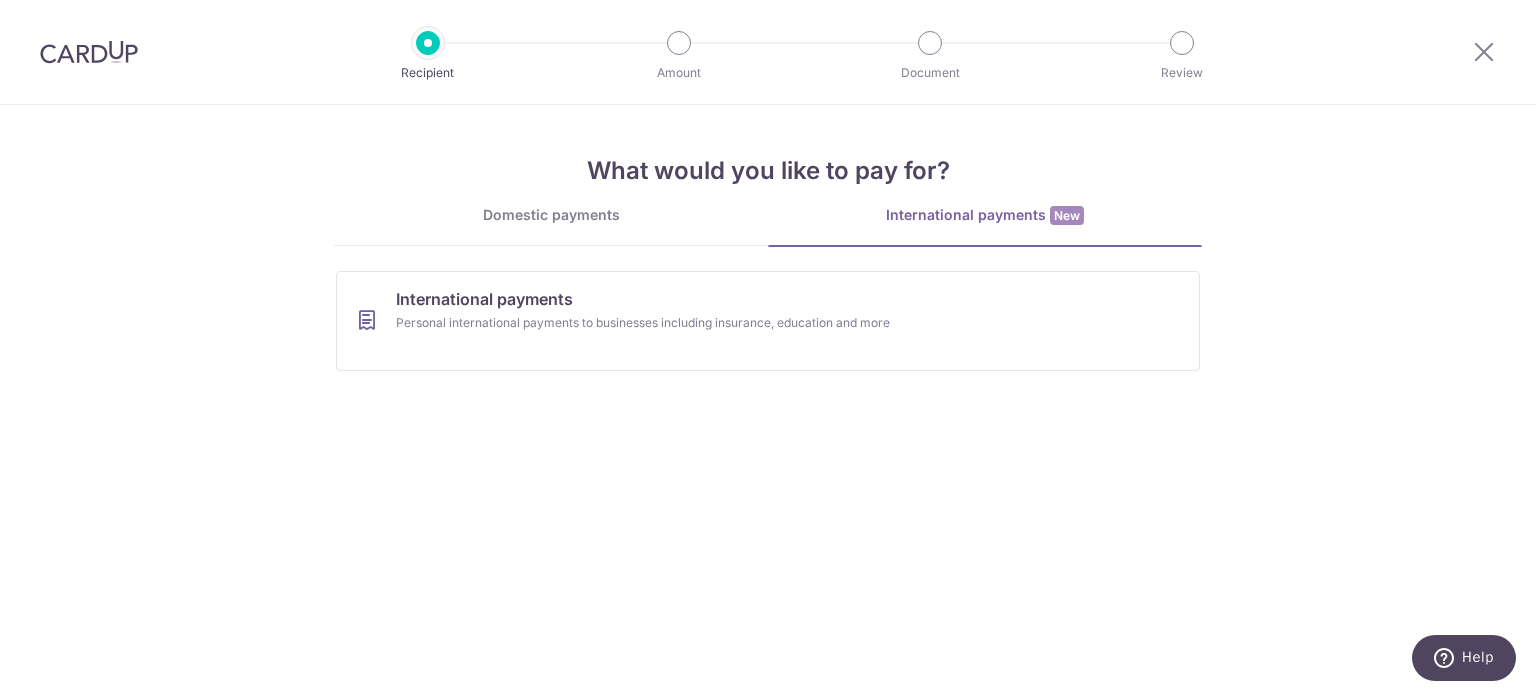 click on "Domestic payments" at bounding box center (551, 215) 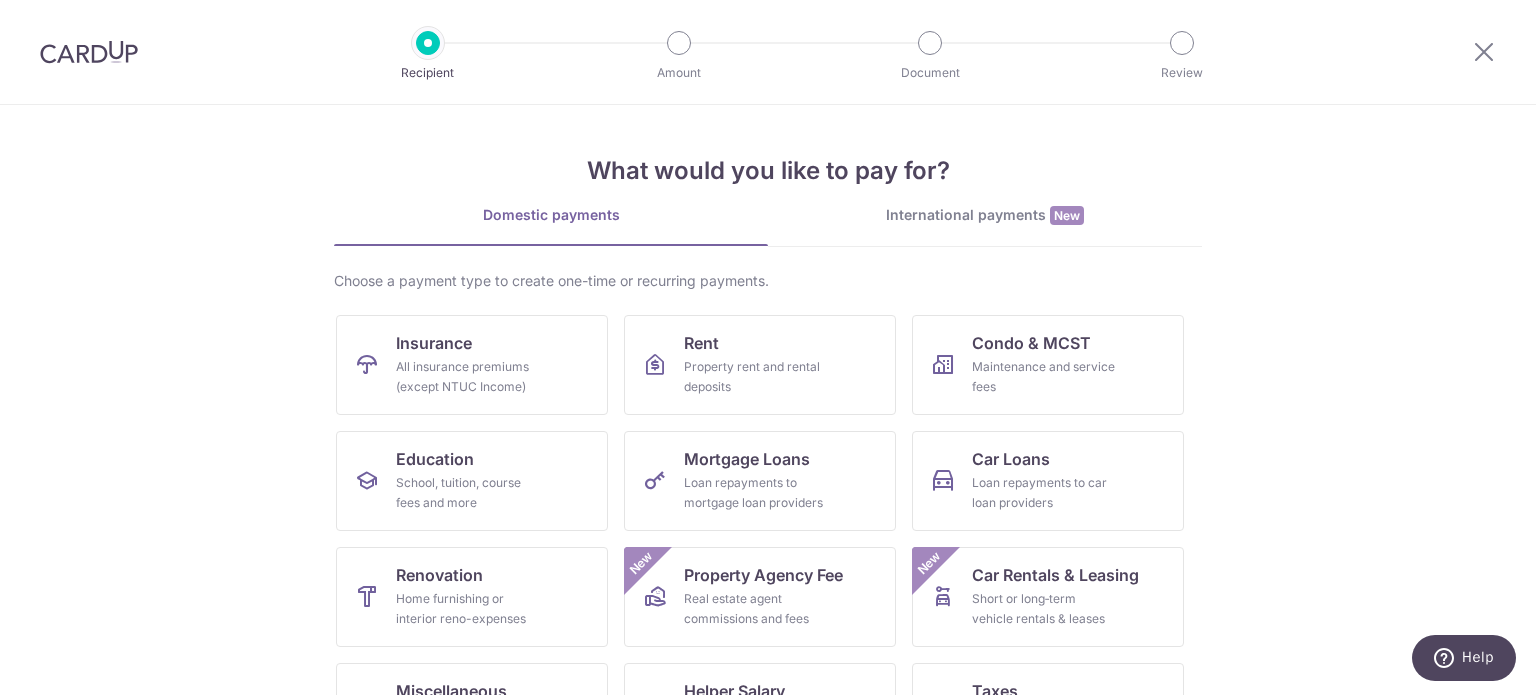 click at bounding box center (89, 52) 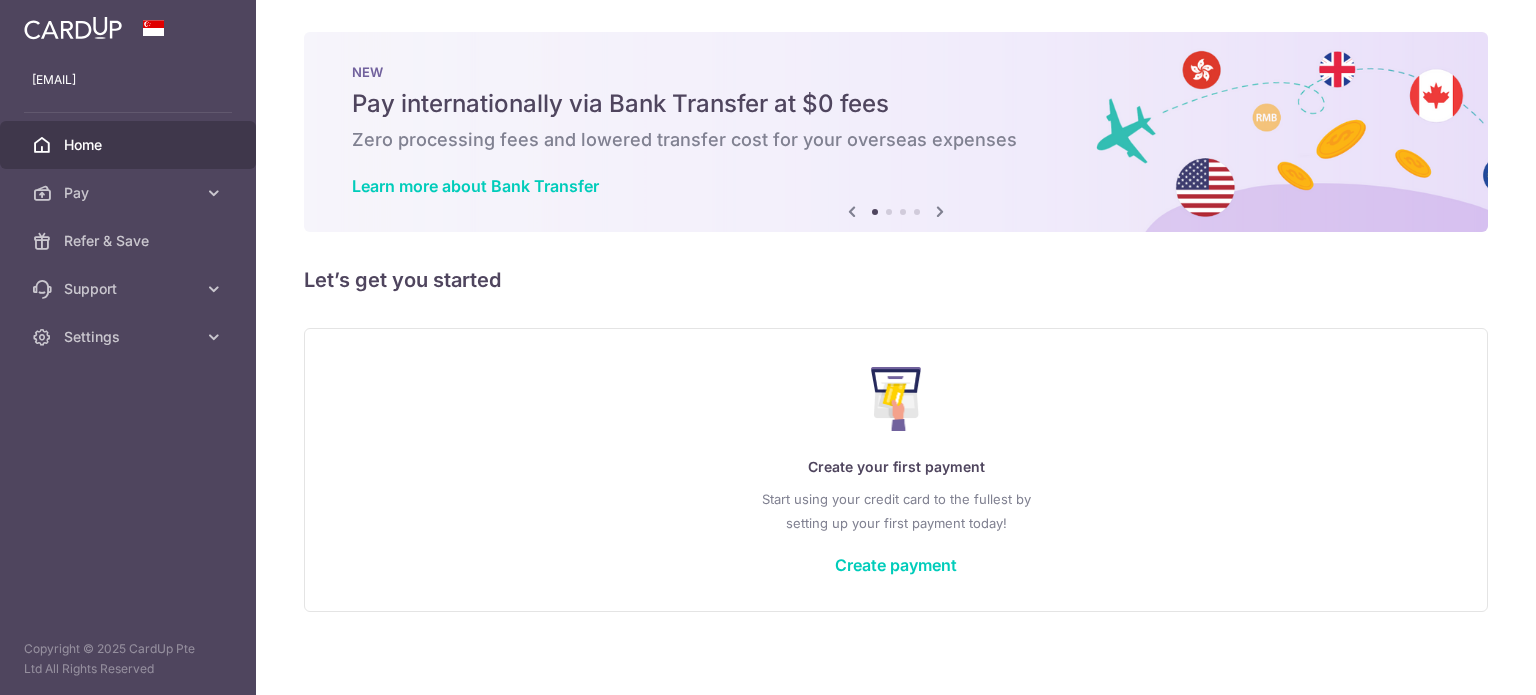 scroll, scrollTop: 0, scrollLeft: 0, axis: both 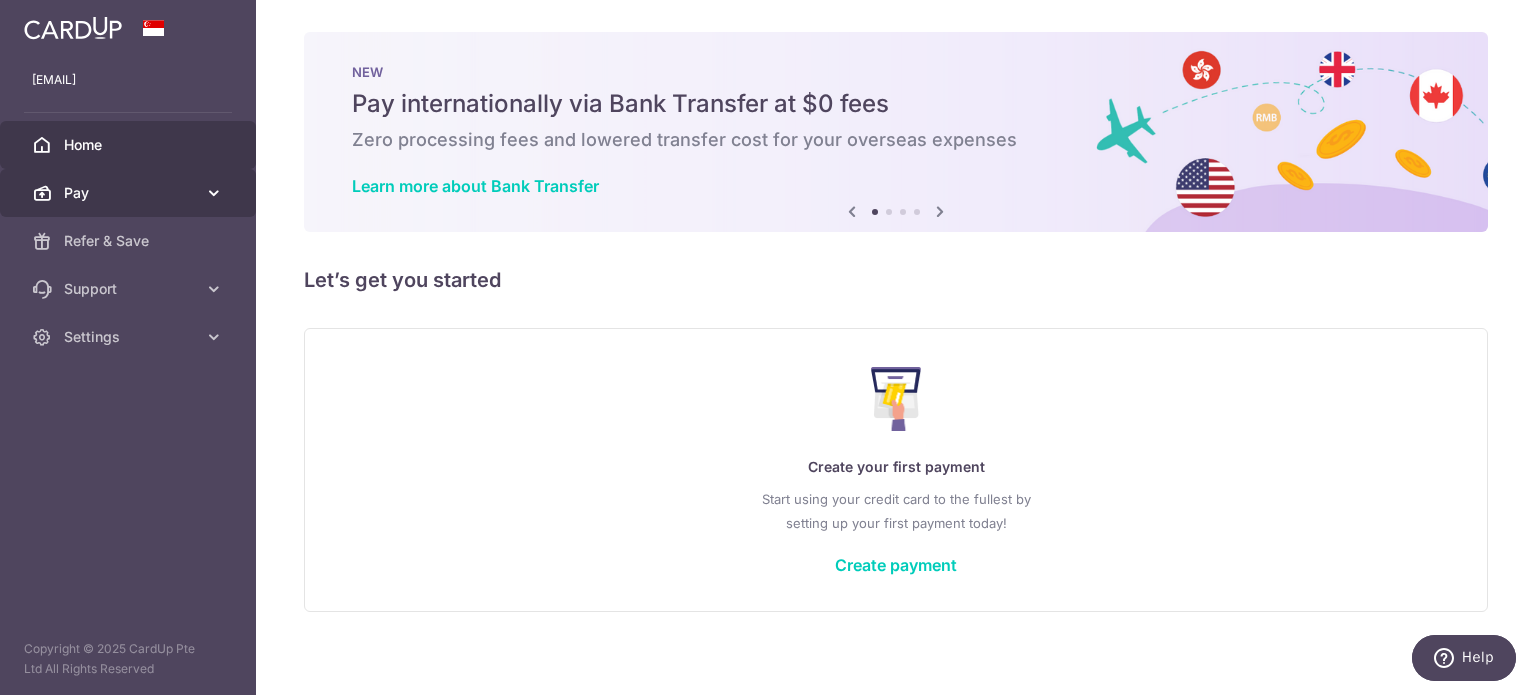 click on "Pay" at bounding box center [130, 193] 